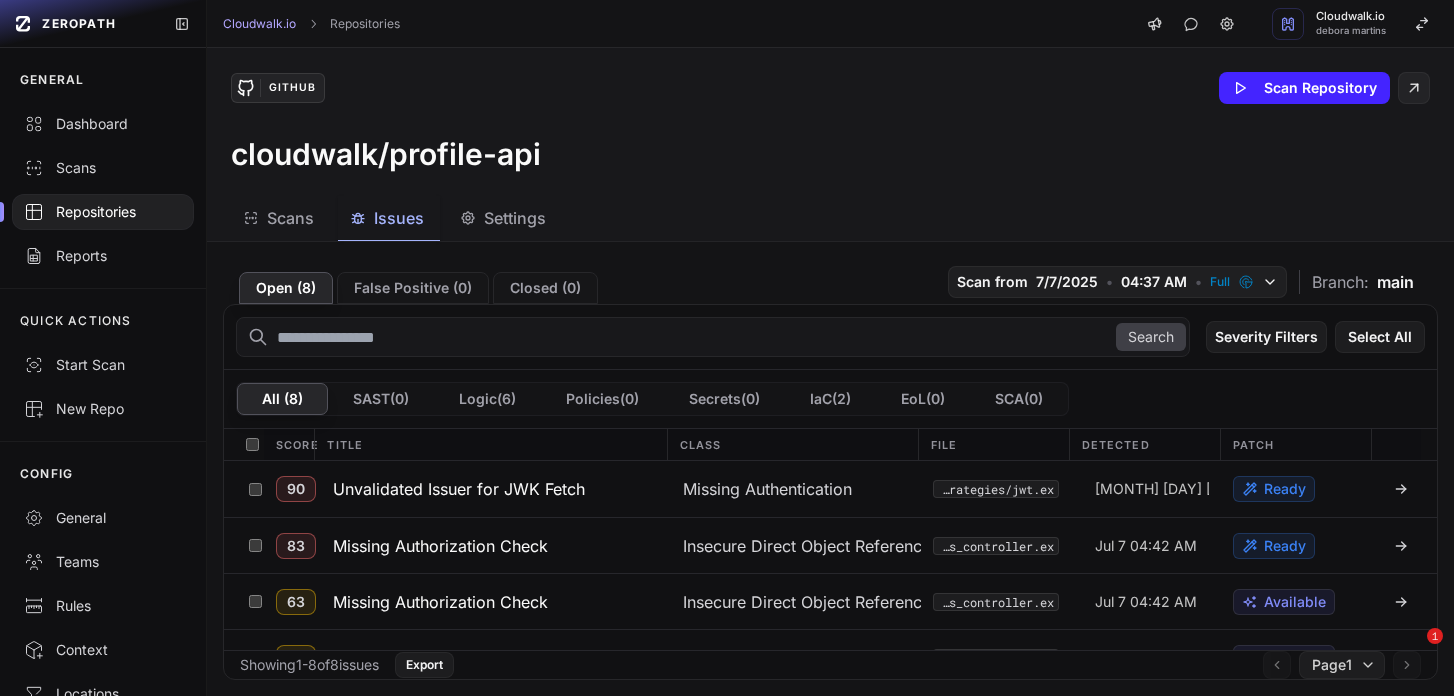 scroll, scrollTop: 0, scrollLeft: 0, axis: both 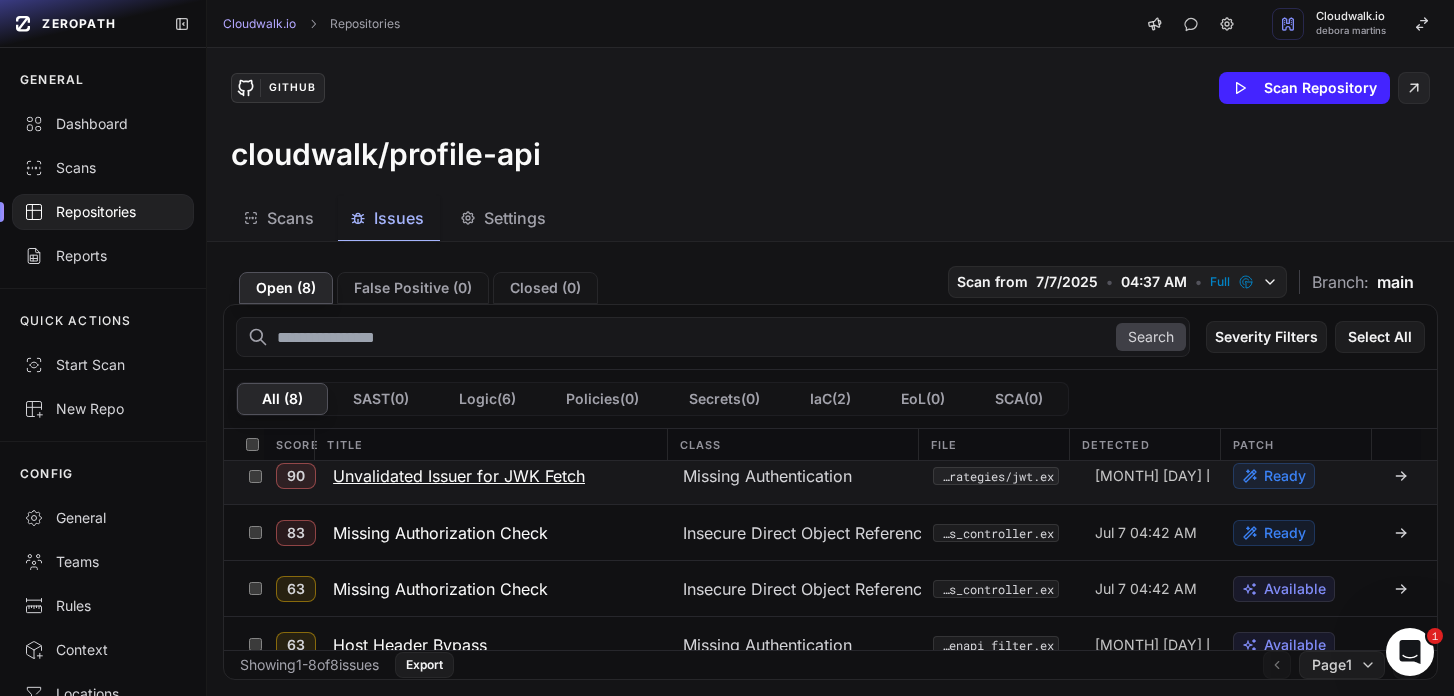 click on "Unvalidated Issuer for JWK Fetch" at bounding box center [459, 476] 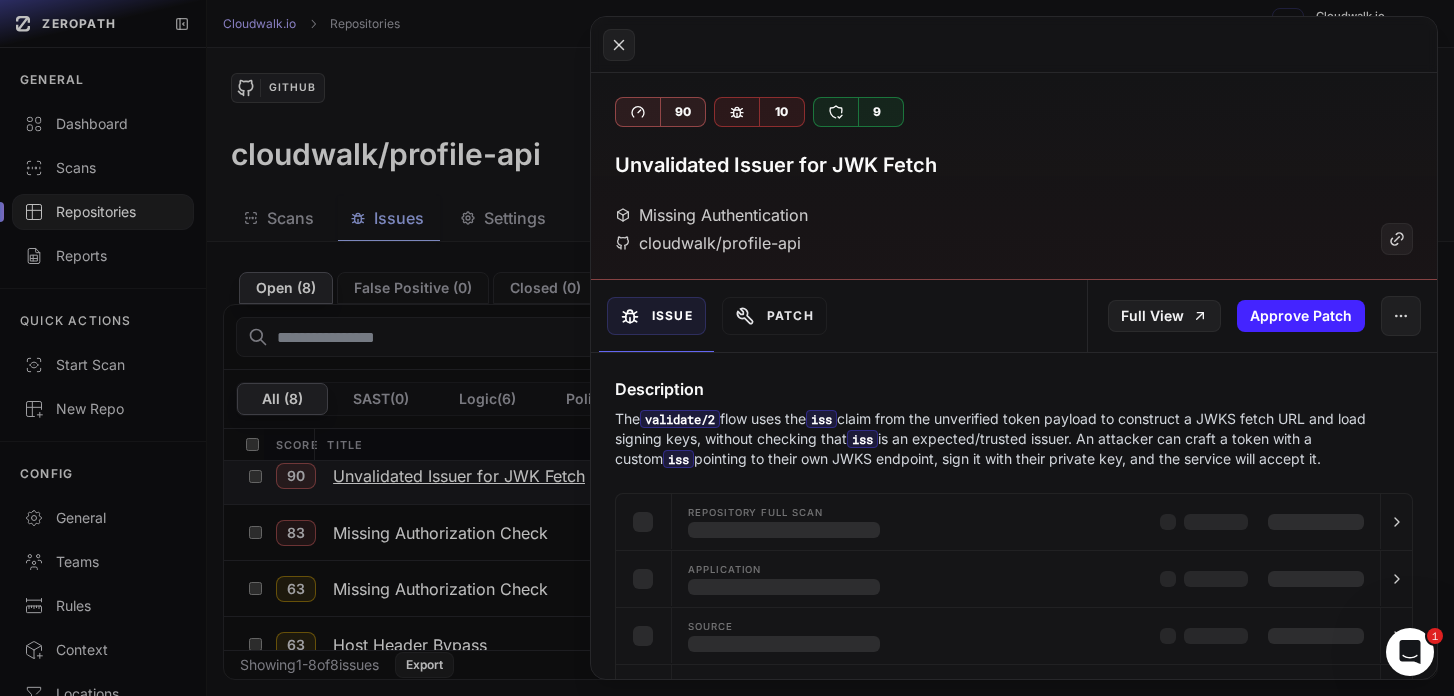 scroll, scrollTop: 0, scrollLeft: 0, axis: both 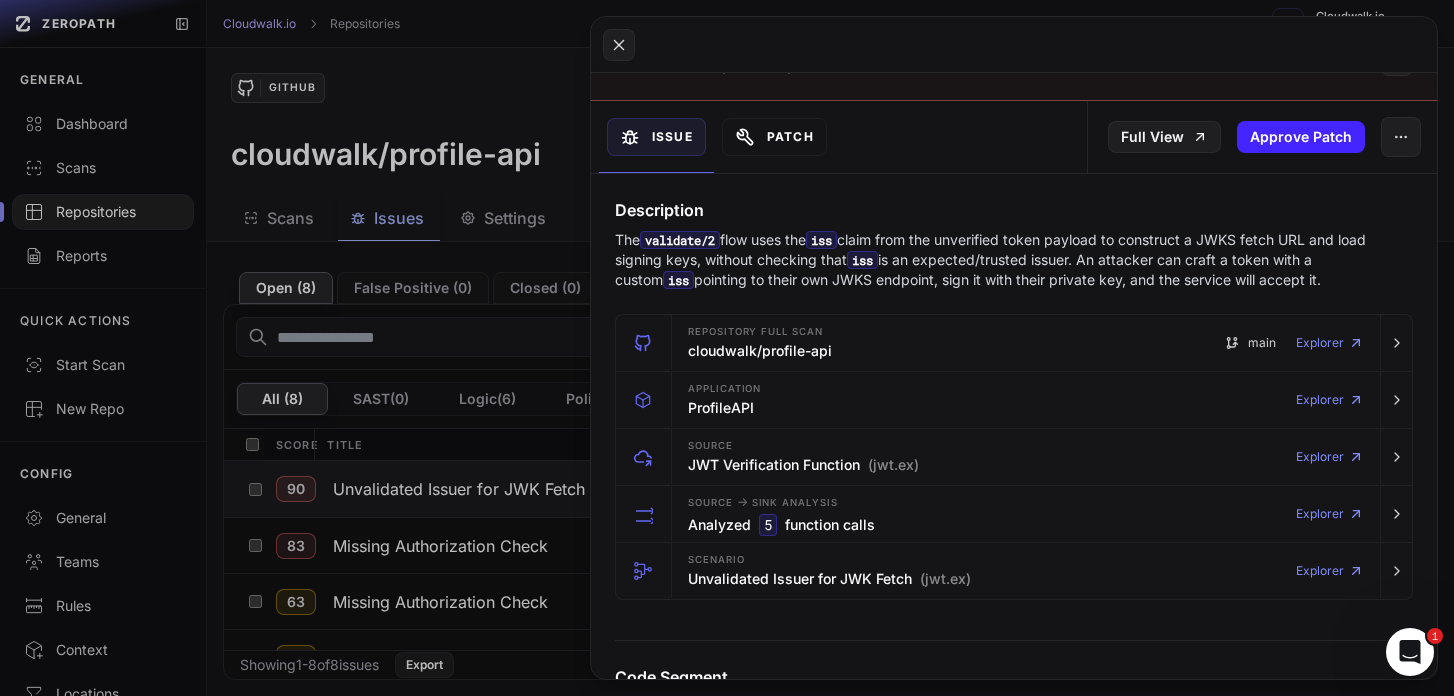 click on "Patch" at bounding box center (774, 137) 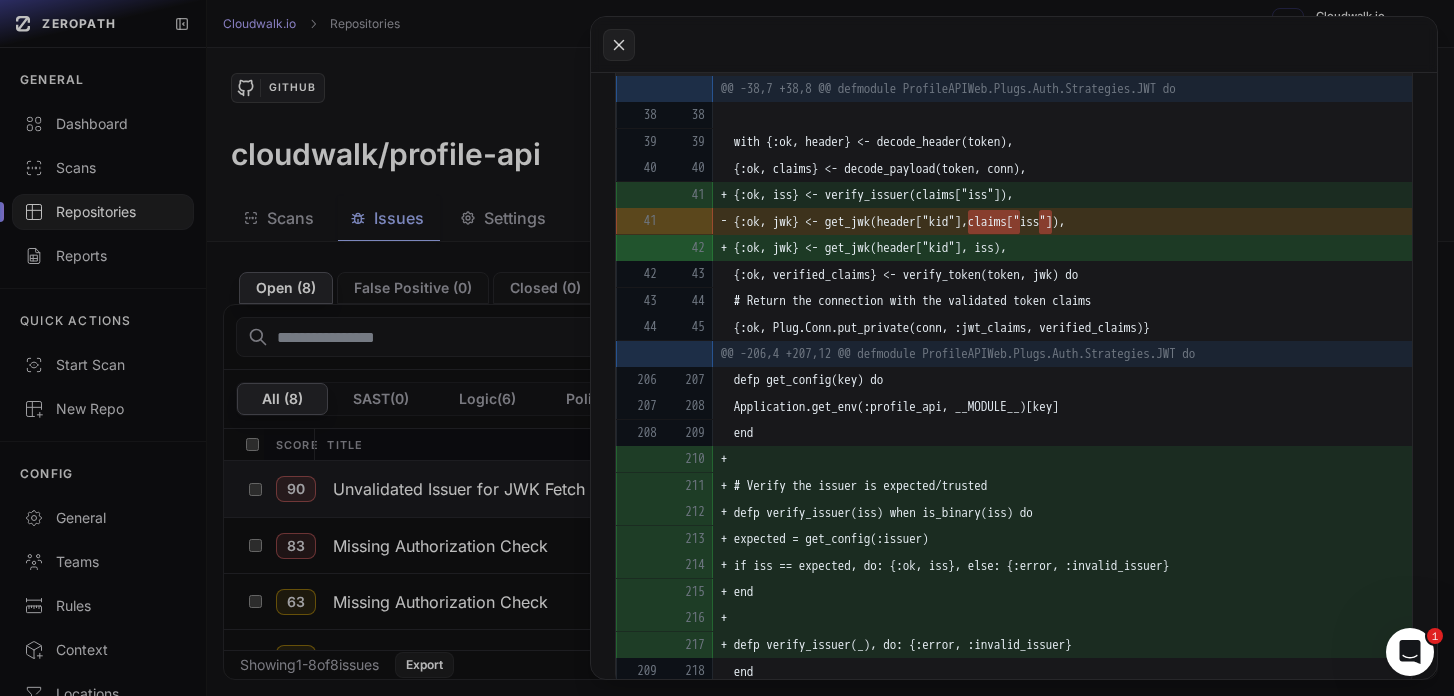 scroll, scrollTop: 1085, scrollLeft: 0, axis: vertical 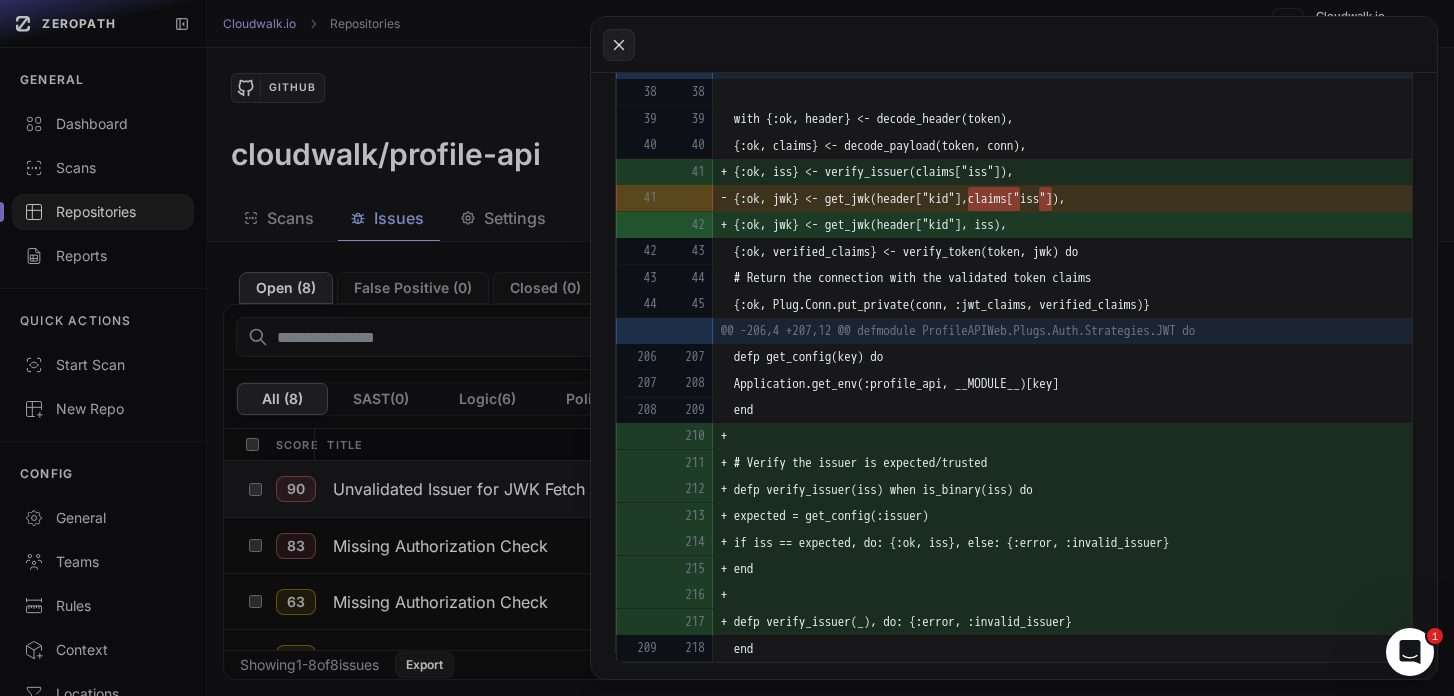 click 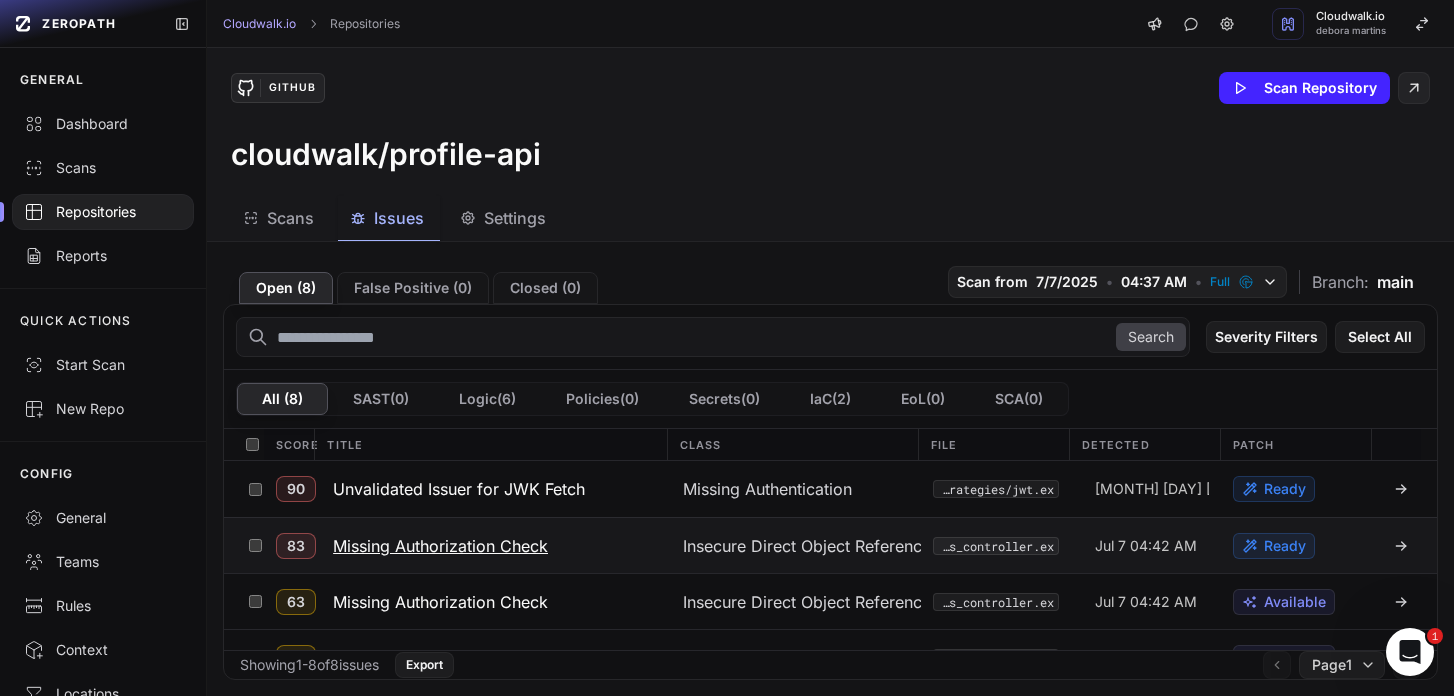 click on "Missing Authorization Check" at bounding box center (440, 546) 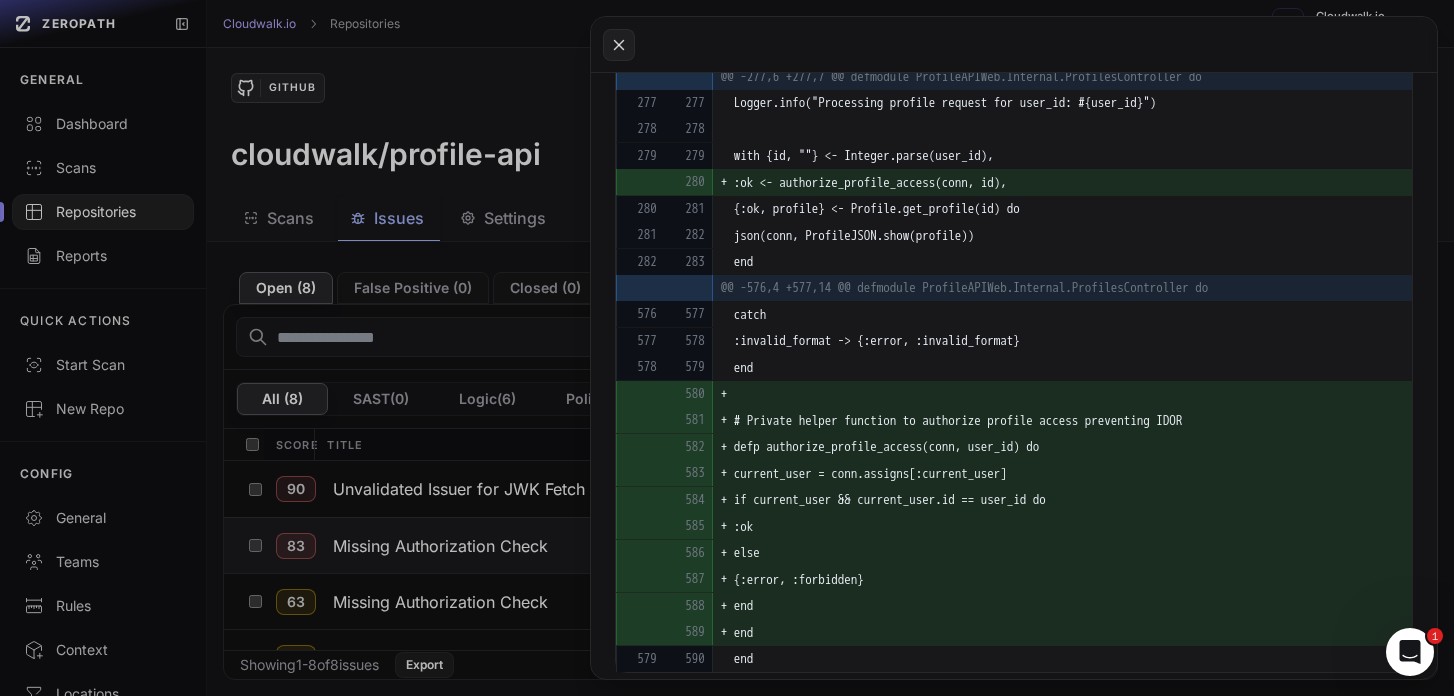 scroll, scrollTop: 1178, scrollLeft: 0, axis: vertical 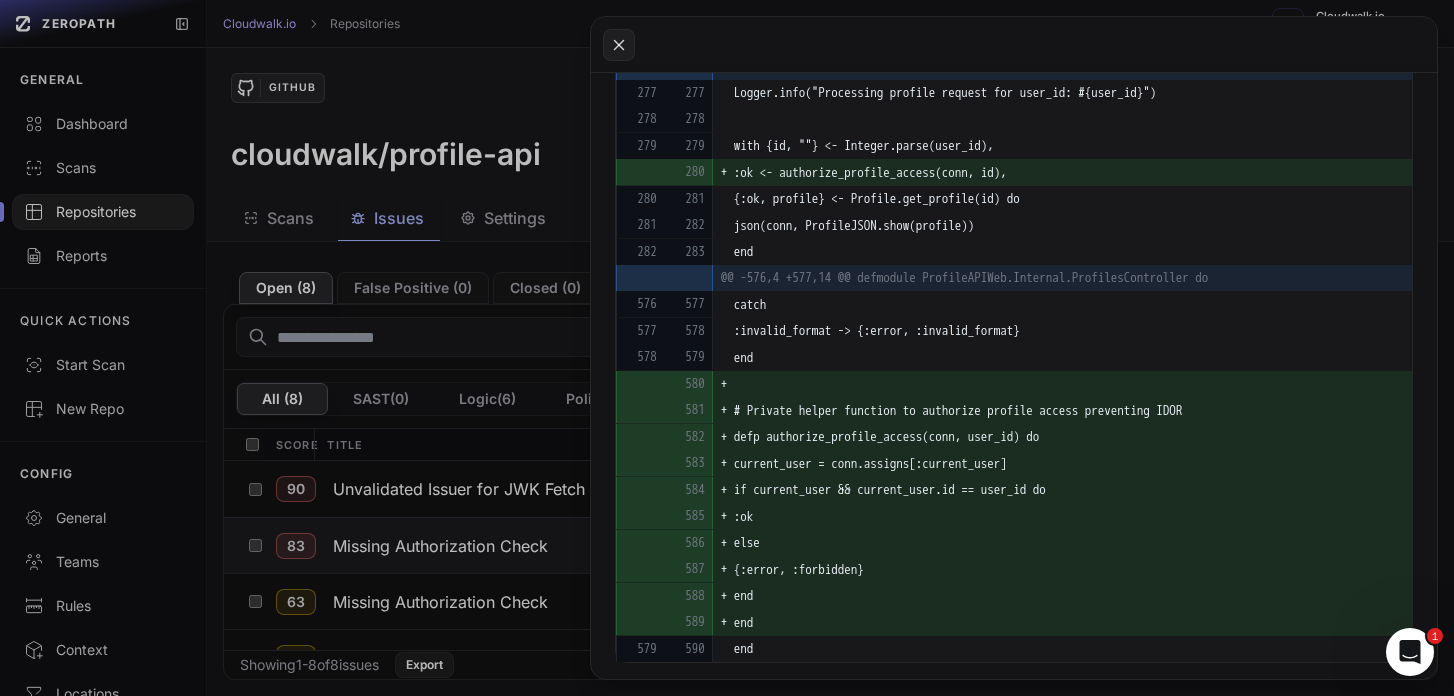 click 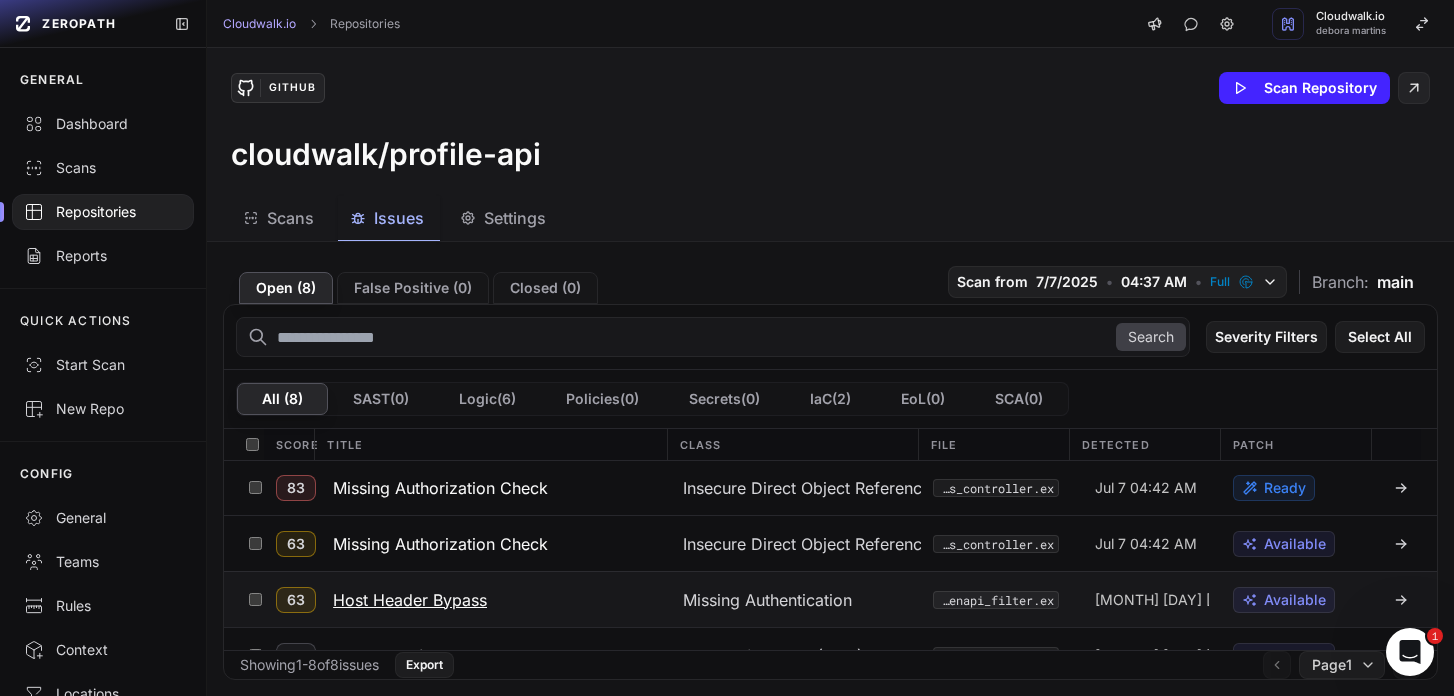 scroll, scrollTop: 60, scrollLeft: 0, axis: vertical 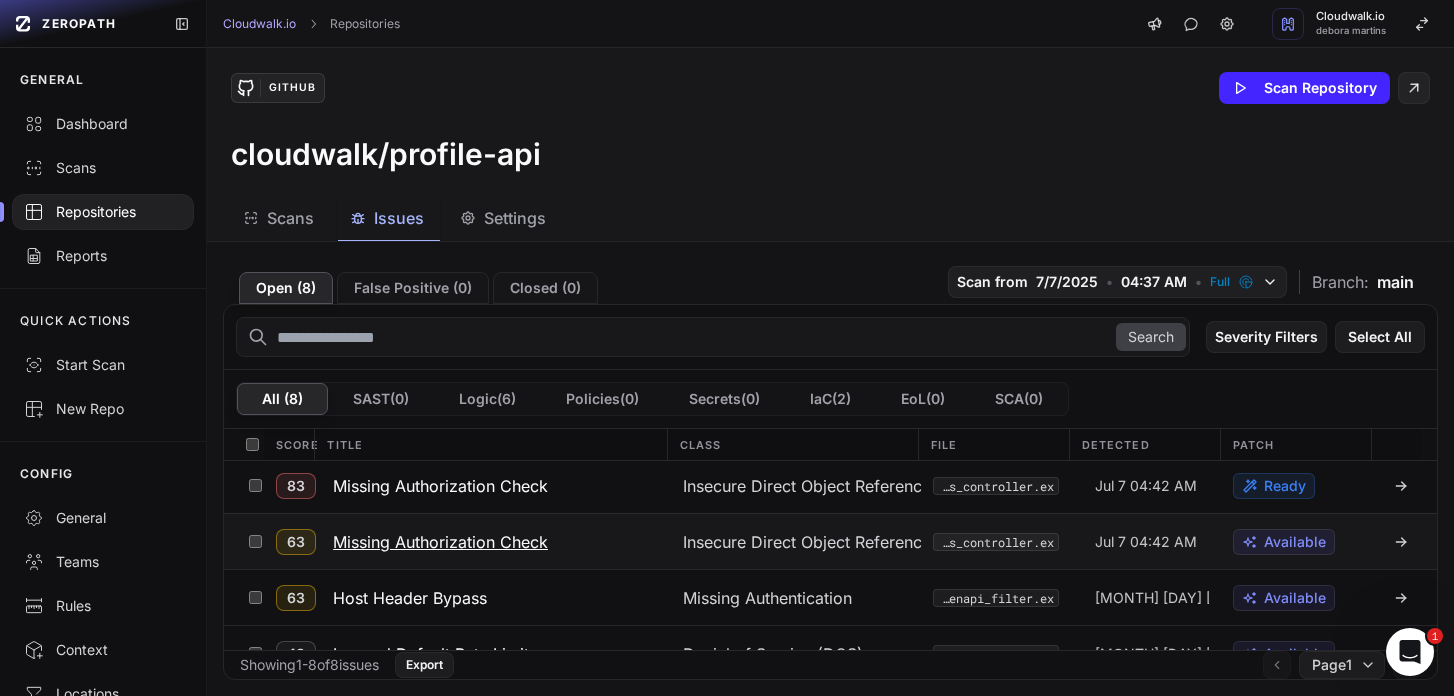 click on "Missing Authorization Check" at bounding box center [440, 542] 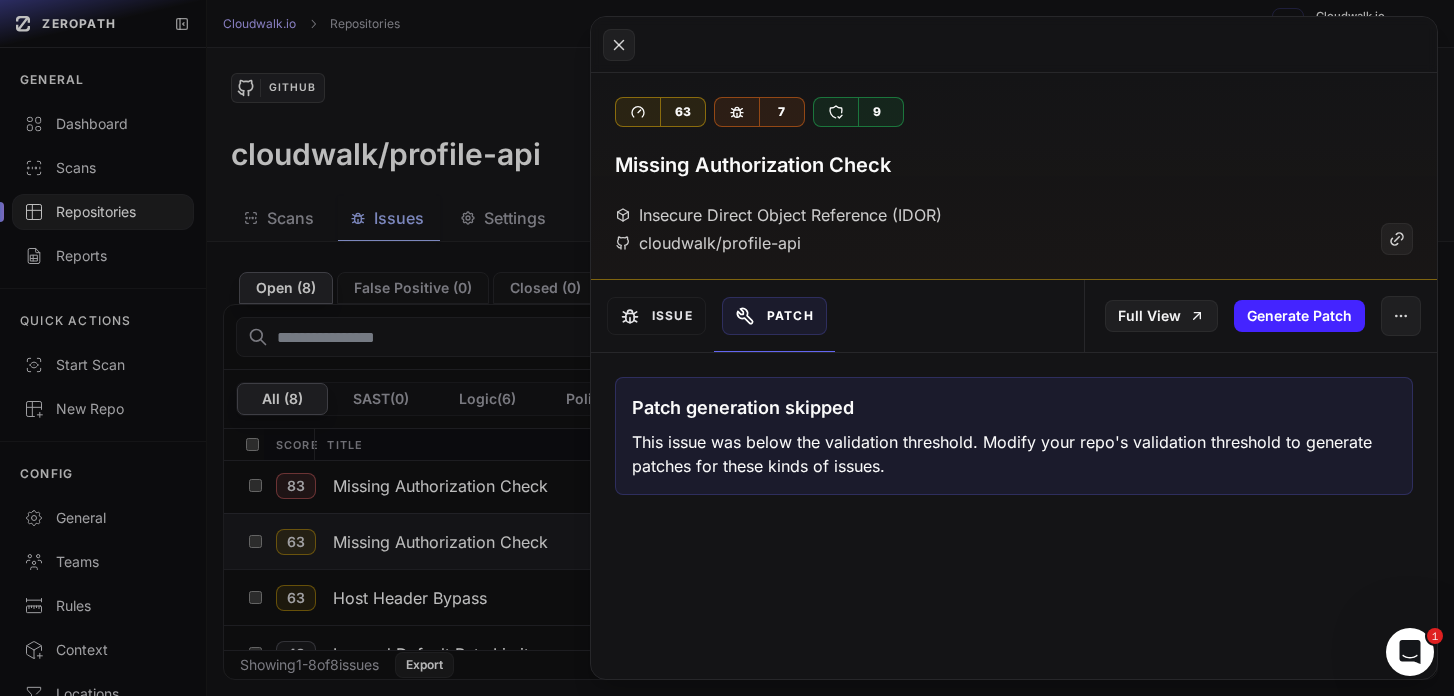click 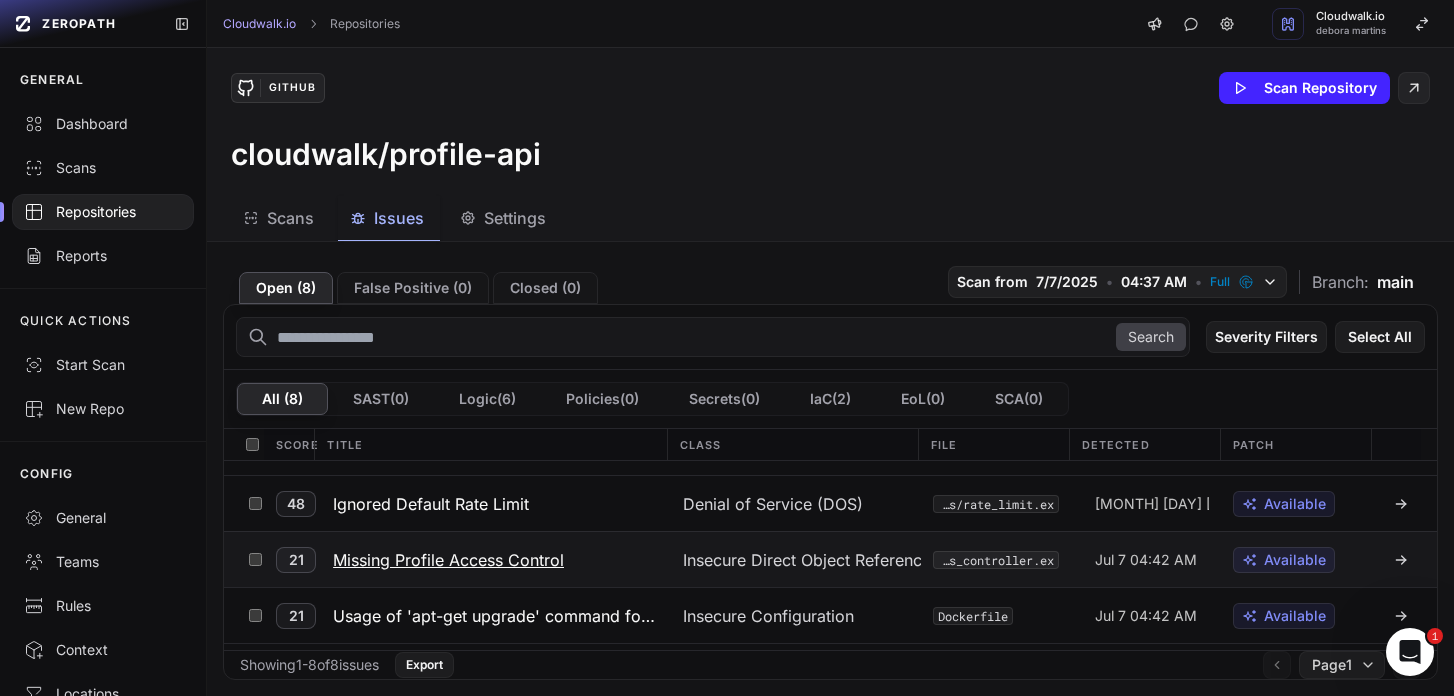 scroll, scrollTop: 259, scrollLeft: 0, axis: vertical 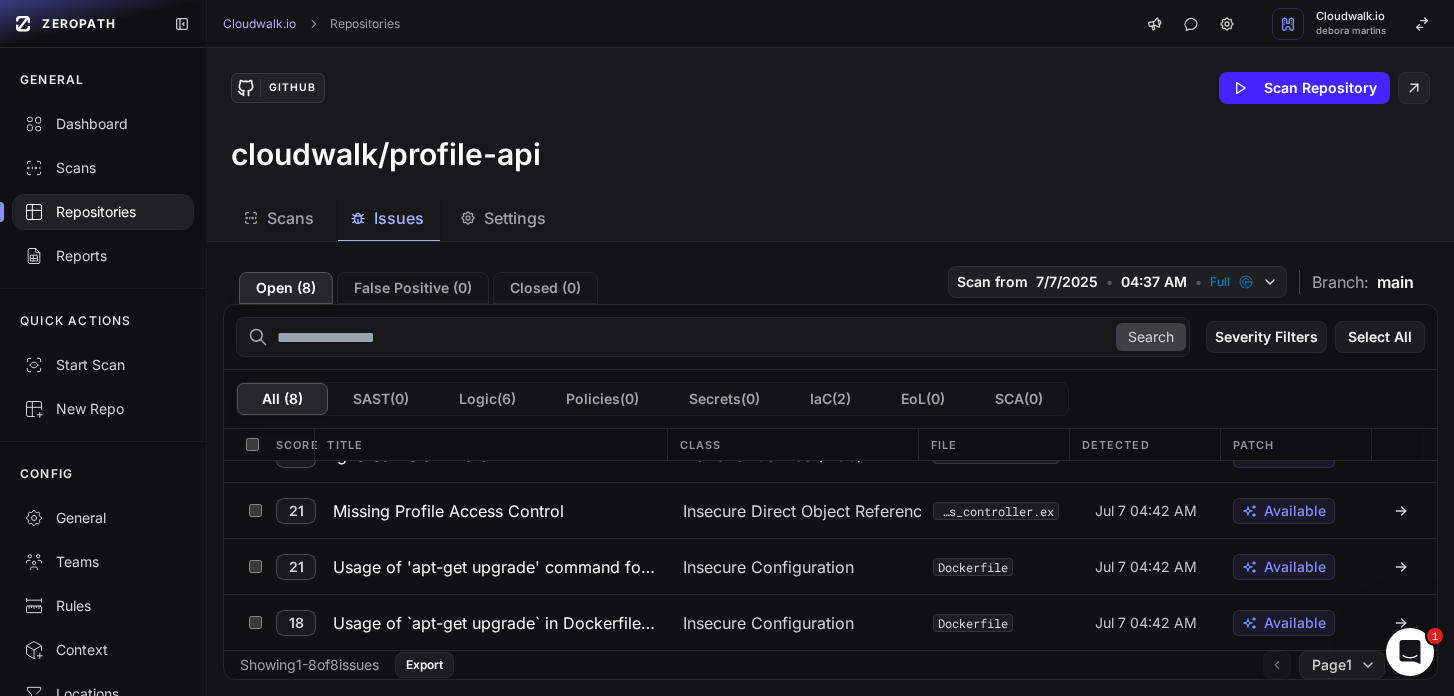 click on "Repositories" at bounding box center (103, 212) 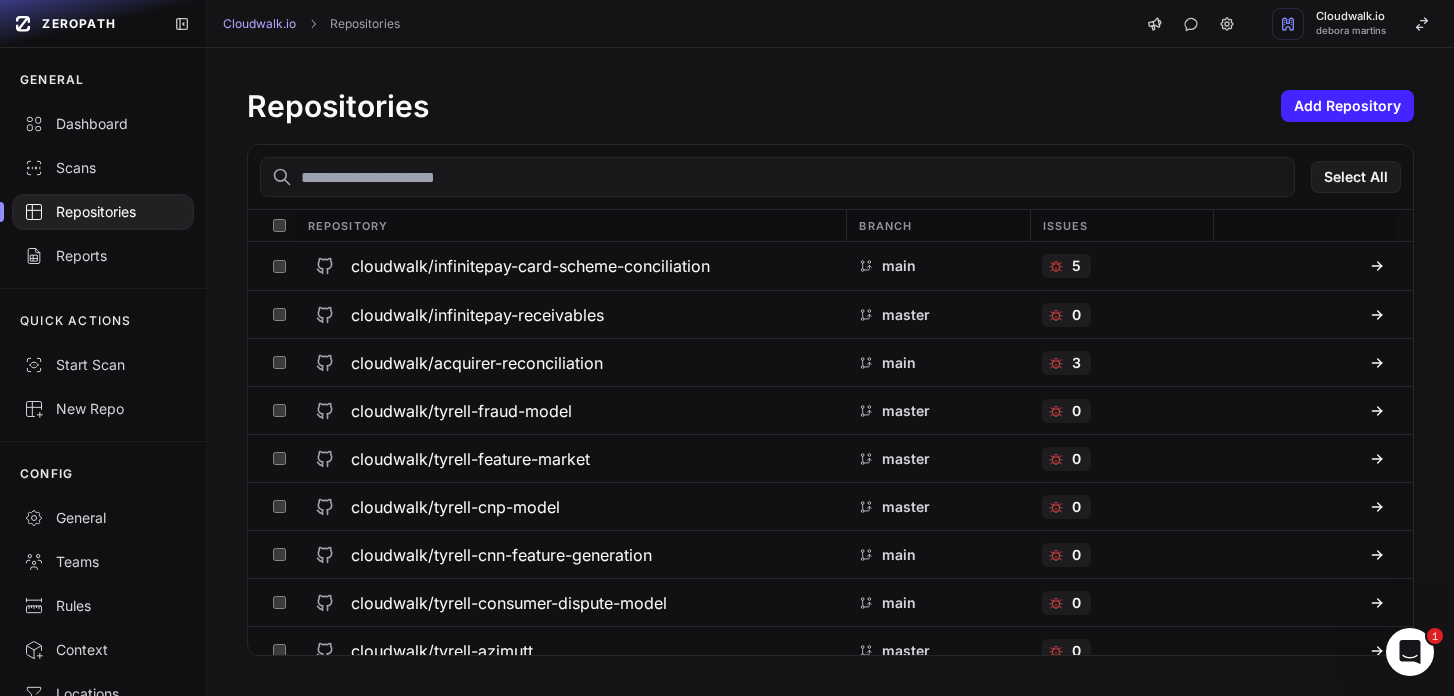 click at bounding box center [777, 177] 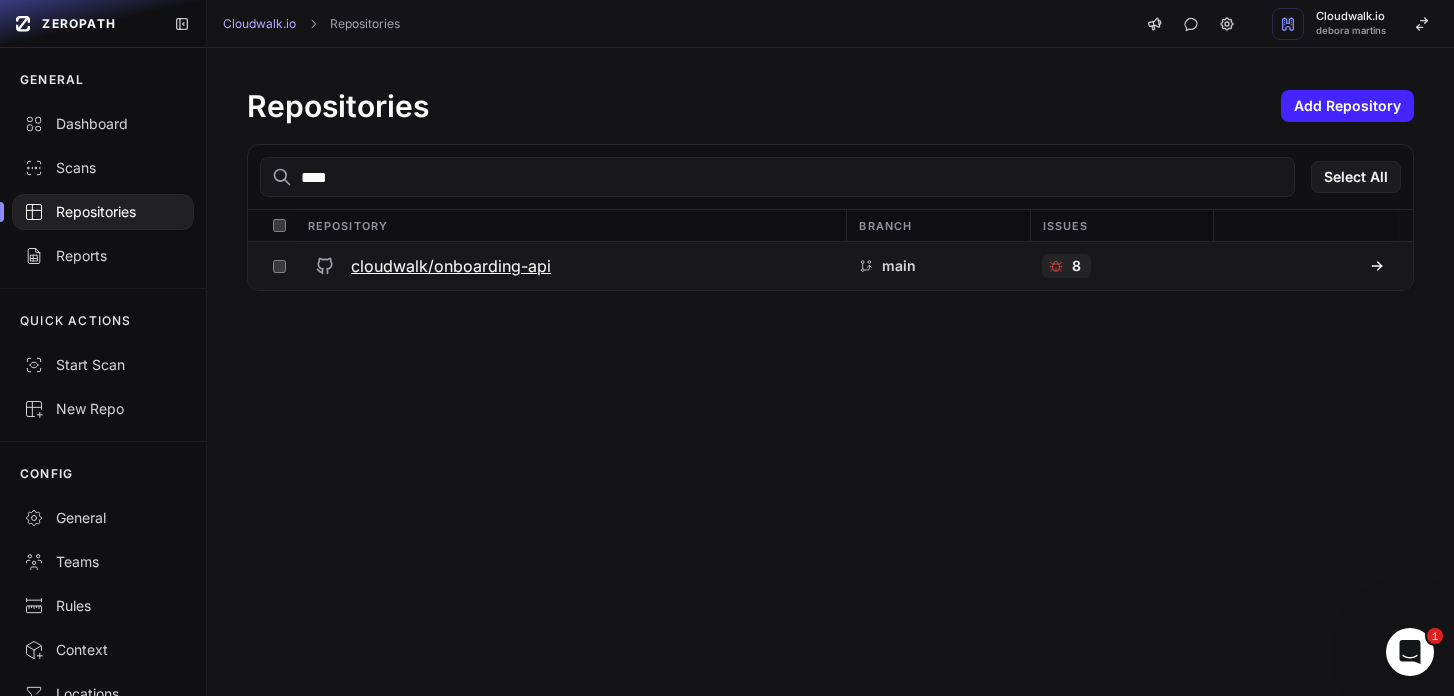 type on "****" 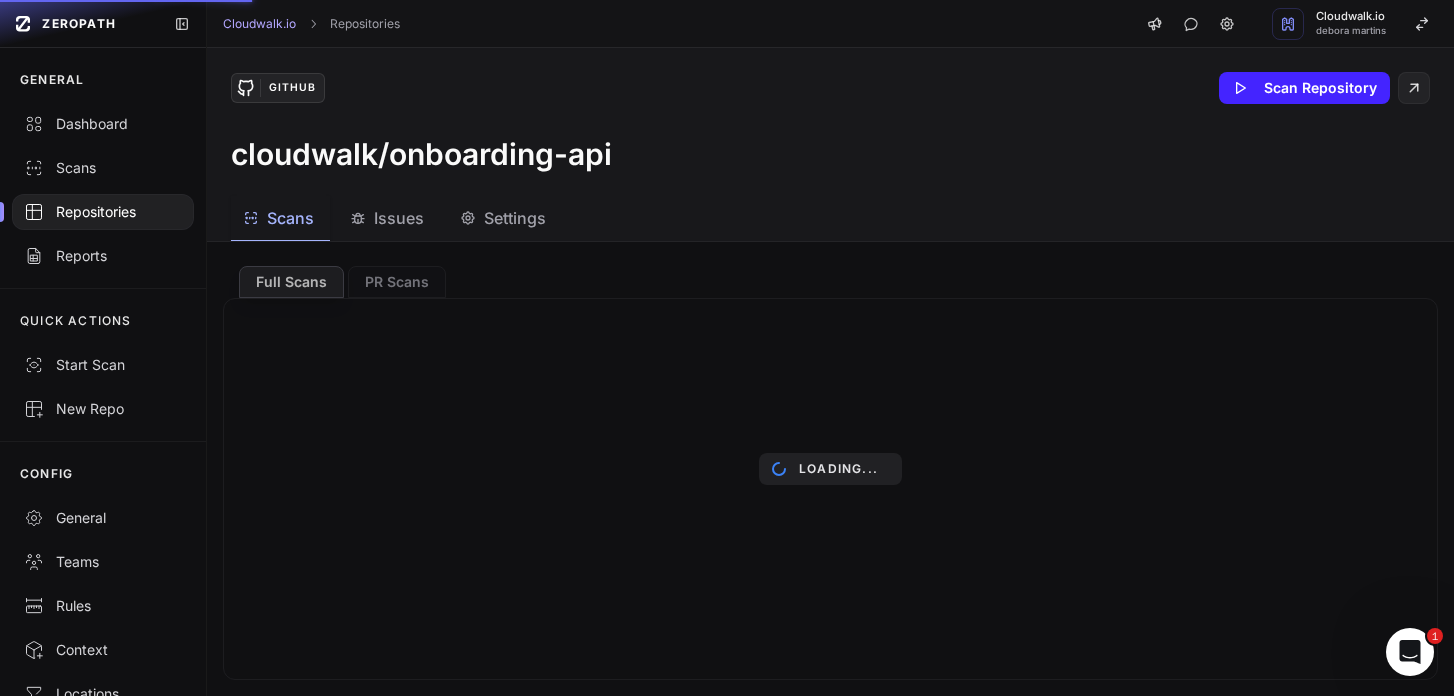 click on "Issues" at bounding box center (399, 218) 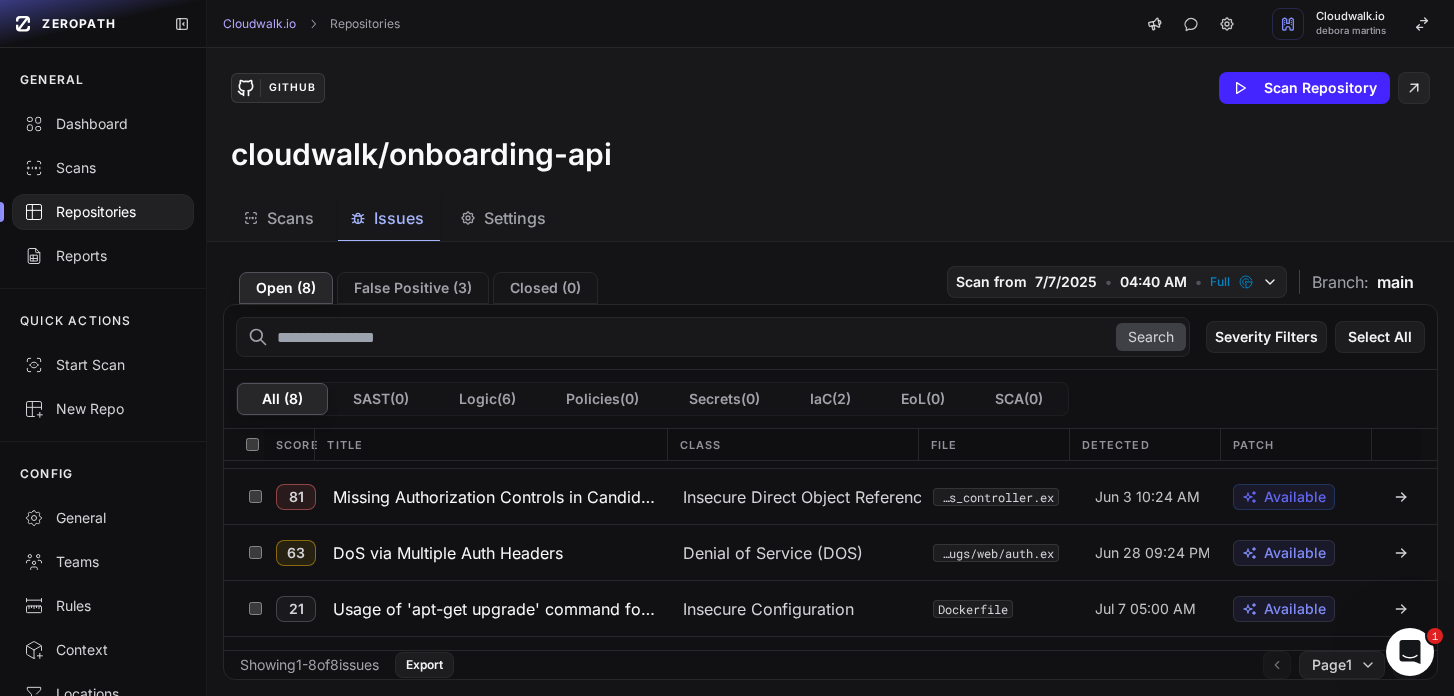 scroll, scrollTop: 221, scrollLeft: 0, axis: vertical 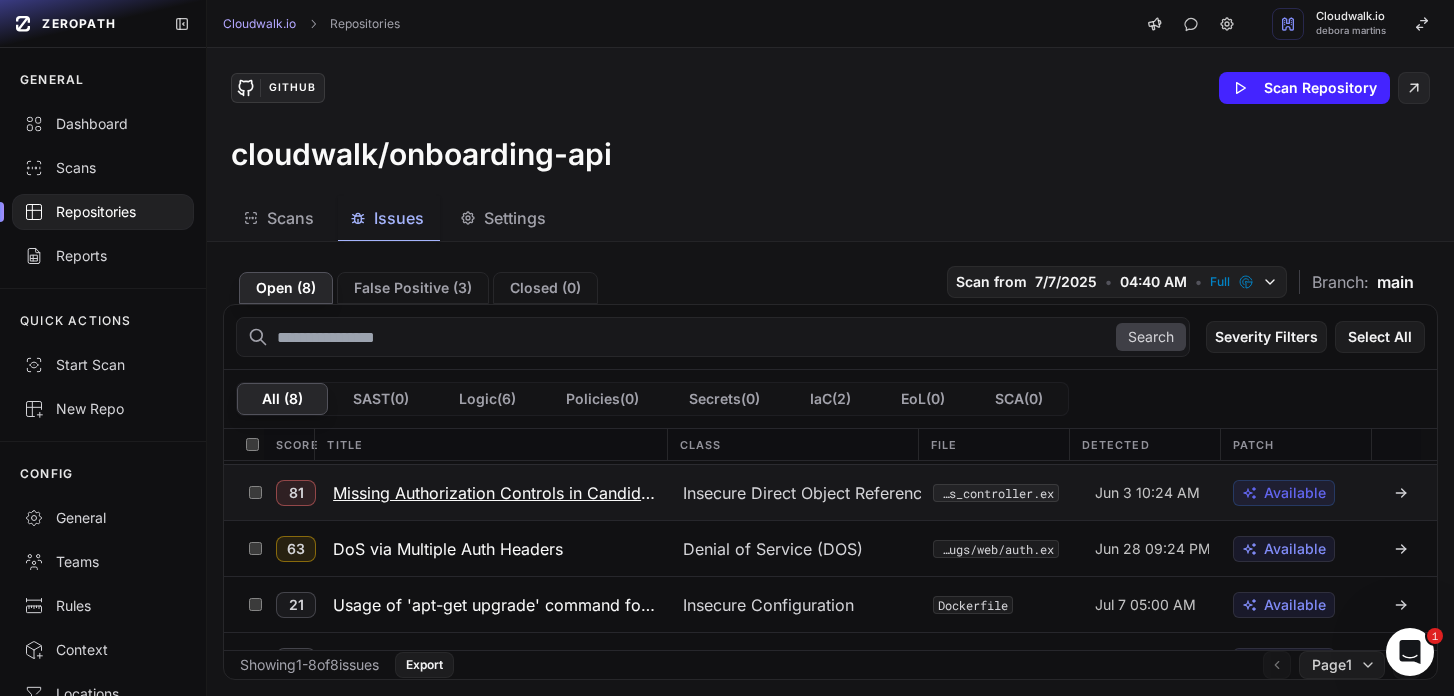 click on "Missing Authorization Controls in Candidate Listing Function" at bounding box center (496, 493) 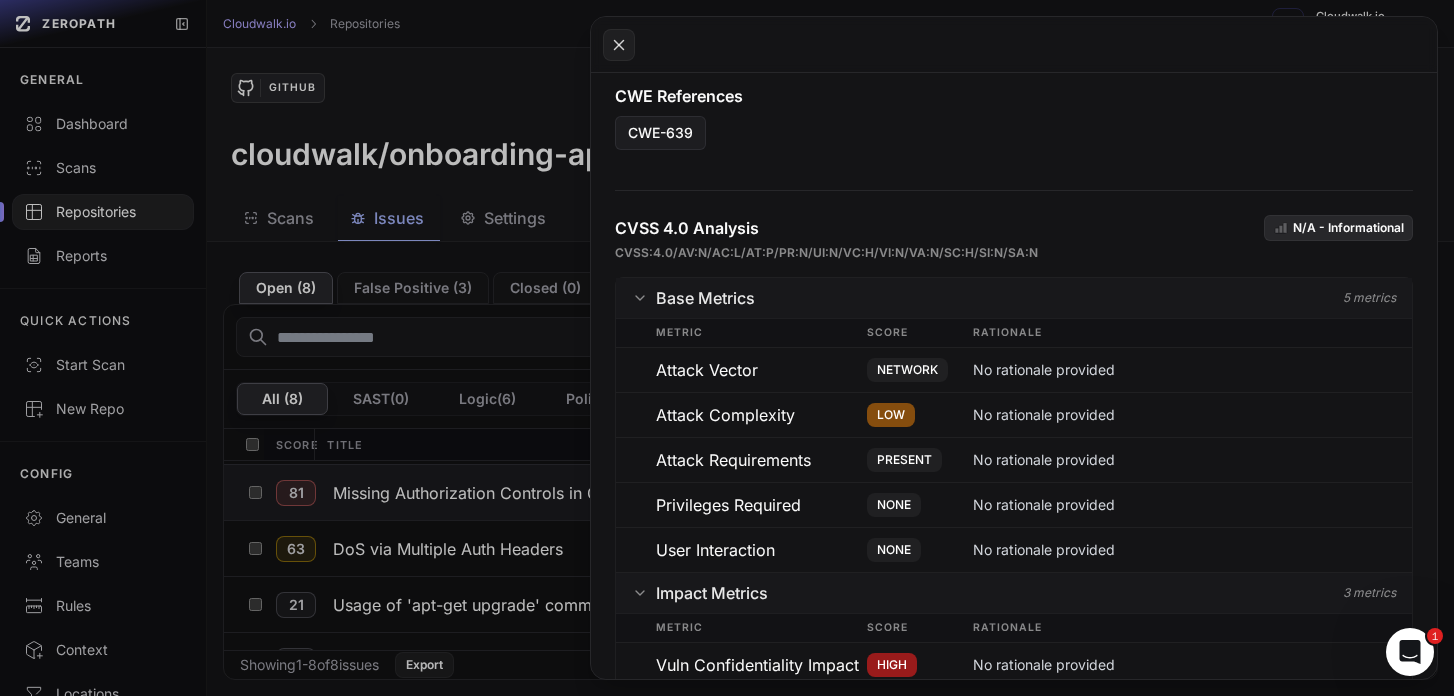scroll, scrollTop: 1188, scrollLeft: 0, axis: vertical 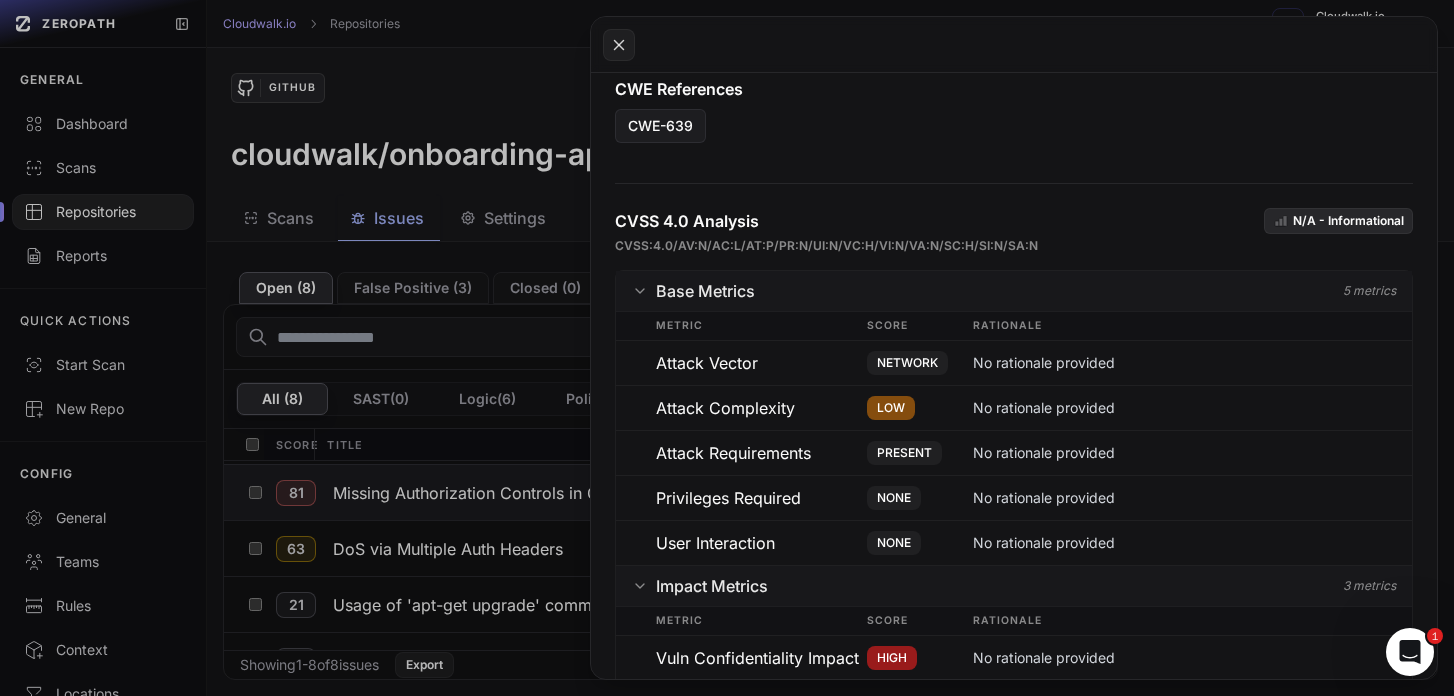 click 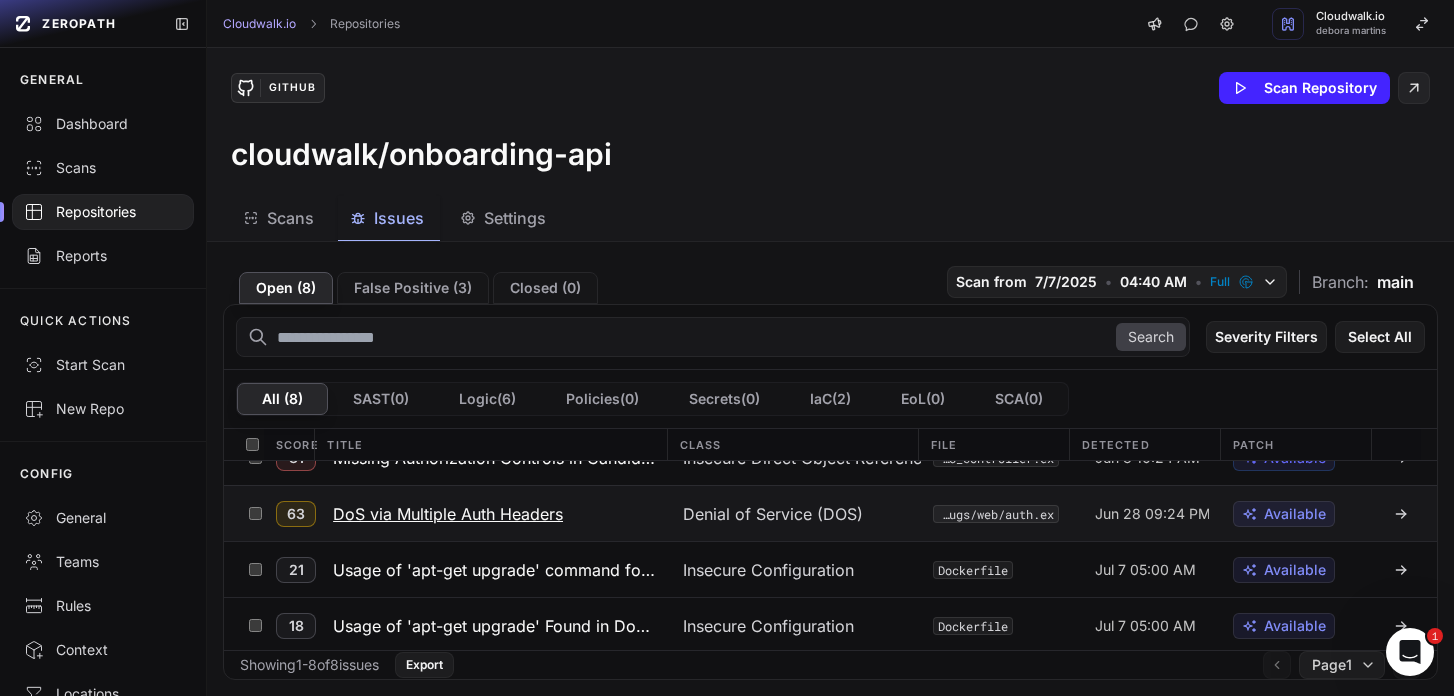scroll, scrollTop: 259, scrollLeft: 0, axis: vertical 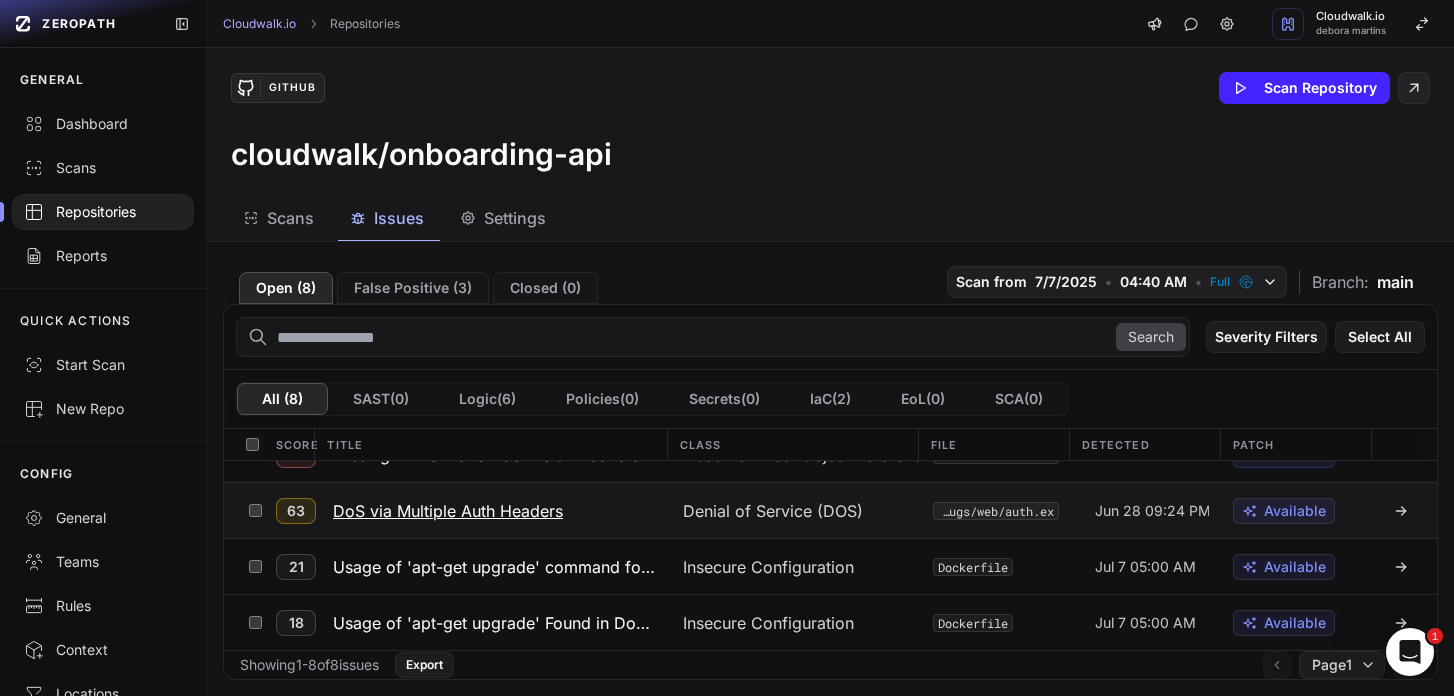 click on "DoS via Multiple Auth Headers" at bounding box center [448, 511] 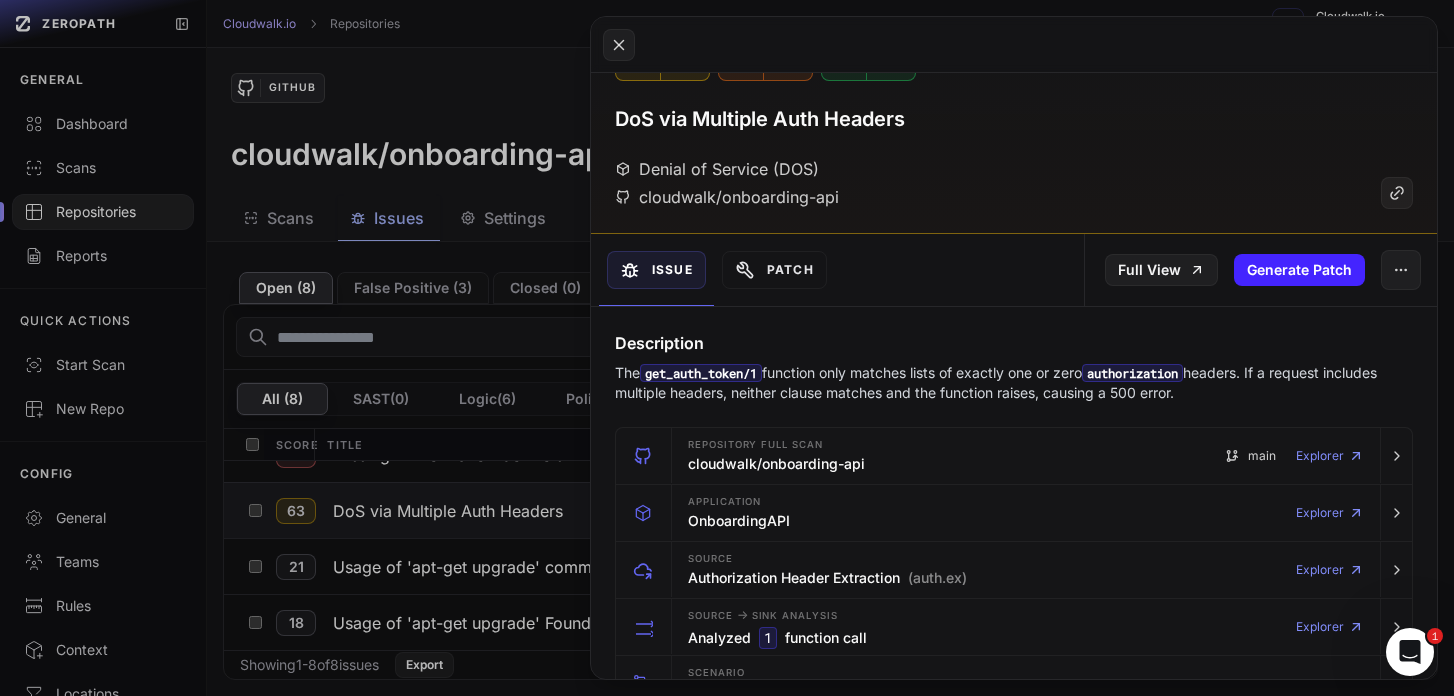 scroll, scrollTop: 48, scrollLeft: 0, axis: vertical 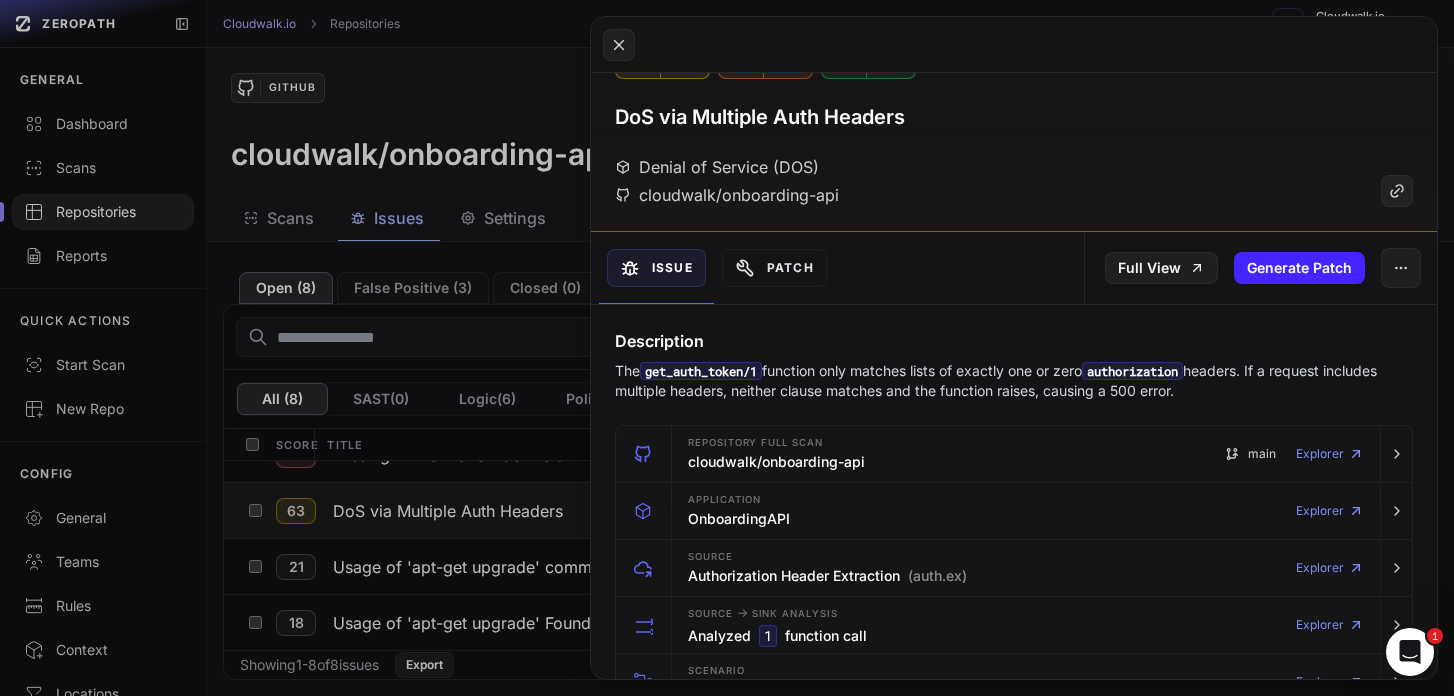 click on "Issue
Patch" at bounding box center [802, 268] 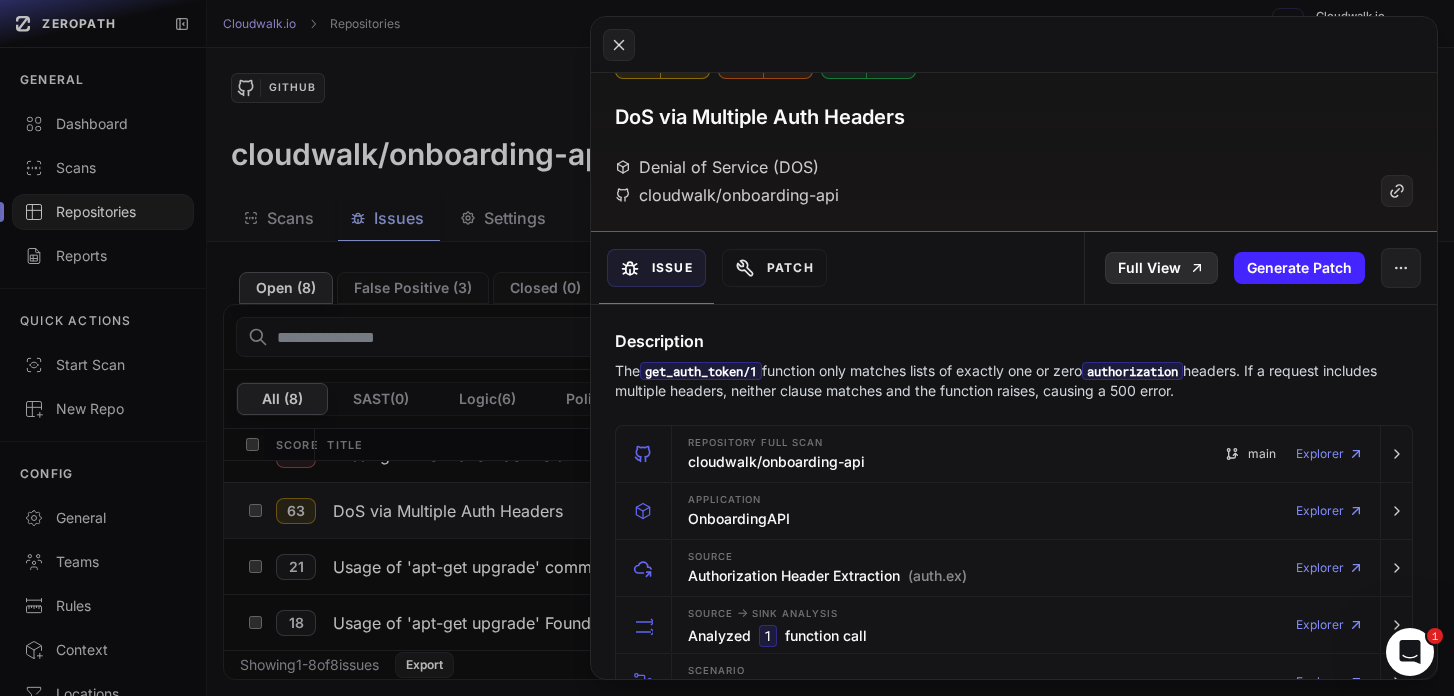 click on "Full View" at bounding box center [1161, 268] 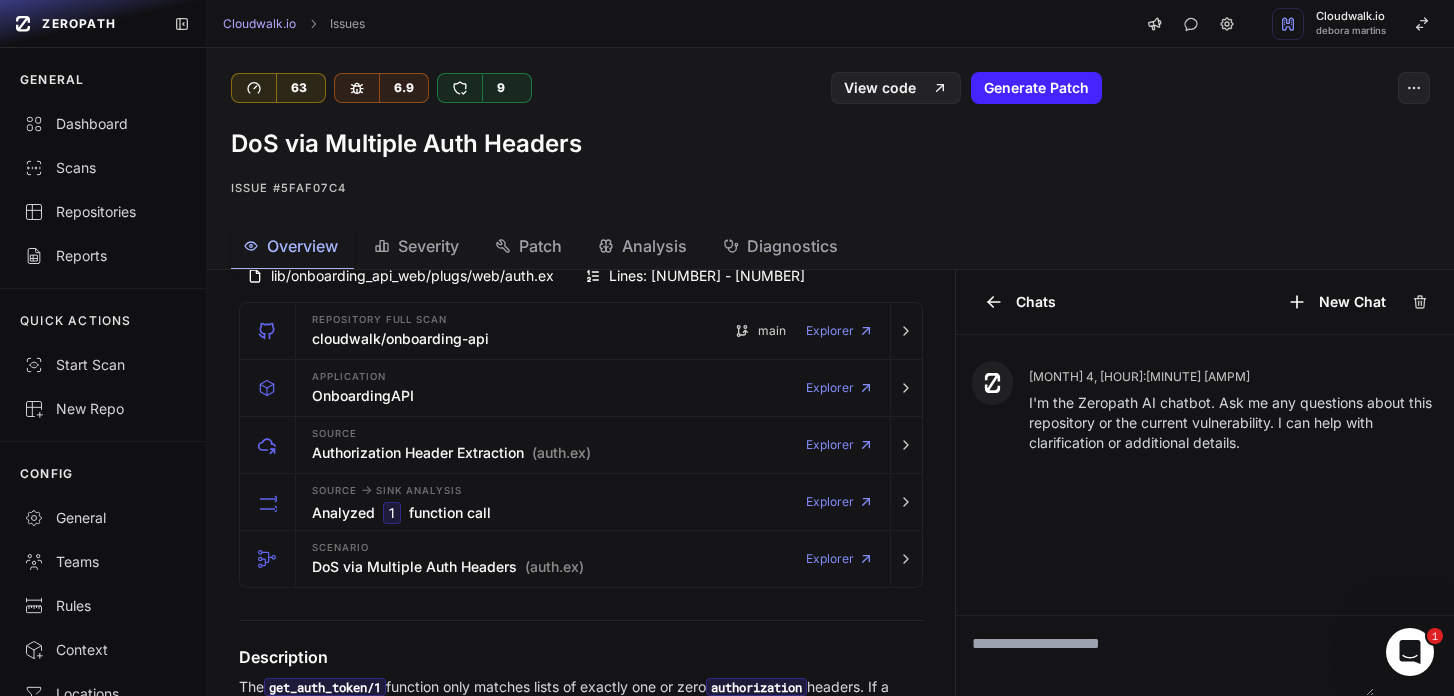 scroll, scrollTop: 141, scrollLeft: 0, axis: vertical 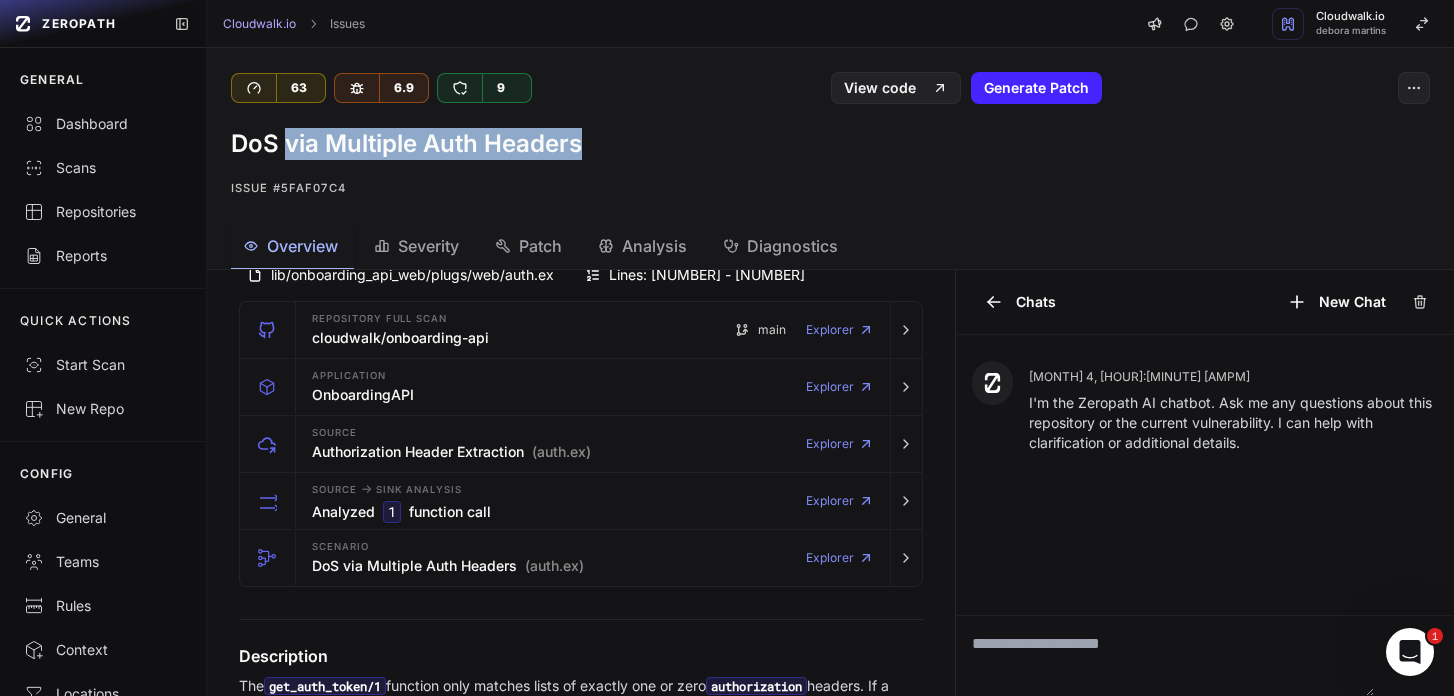drag, startPoint x: 590, startPoint y: 143, endPoint x: 285, endPoint y: 144, distance: 305.00165 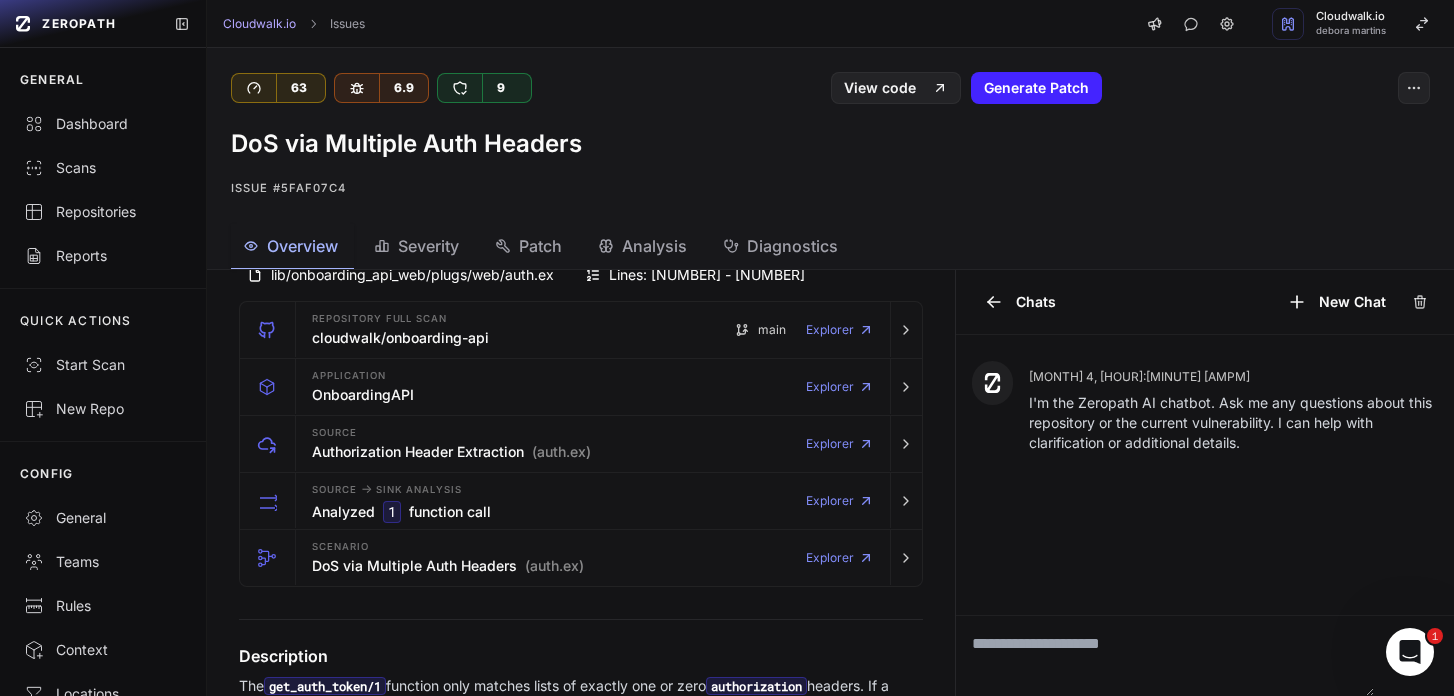 click on "DoS via Multiple Auth Headers" at bounding box center [830, 144] 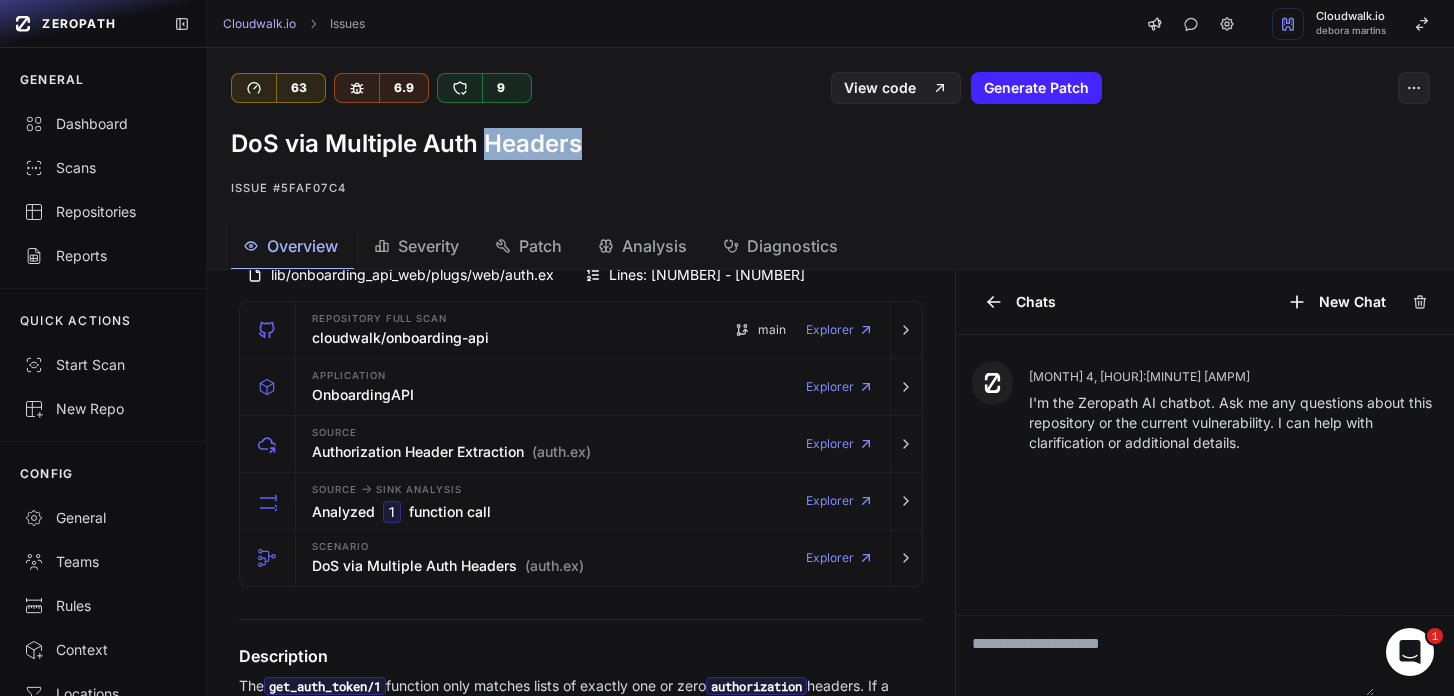 click on "DoS via Multiple Auth Headers" at bounding box center [830, 144] 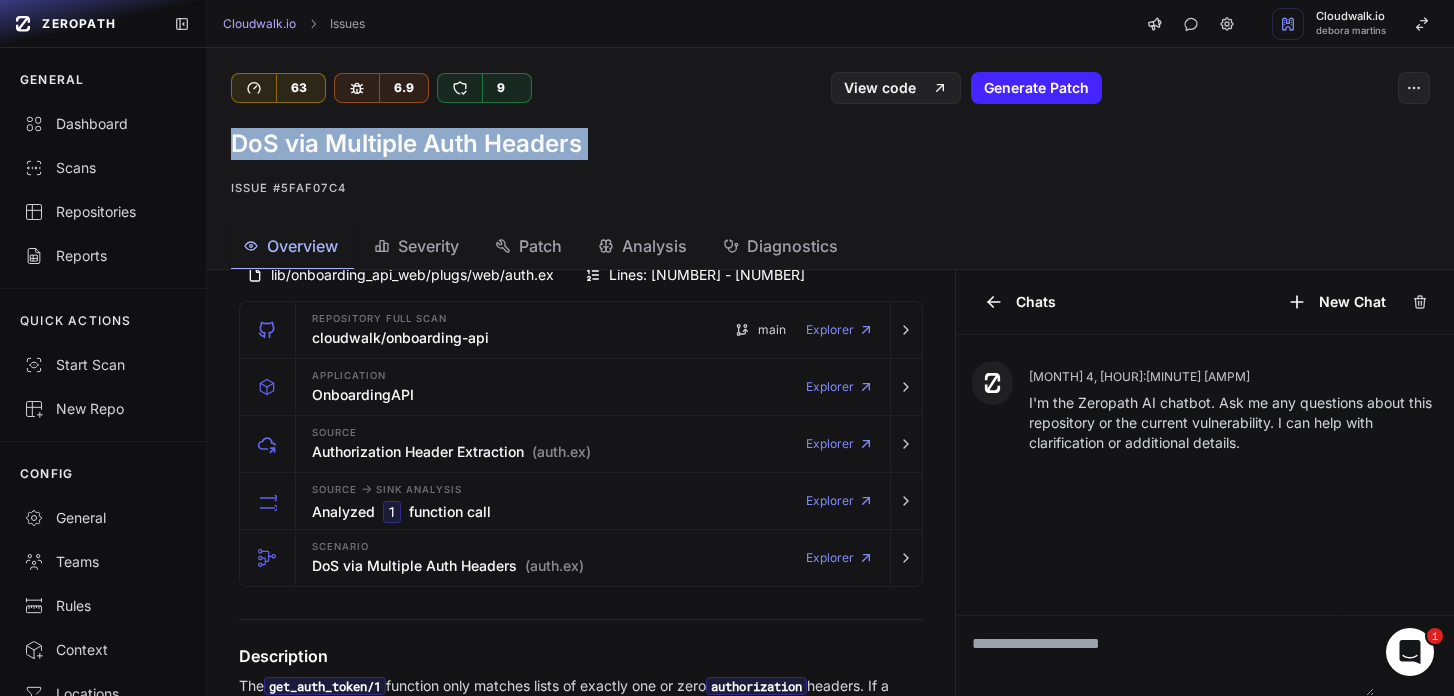click on "DoS via Multiple Auth Headers" at bounding box center [830, 144] 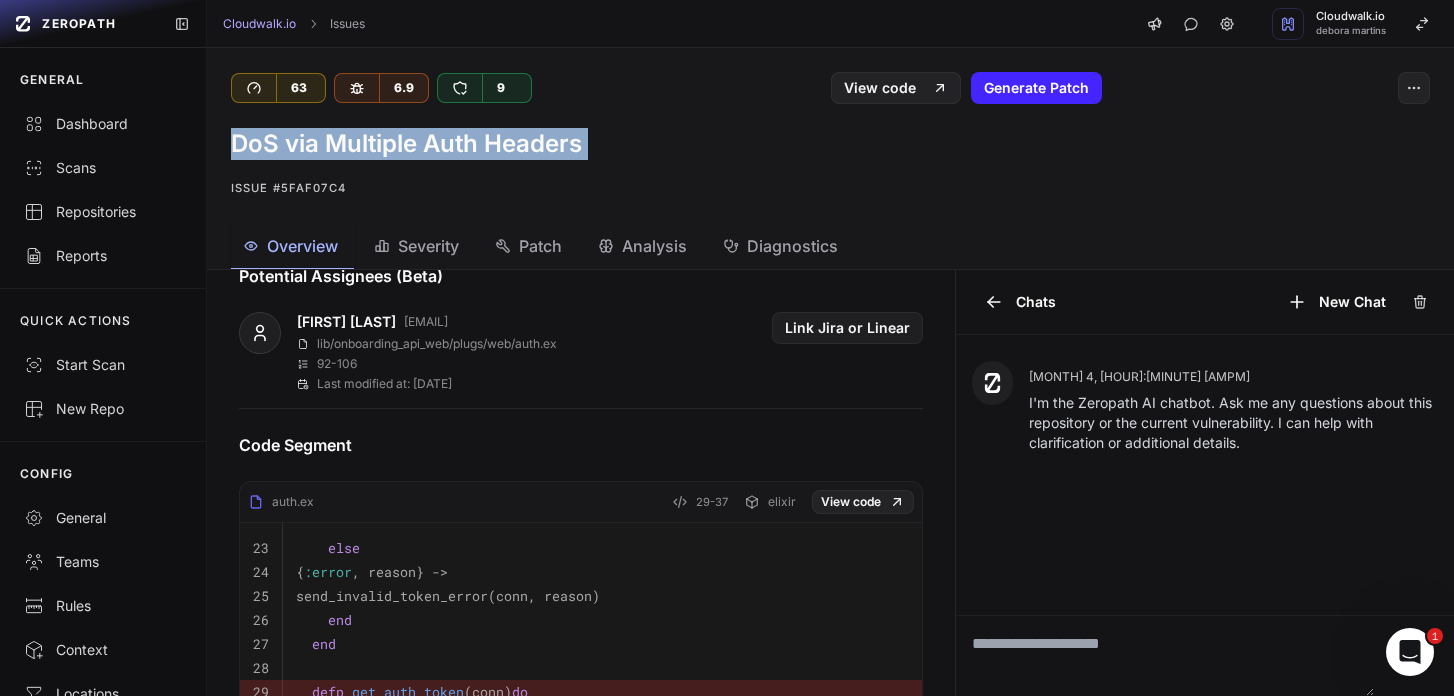scroll, scrollTop: 454, scrollLeft: 0, axis: vertical 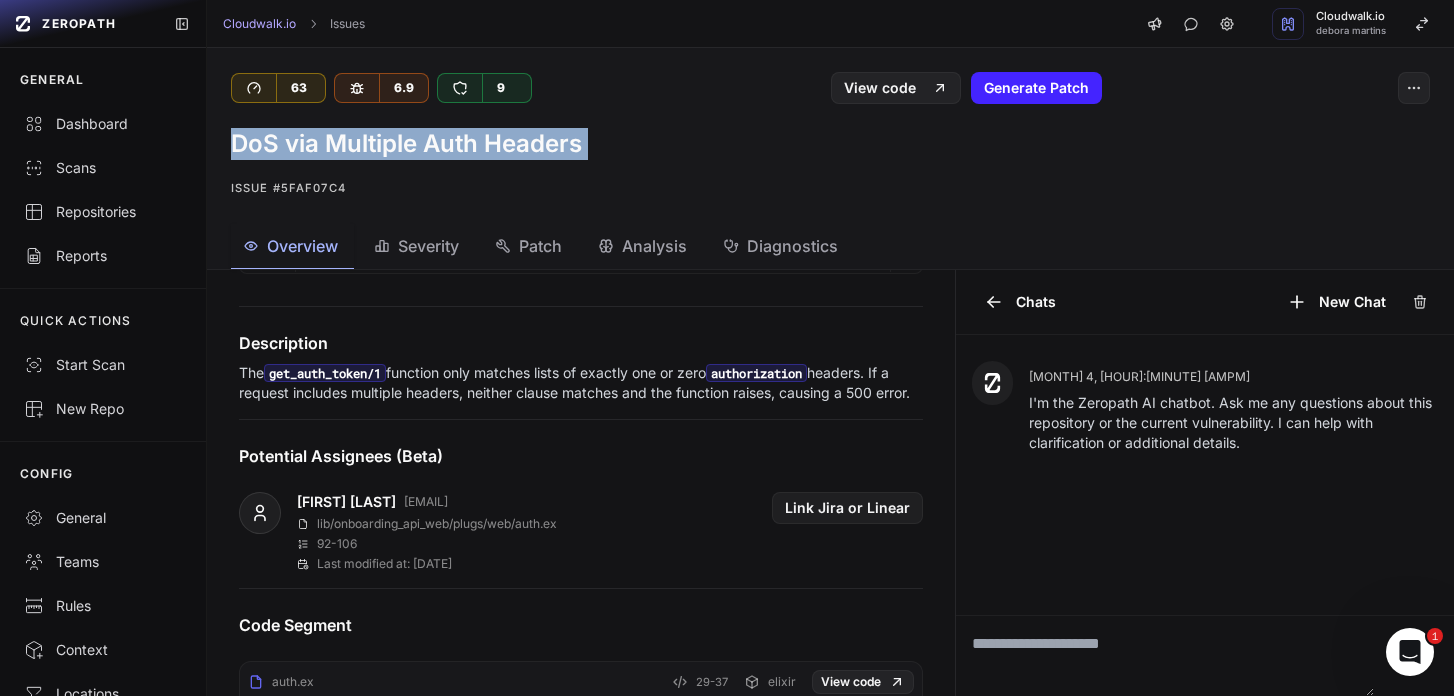 drag, startPoint x: 337, startPoint y: 413, endPoint x: 229, endPoint y: 368, distance: 117 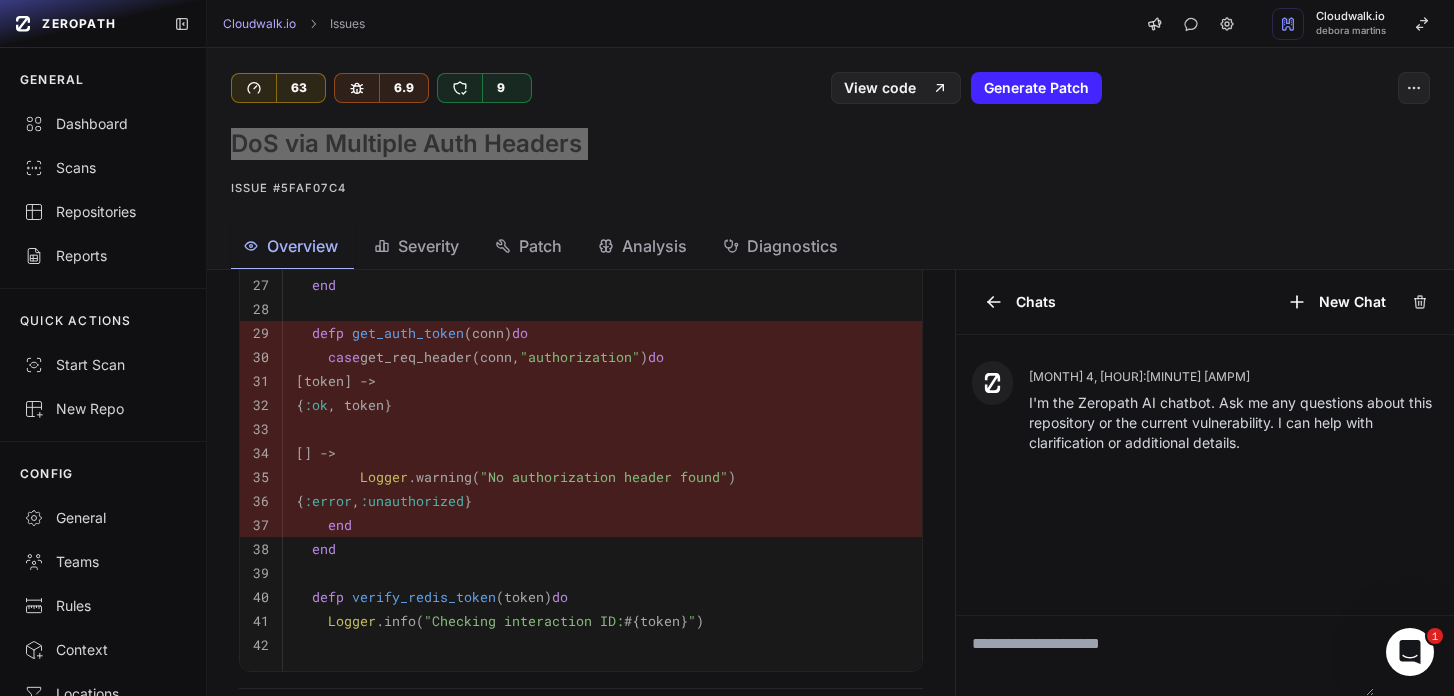 scroll, scrollTop: 1127, scrollLeft: 0, axis: vertical 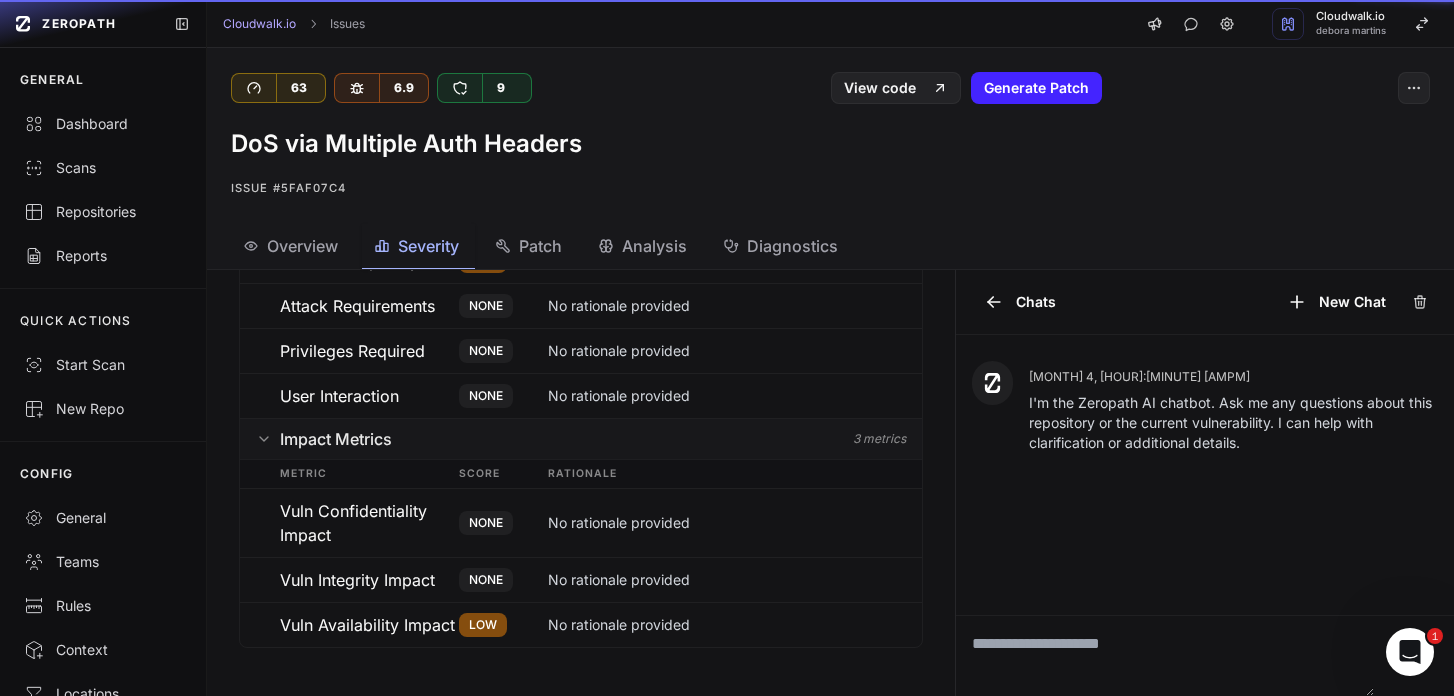 click on "Severity" at bounding box center (428, 246) 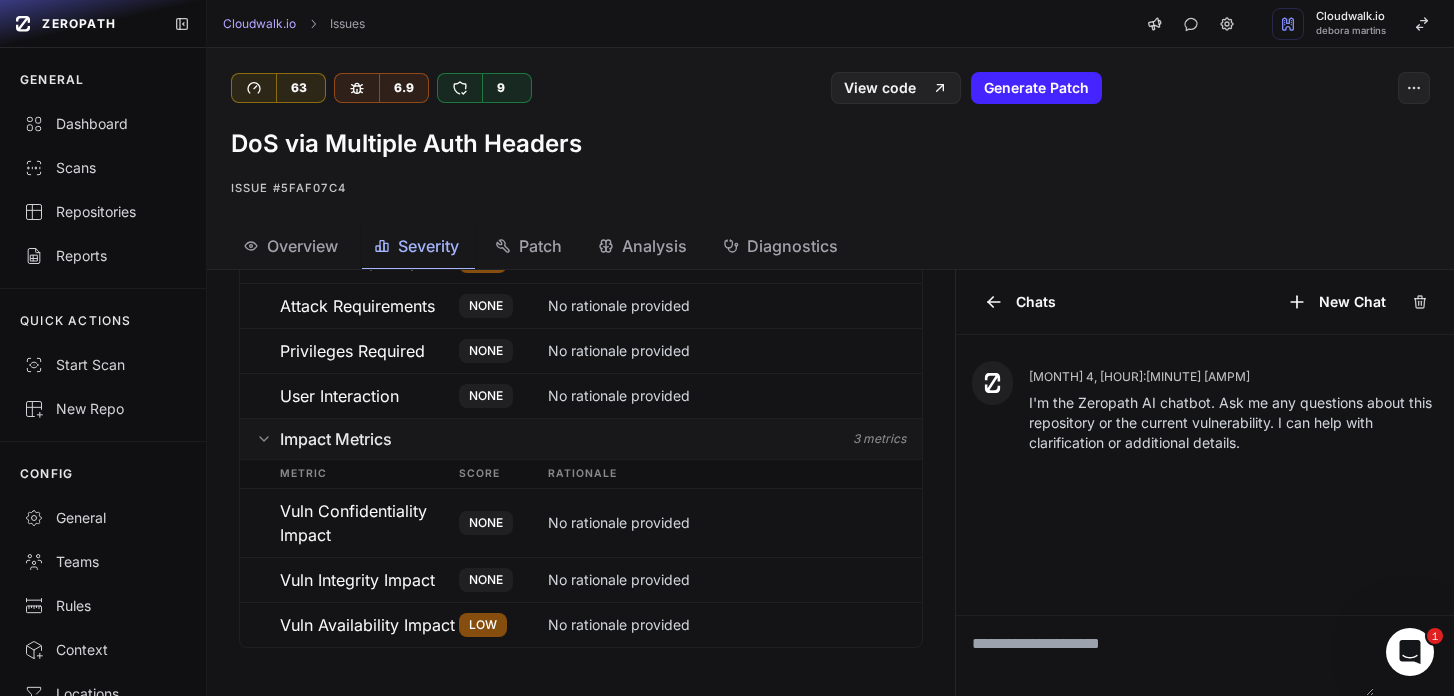 click on "Patch" at bounding box center (540, 246) 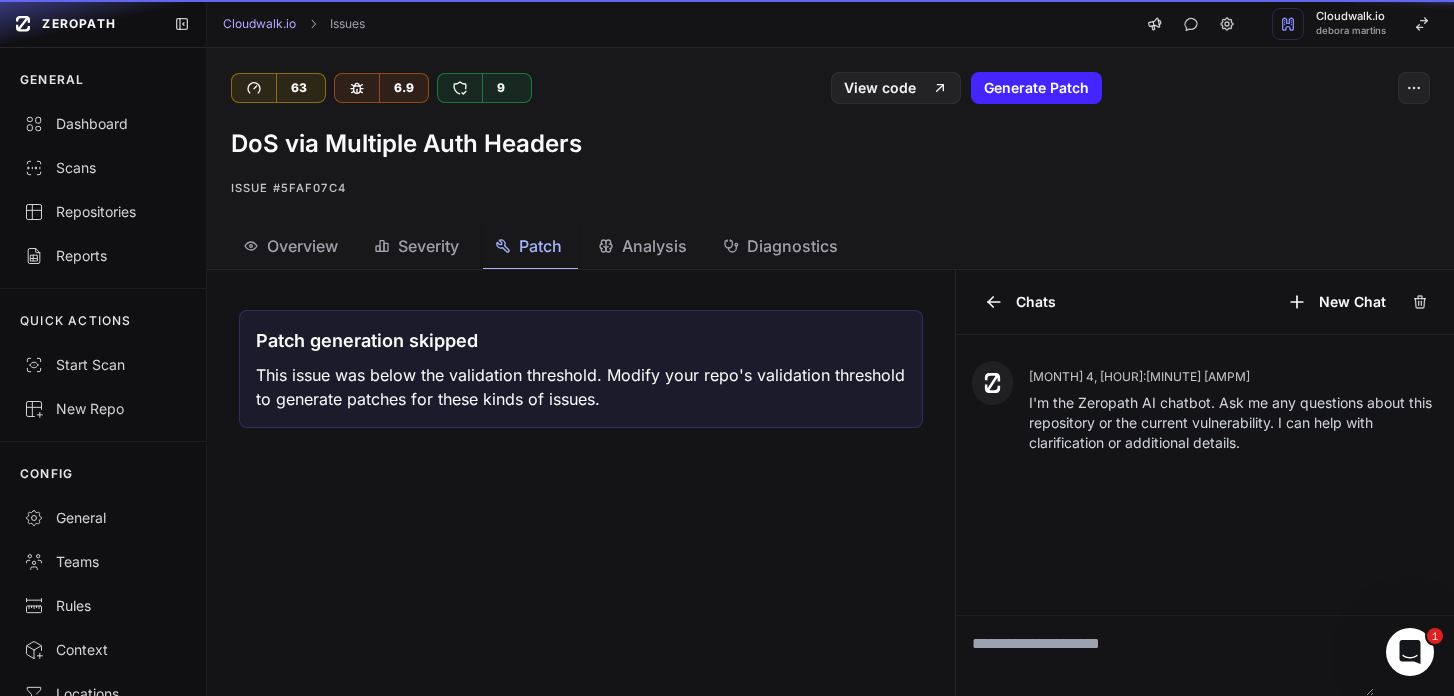 scroll, scrollTop: 0, scrollLeft: 0, axis: both 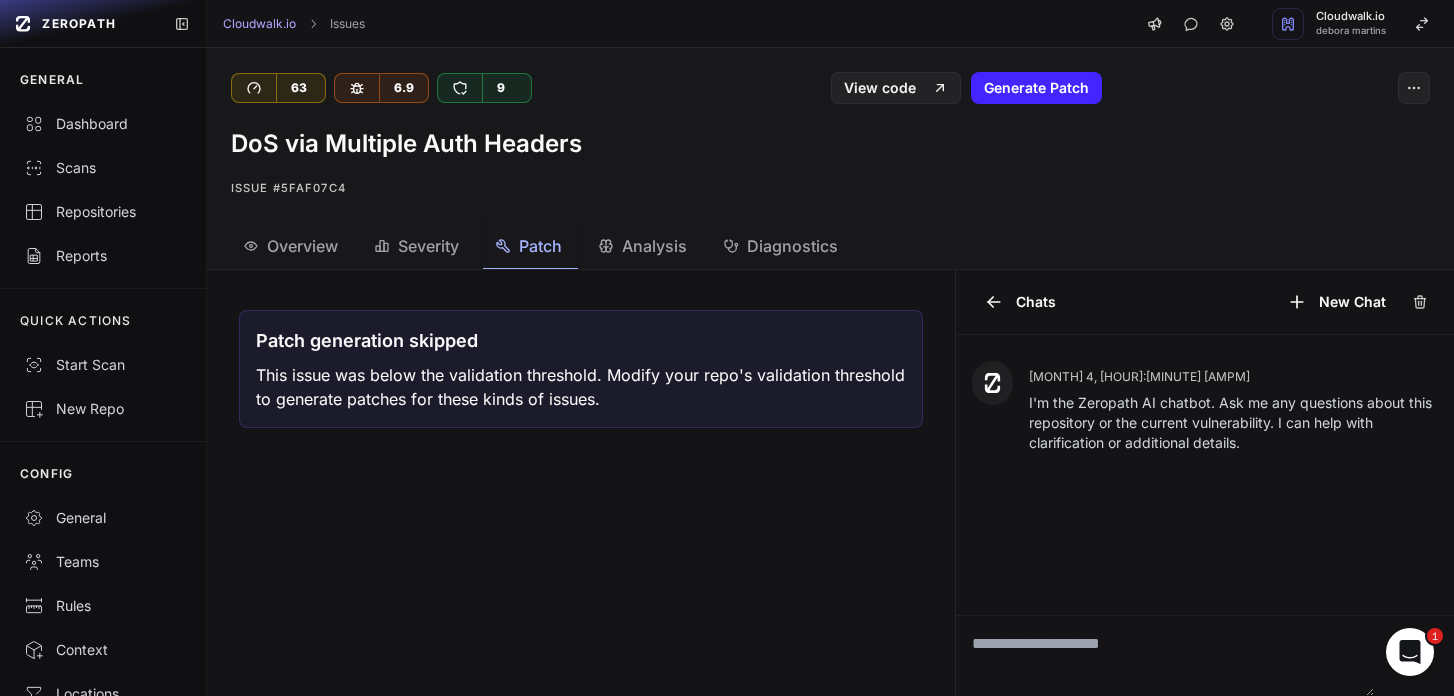 click on "Analysis" at bounding box center (654, 246) 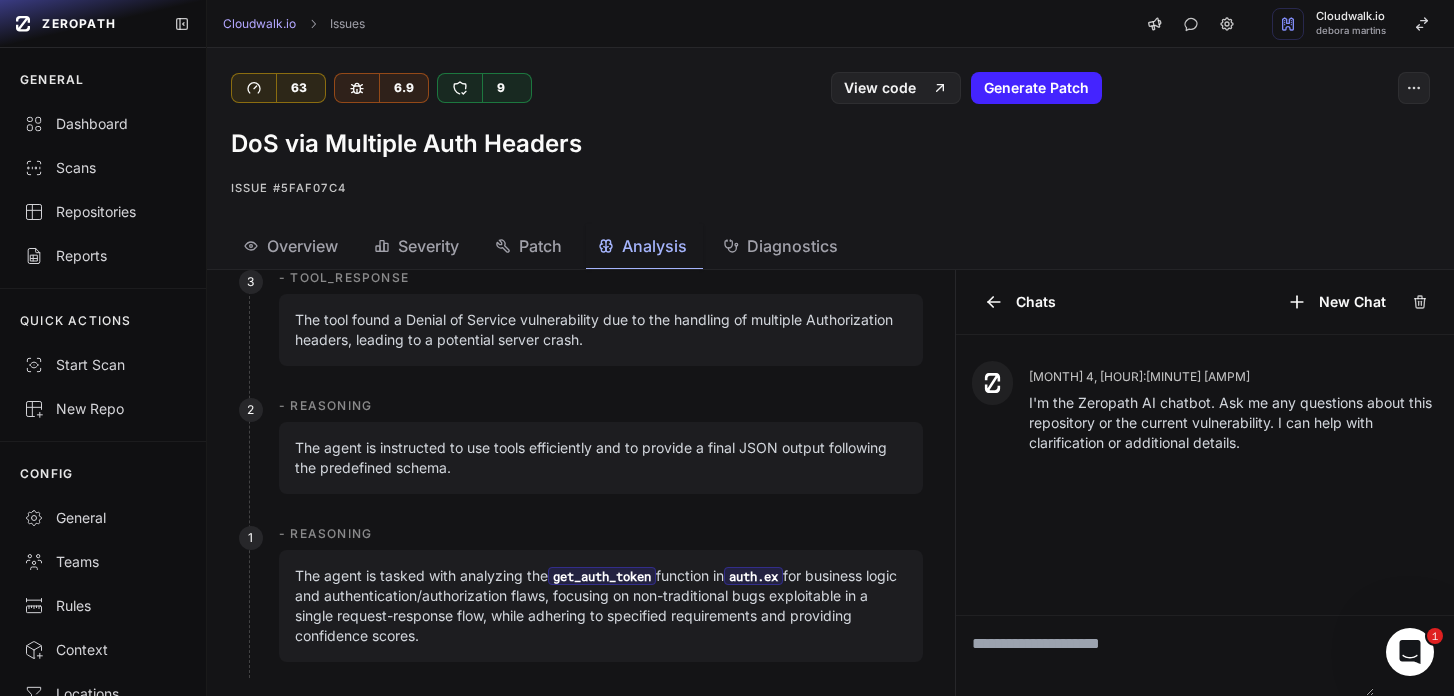 scroll, scrollTop: 158, scrollLeft: 0, axis: vertical 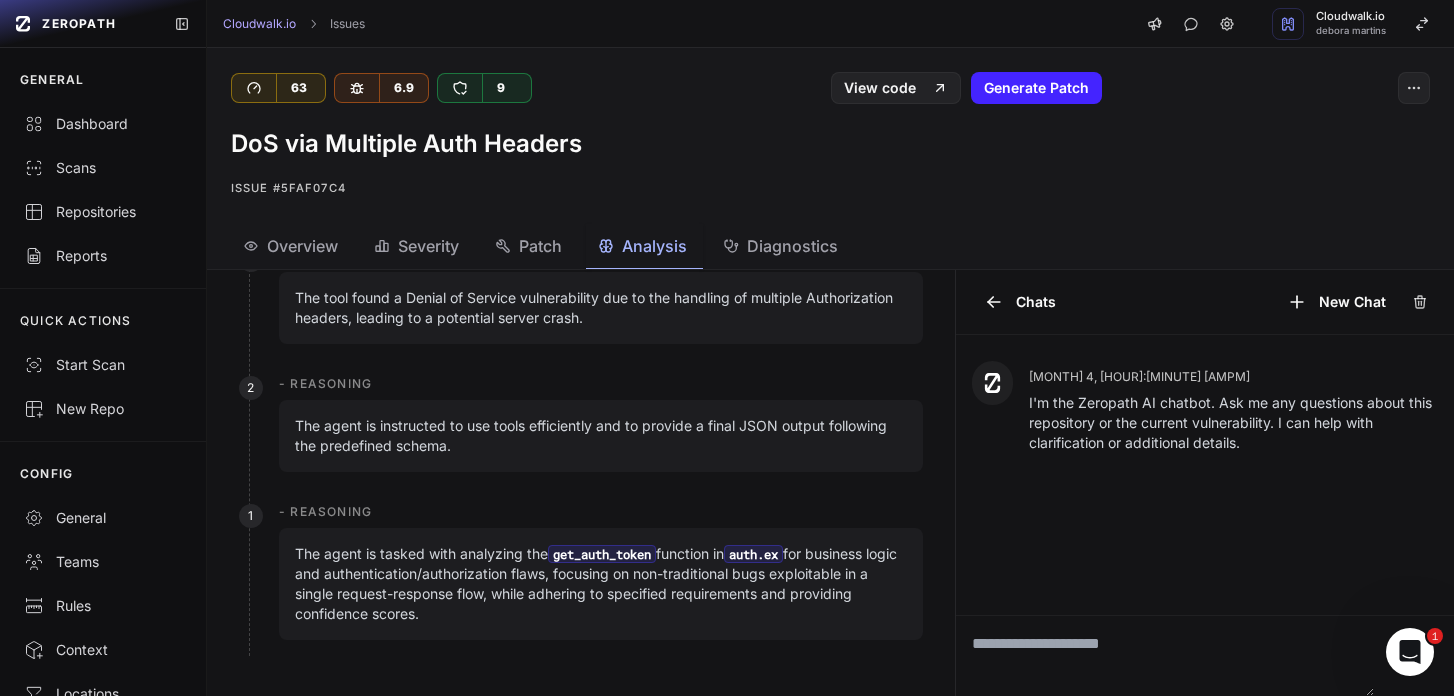 click on "Diagnostics" at bounding box center (792, 246) 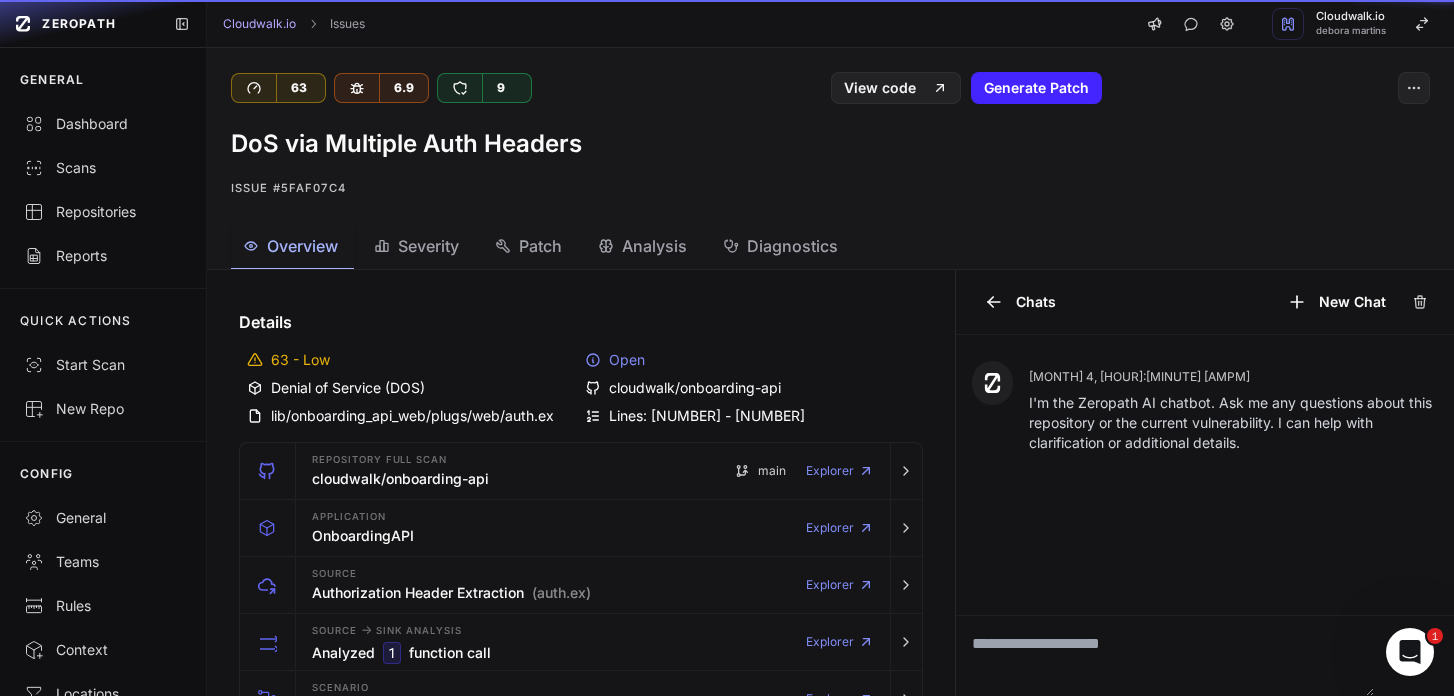 click on "Overview" at bounding box center [302, 246] 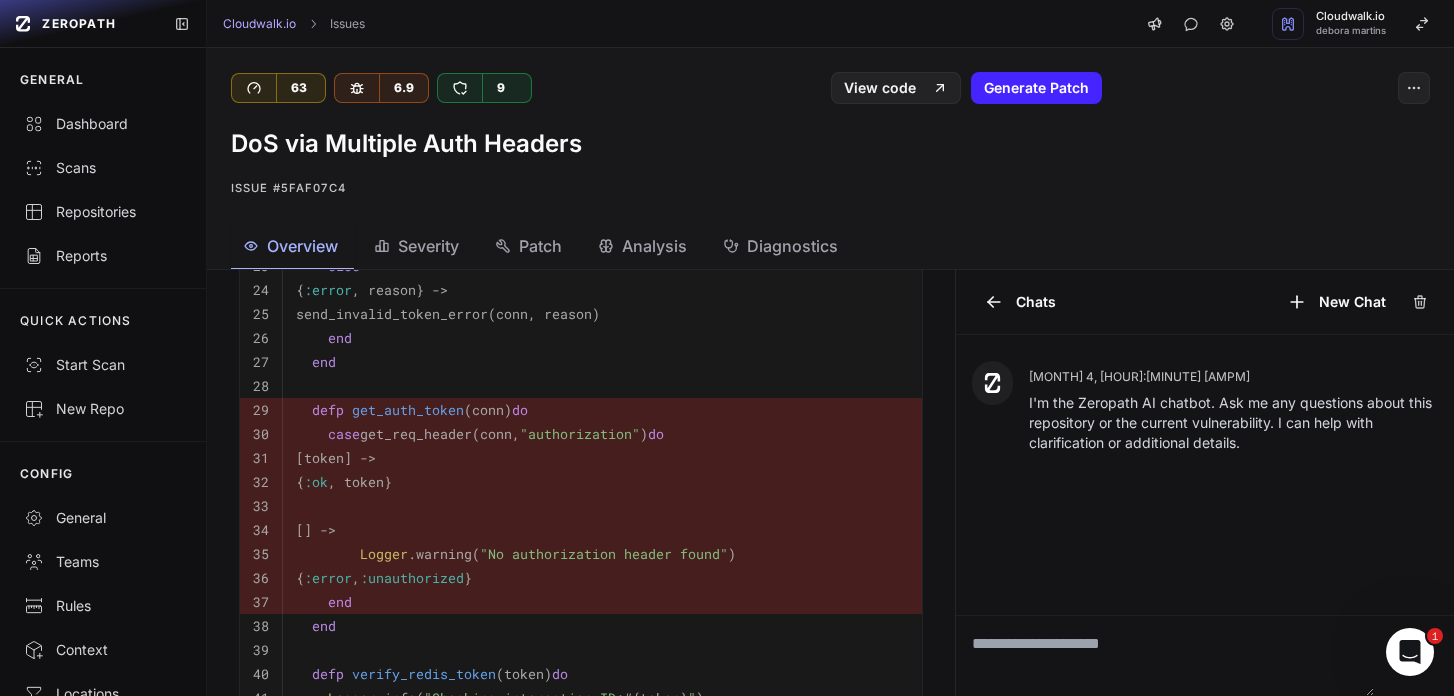 scroll, scrollTop: 1127, scrollLeft: 0, axis: vertical 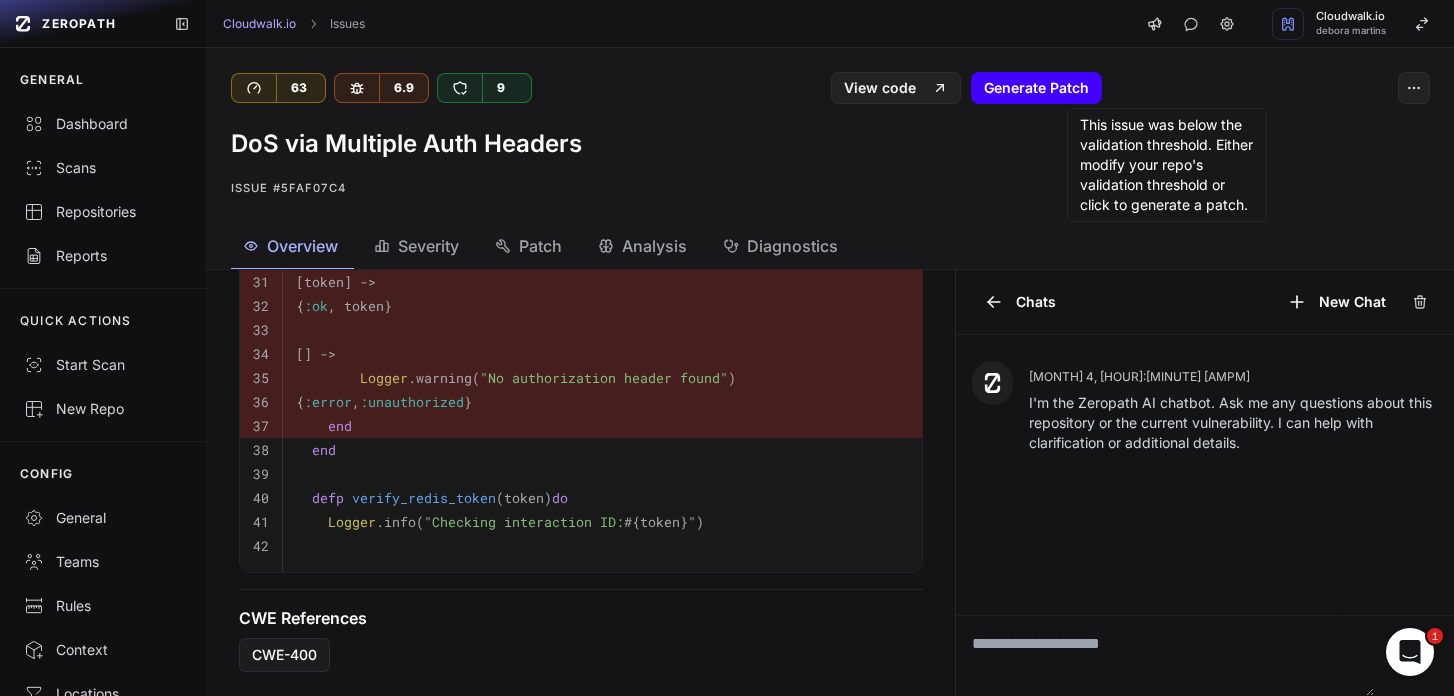 click on "Generate Patch" at bounding box center (1036, 88) 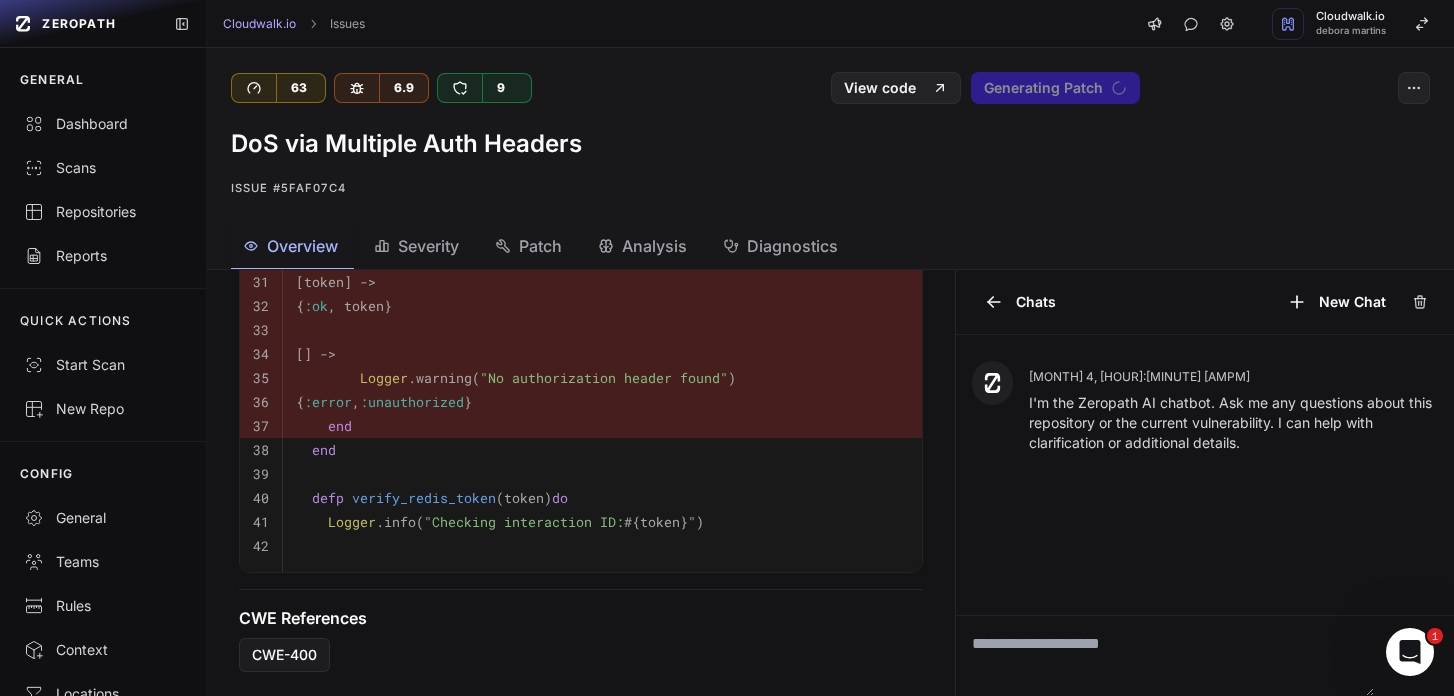 scroll, scrollTop: 0, scrollLeft: 0, axis: both 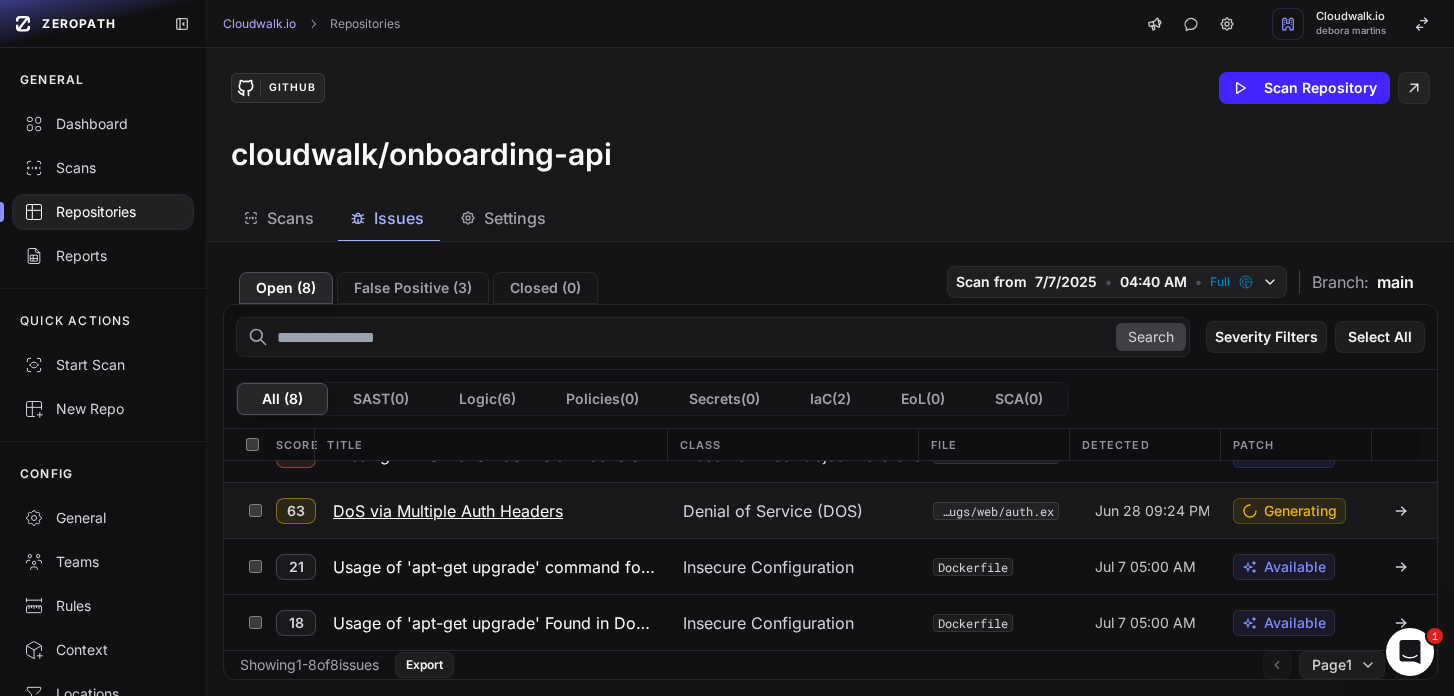 click on "DoS via Multiple Auth Headers" at bounding box center [448, 511] 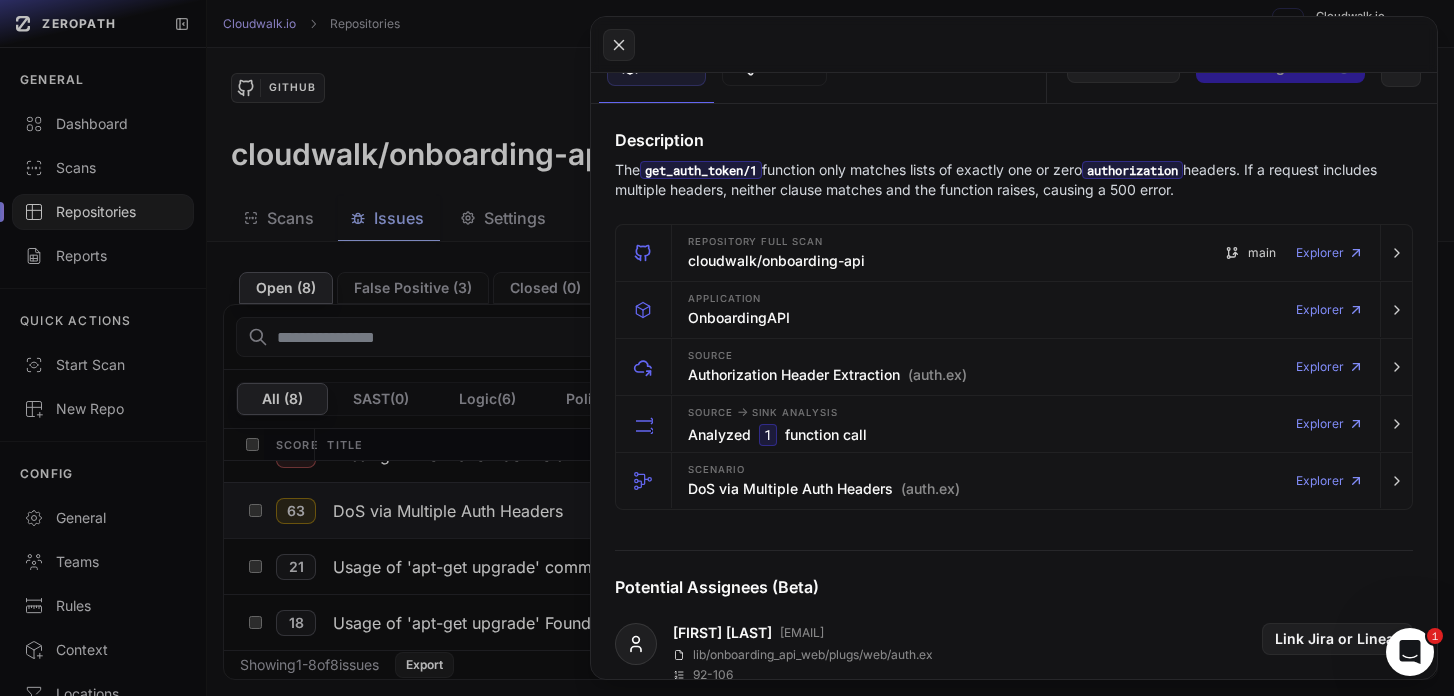 scroll, scrollTop: 141, scrollLeft: 0, axis: vertical 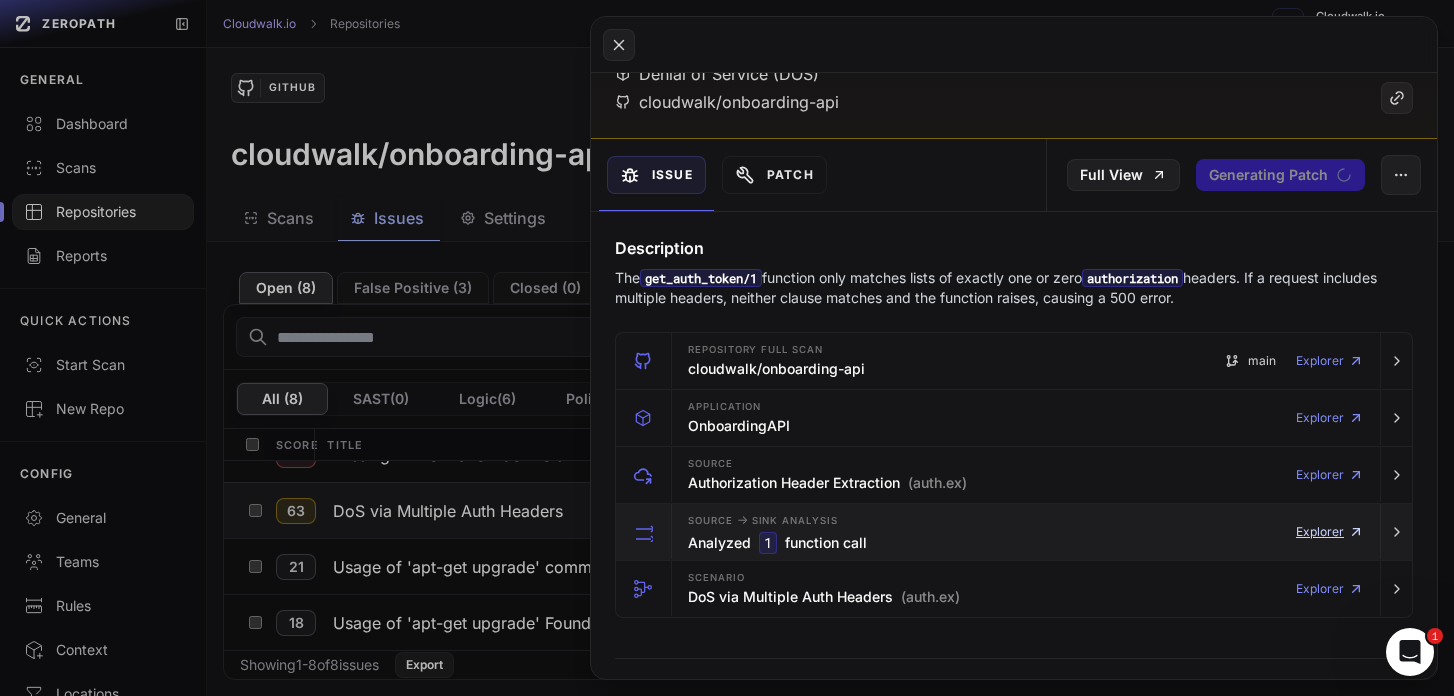click 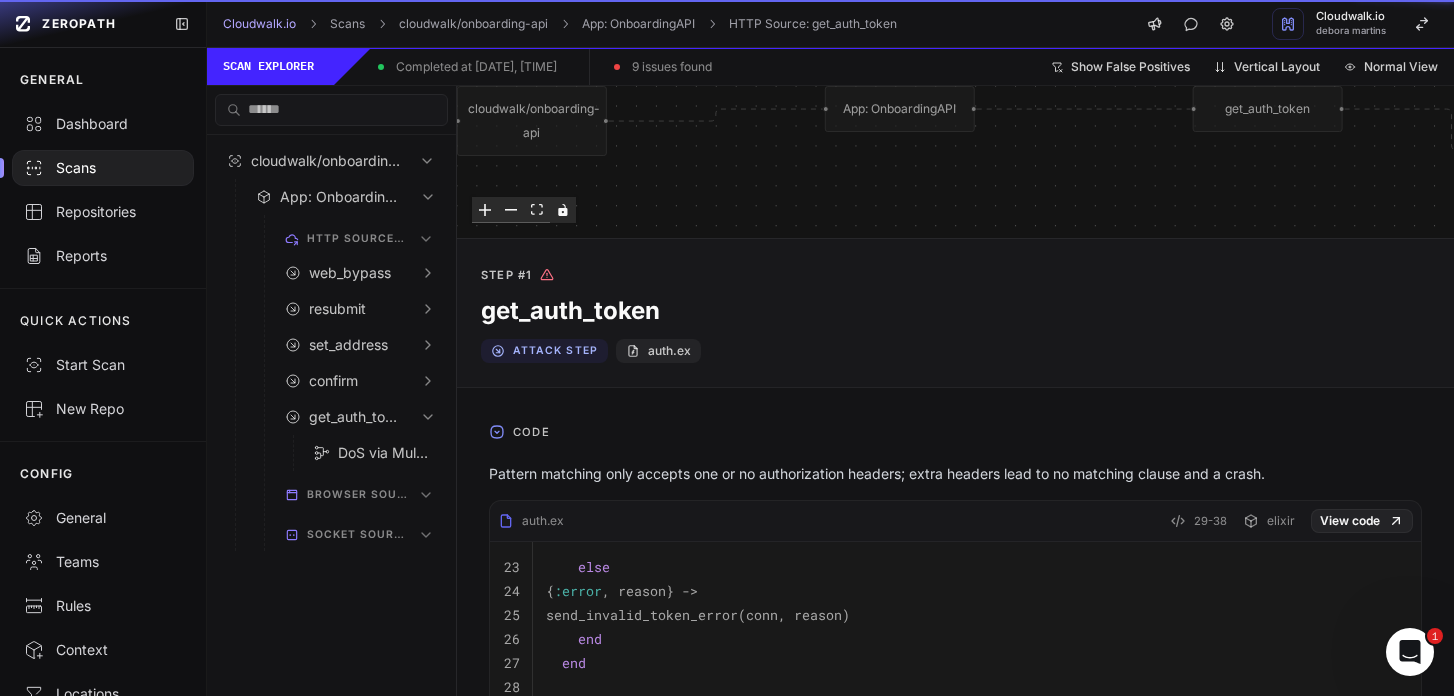 click on "Attack Step     auth.ex" at bounding box center (955, 351) 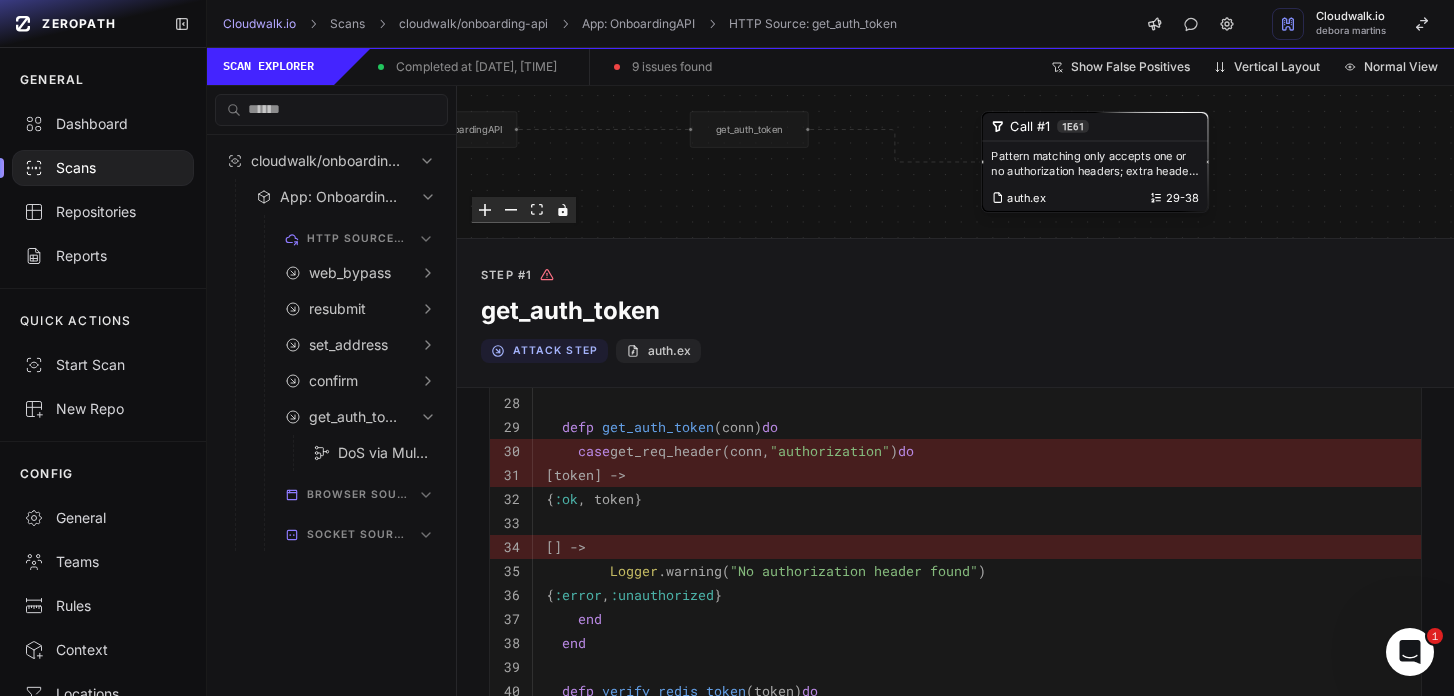 scroll, scrollTop: 269, scrollLeft: 0, axis: vertical 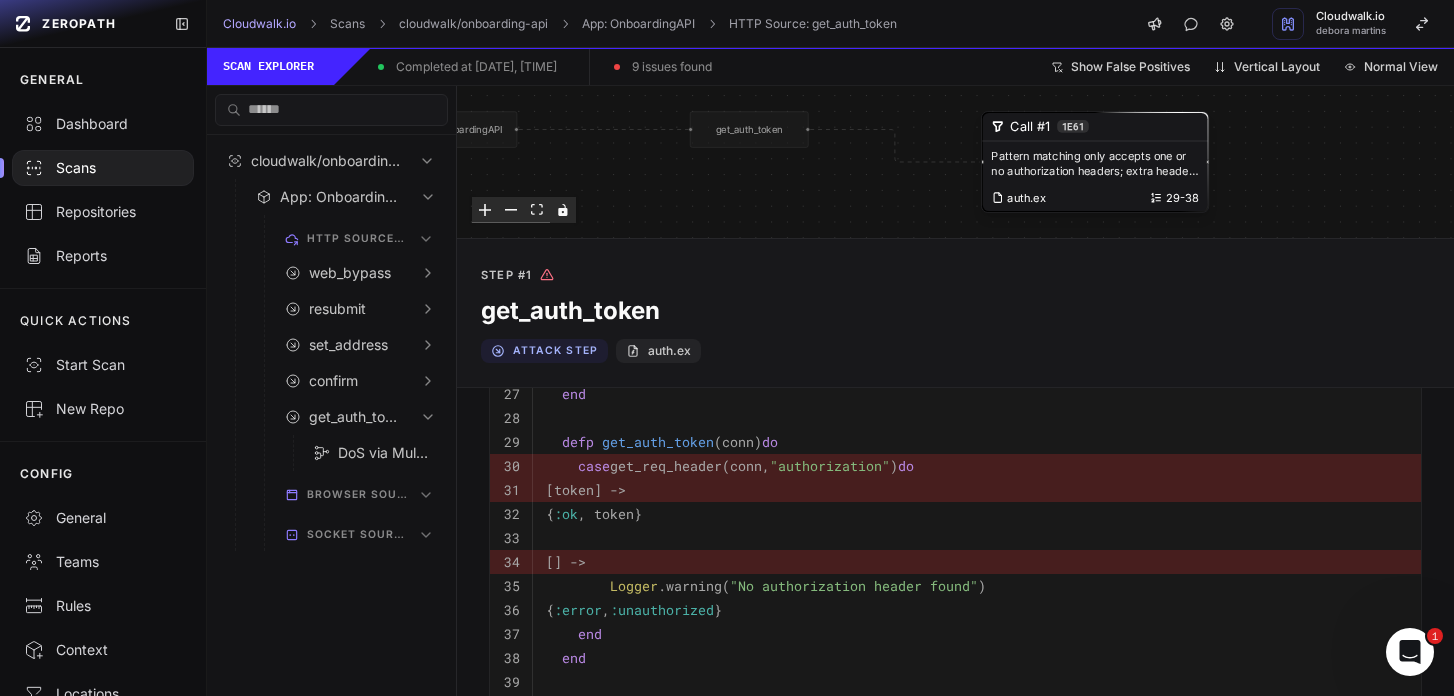 click on "get_auth_token" at bounding box center (658, 442) 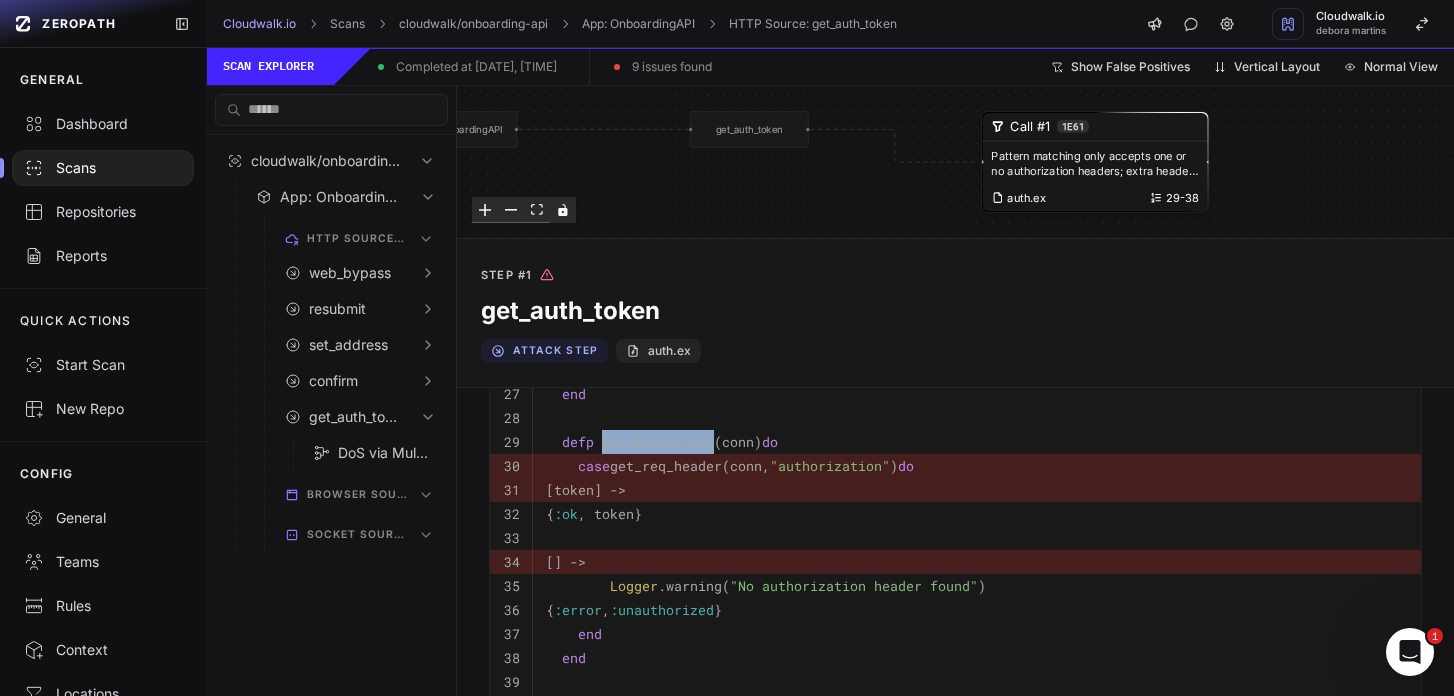 click on "get_auth_token" at bounding box center [658, 442] 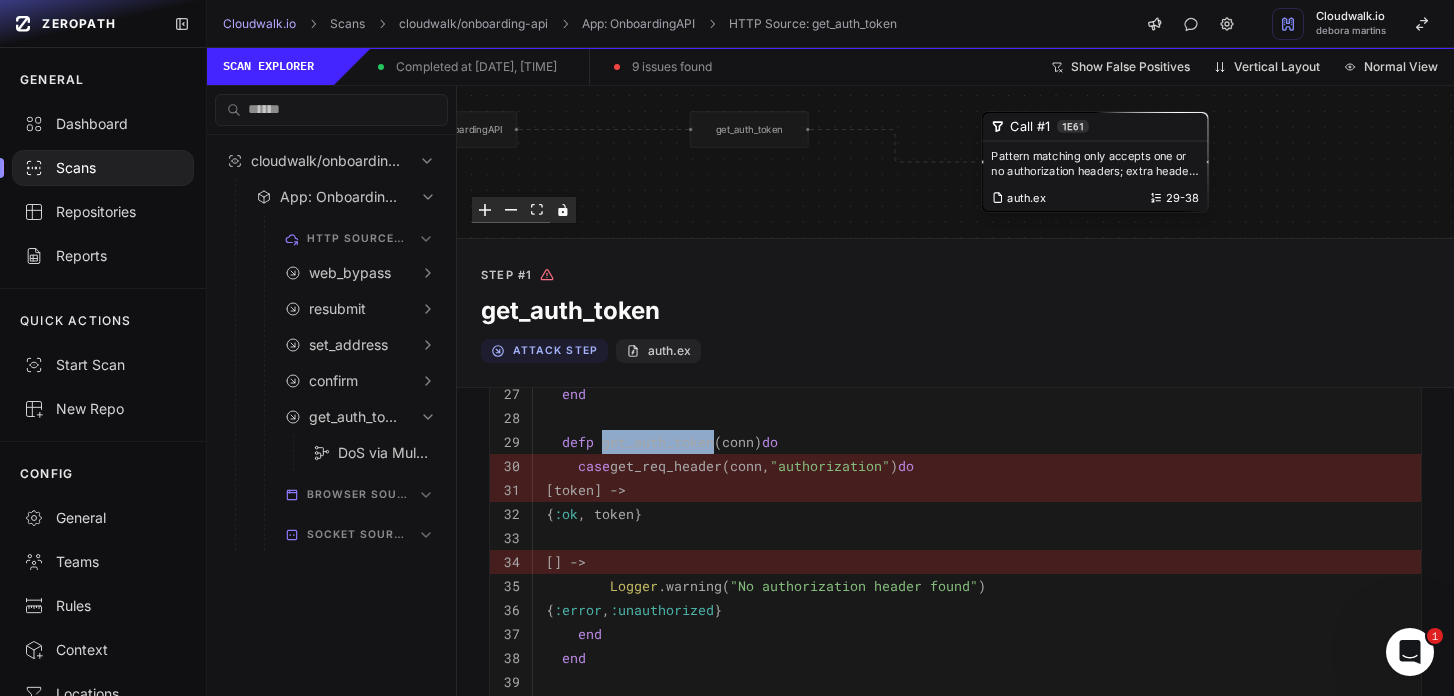 copy on "get_auth_token" 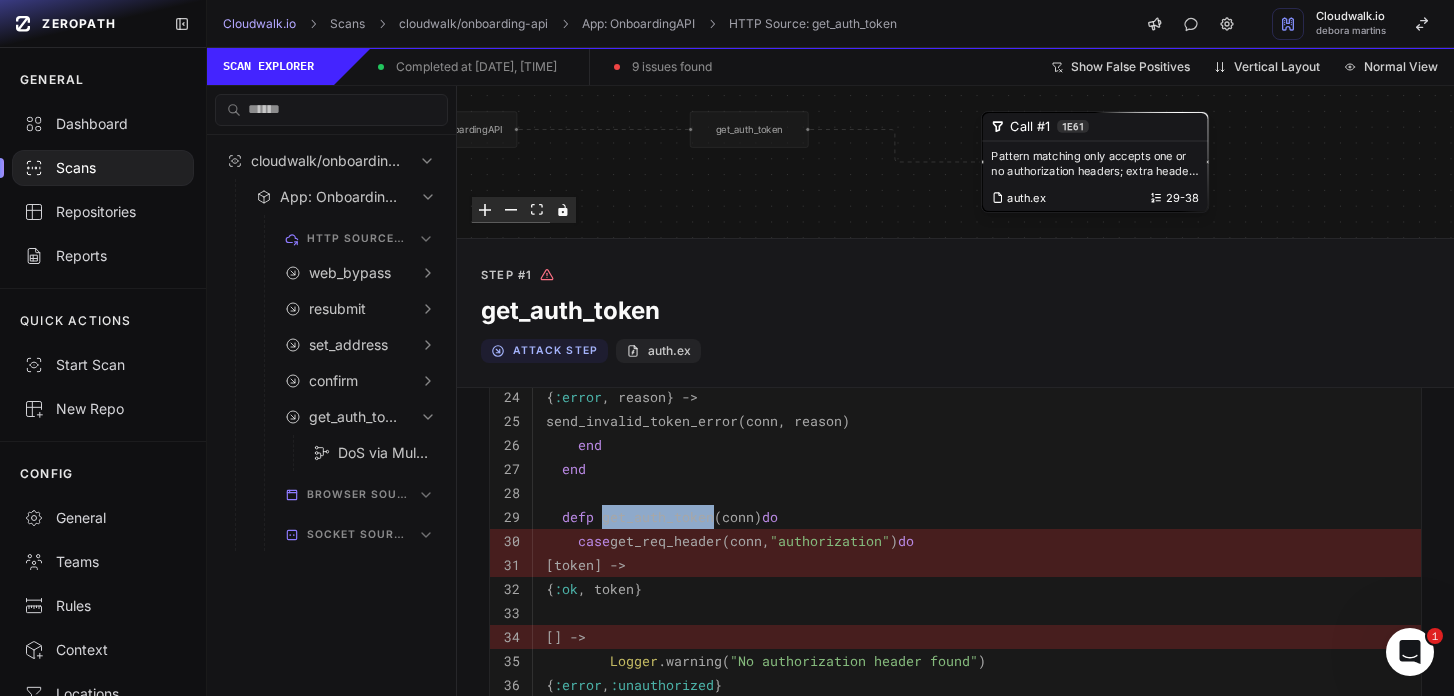 scroll, scrollTop: 0, scrollLeft: 0, axis: both 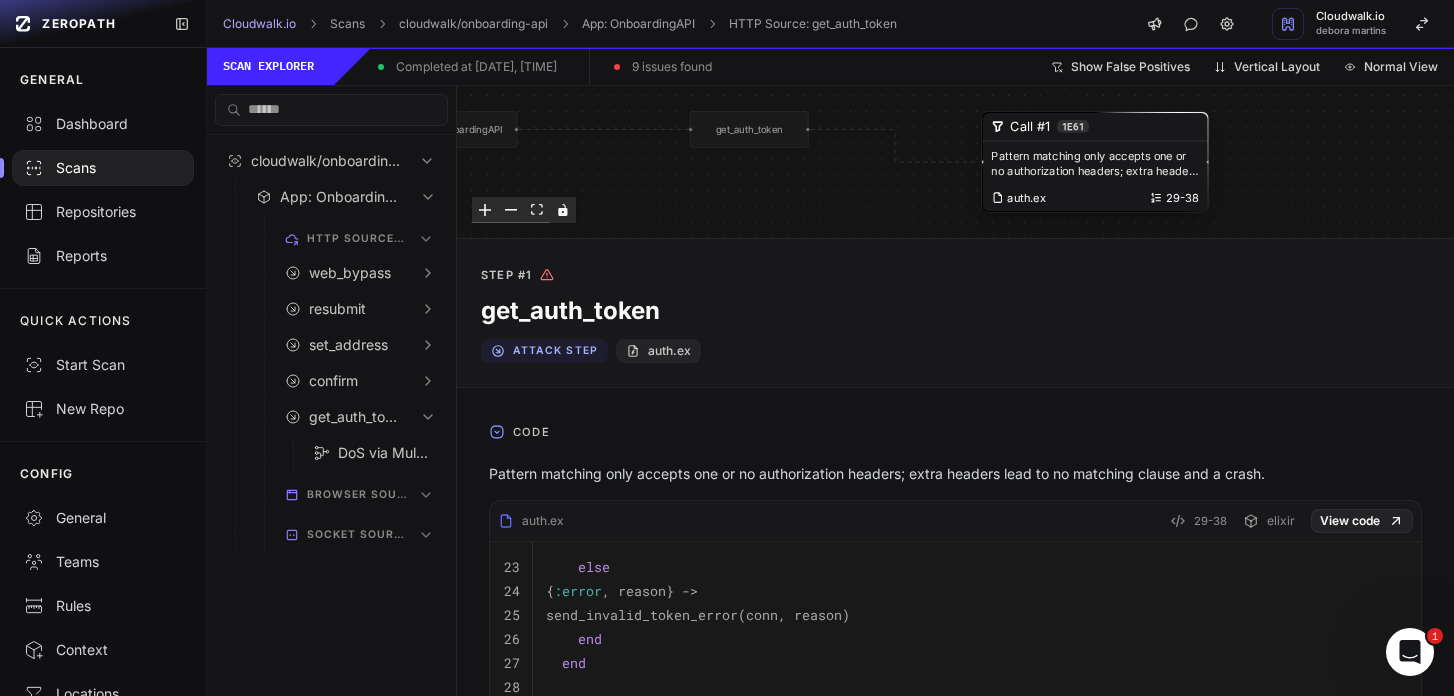 click on "Step #1     get_auth_token       Attack Step     auth.ex" at bounding box center (955, 313) 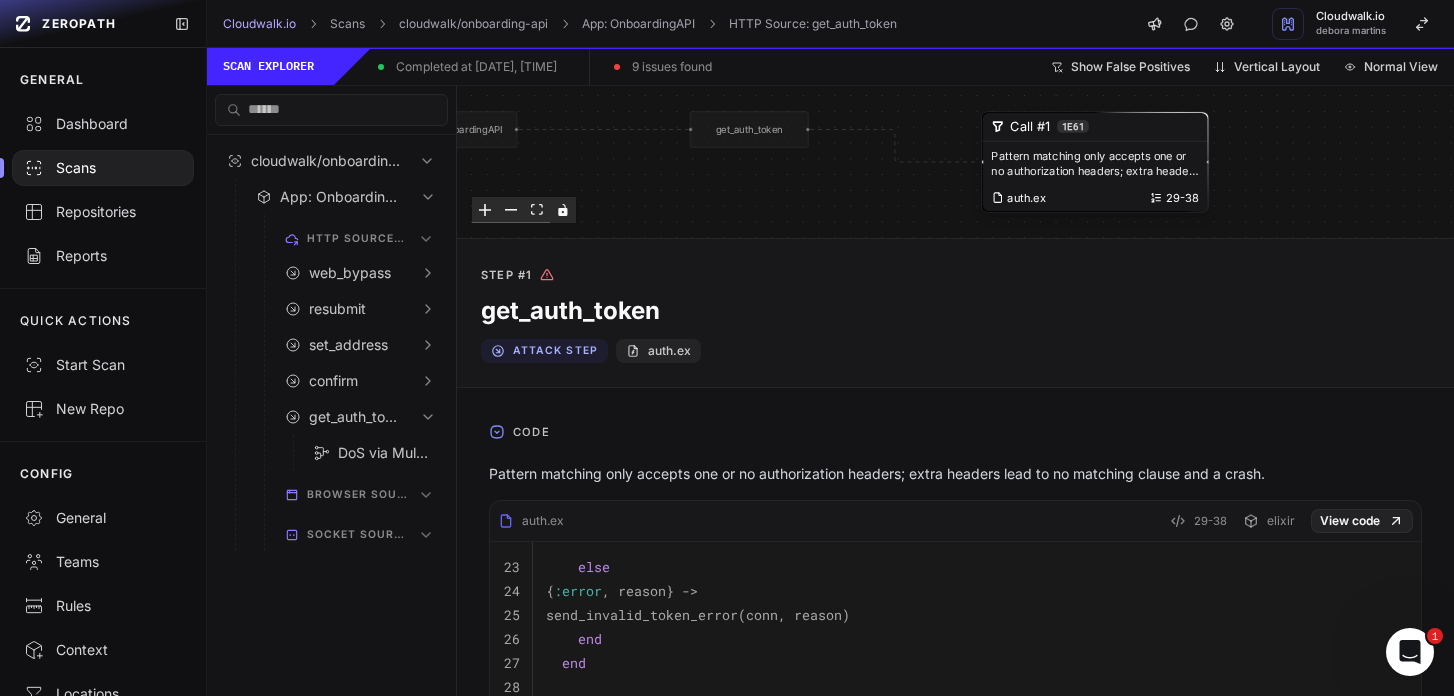 click on "29-38" at bounding box center [1174, 197] 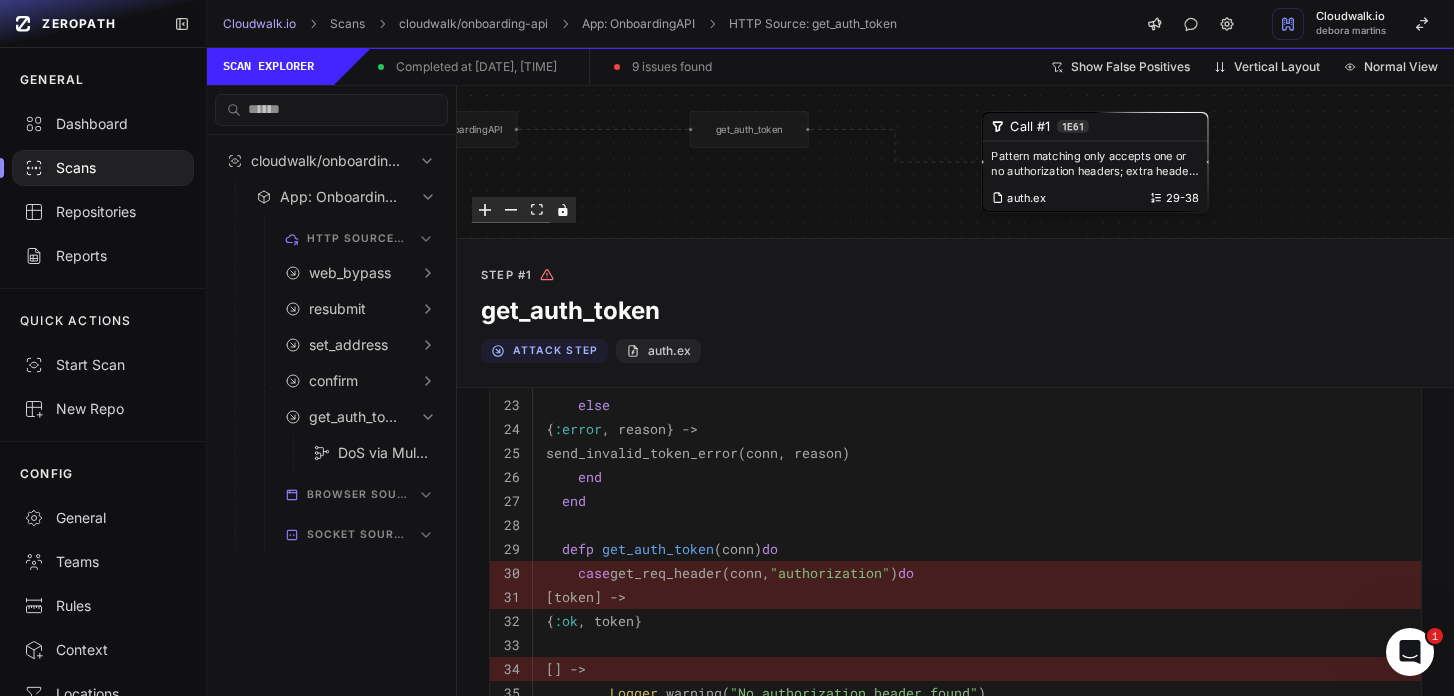 scroll, scrollTop: 43, scrollLeft: 0, axis: vertical 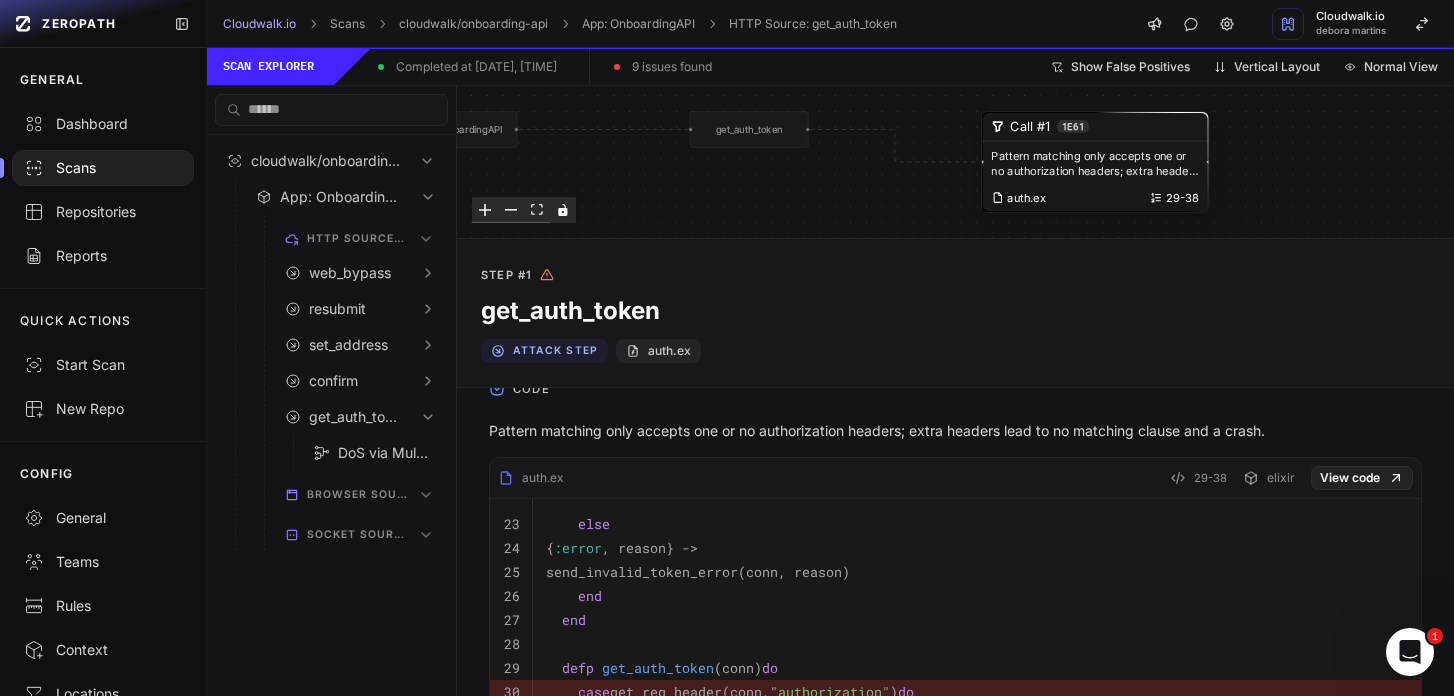 click on "Step #1" at bounding box center (570, 275) 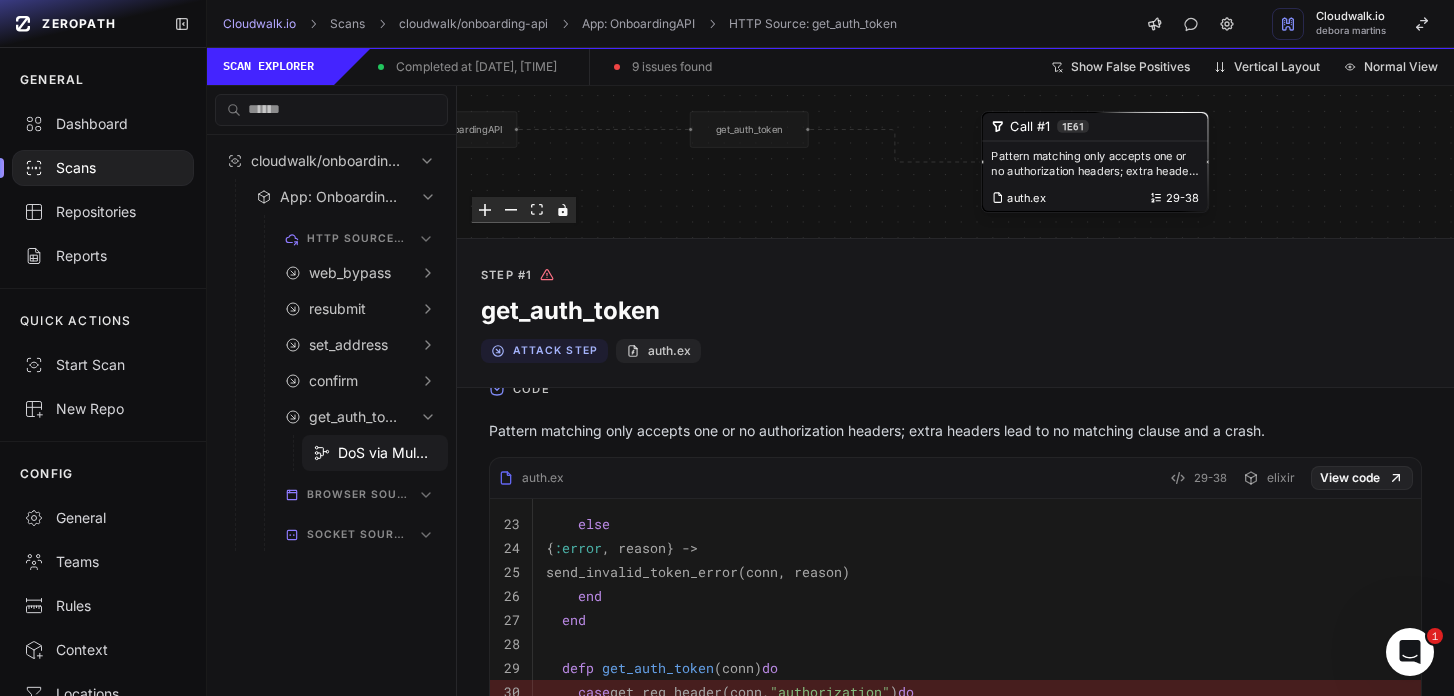 click on "DoS via Multiple Auth Headers" at bounding box center [383, 453] 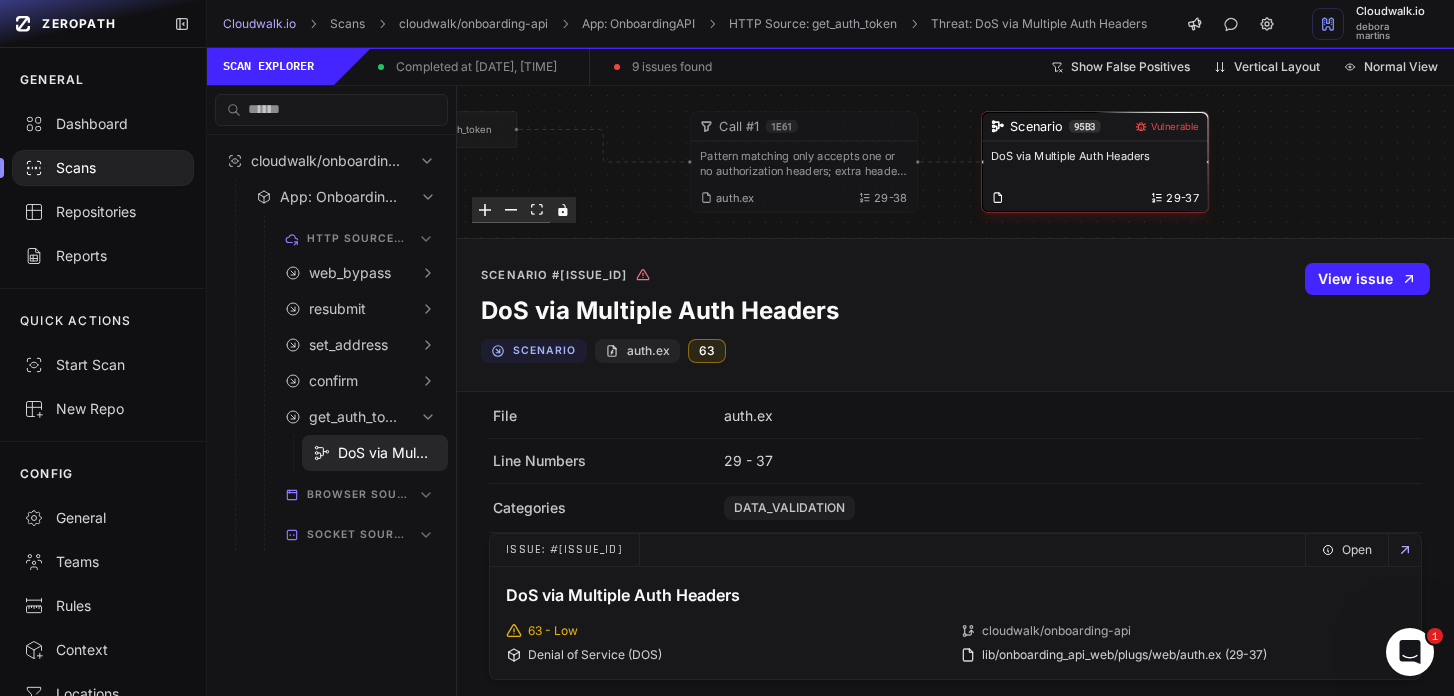 scroll, scrollTop: 459, scrollLeft: 0, axis: vertical 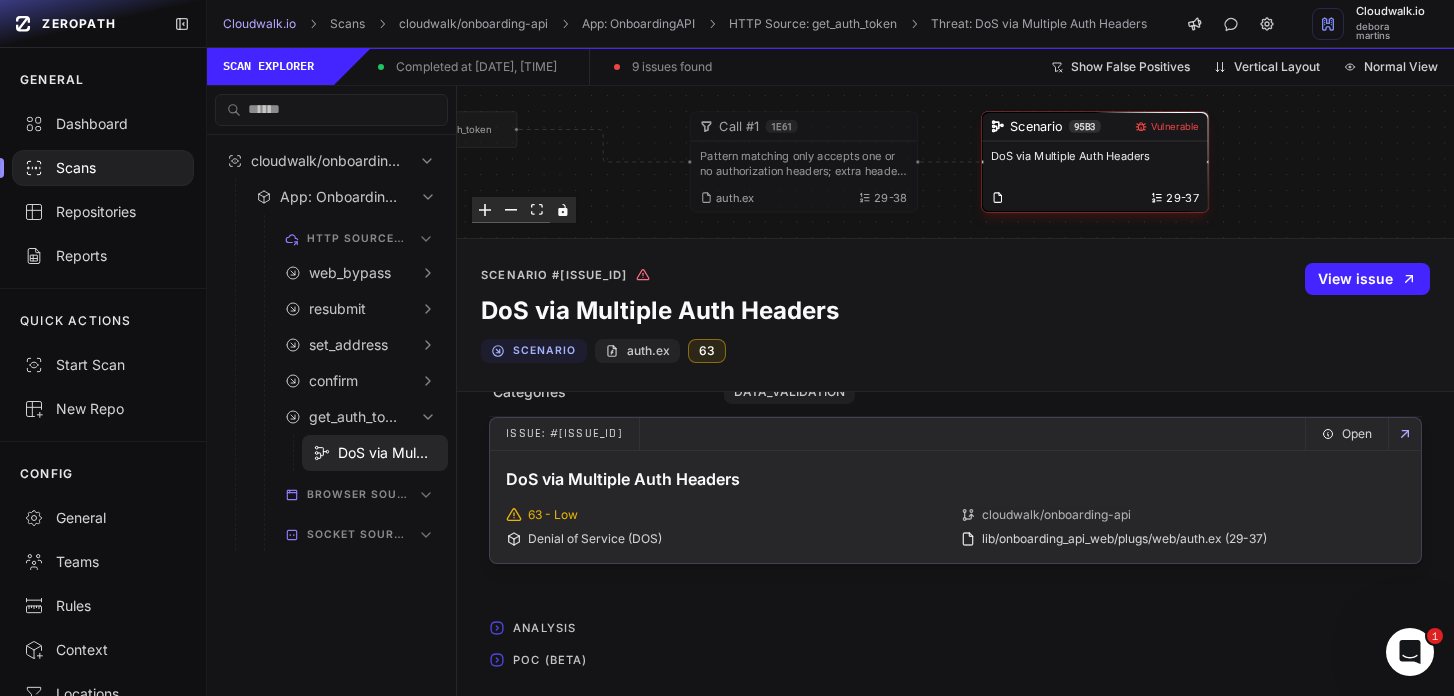 click on "63 - Low" at bounding box center (728, 515) 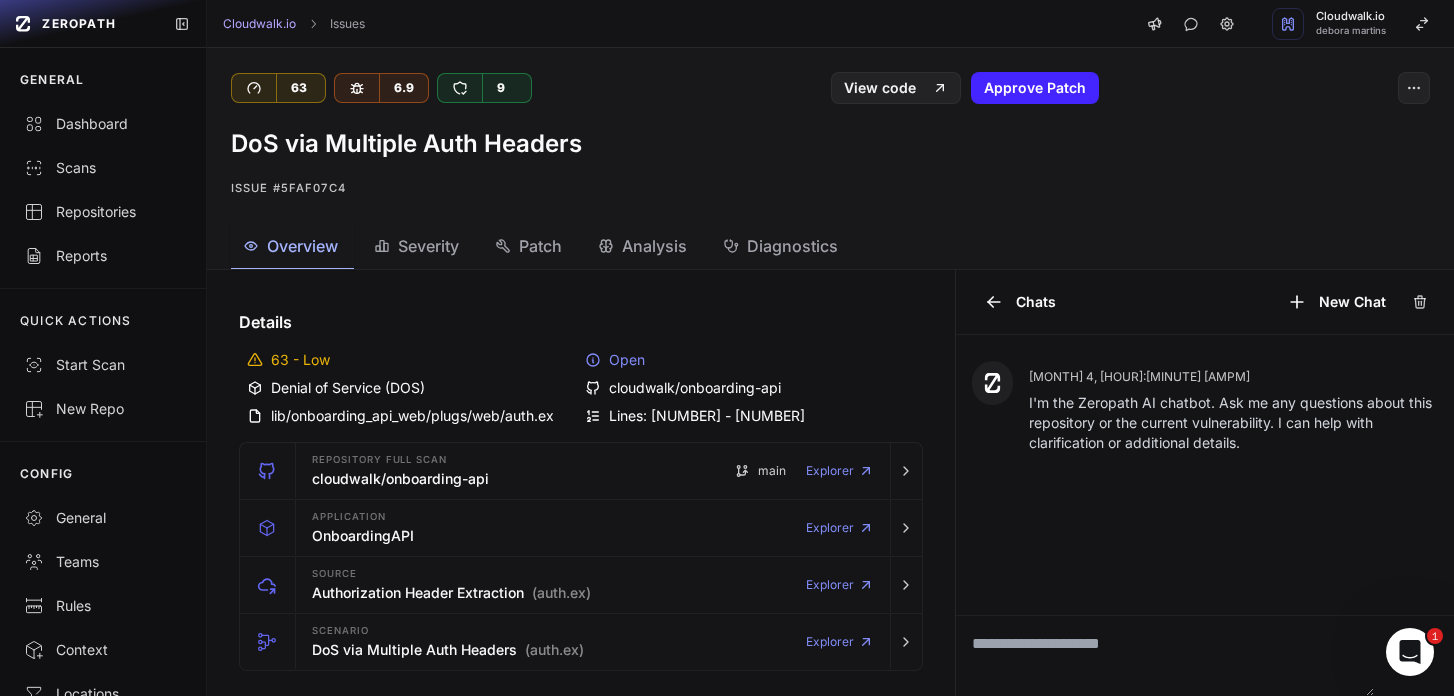 scroll, scrollTop: 43, scrollLeft: 0, axis: vertical 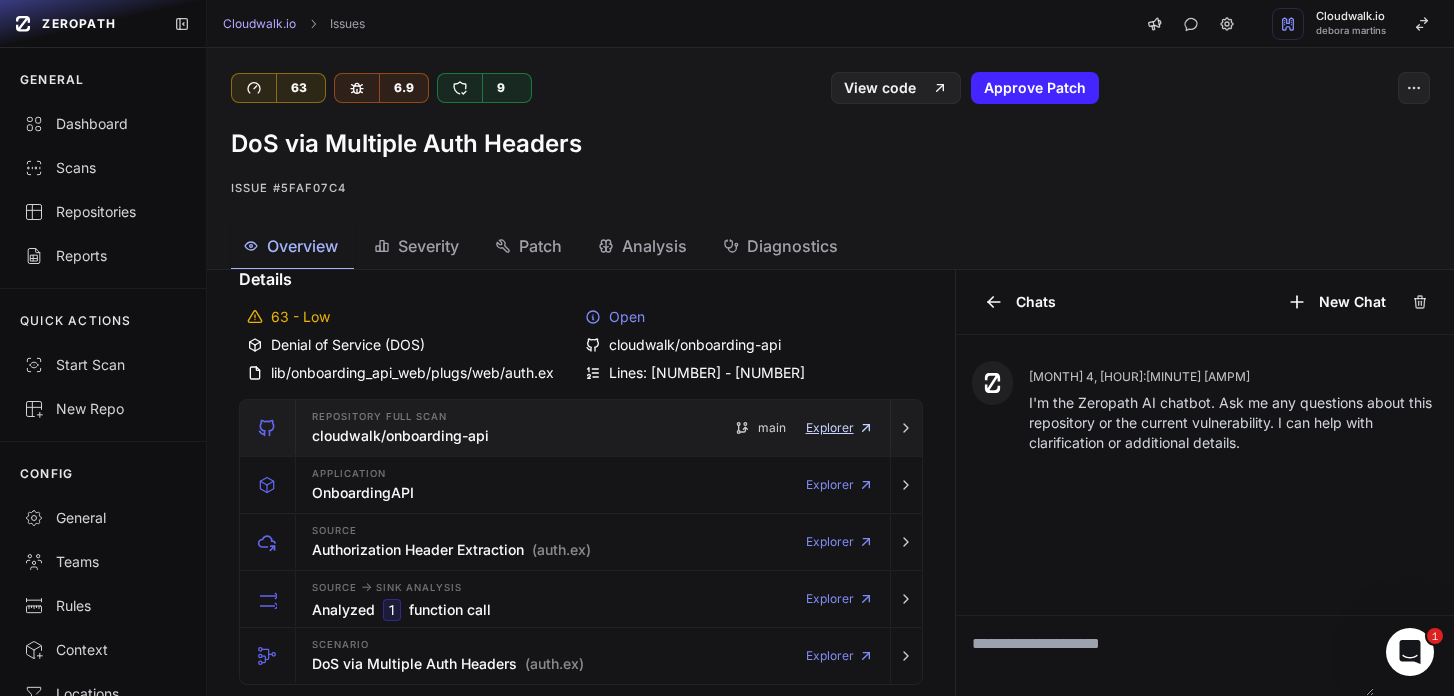 click 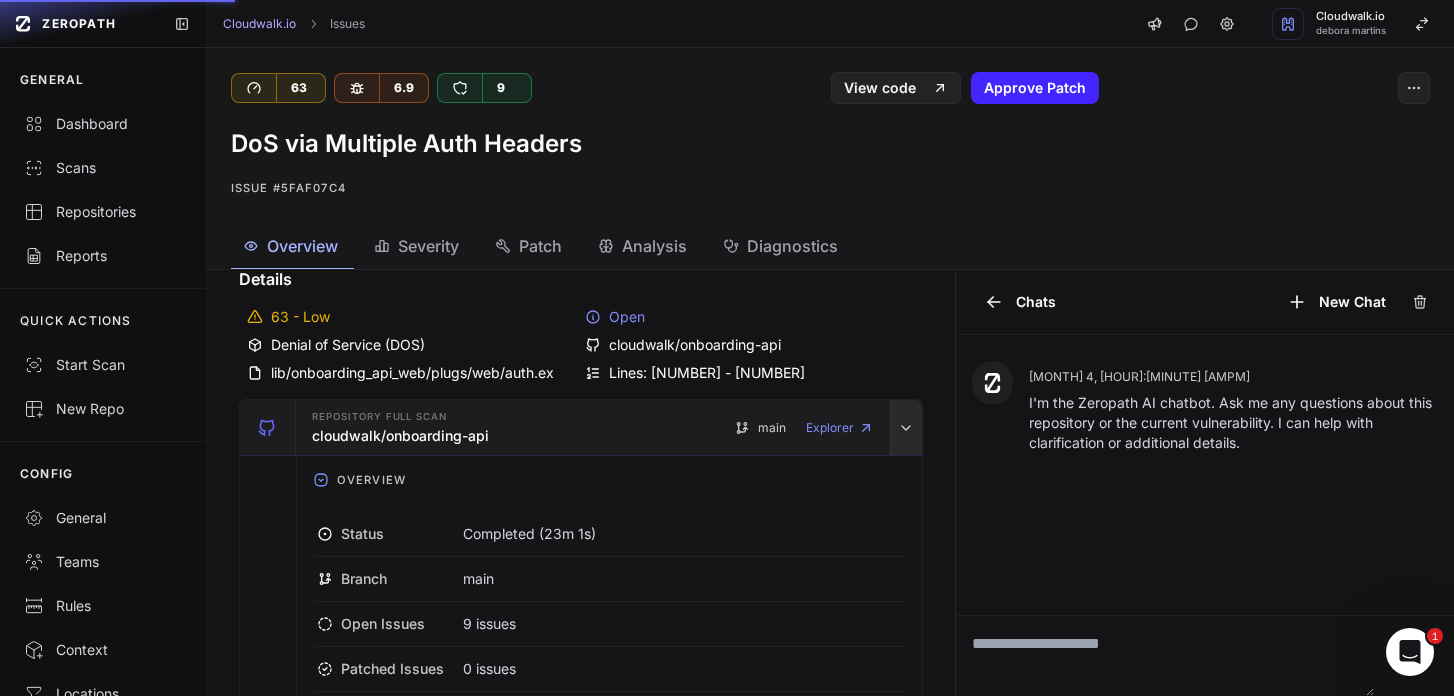 click at bounding box center (906, 428) 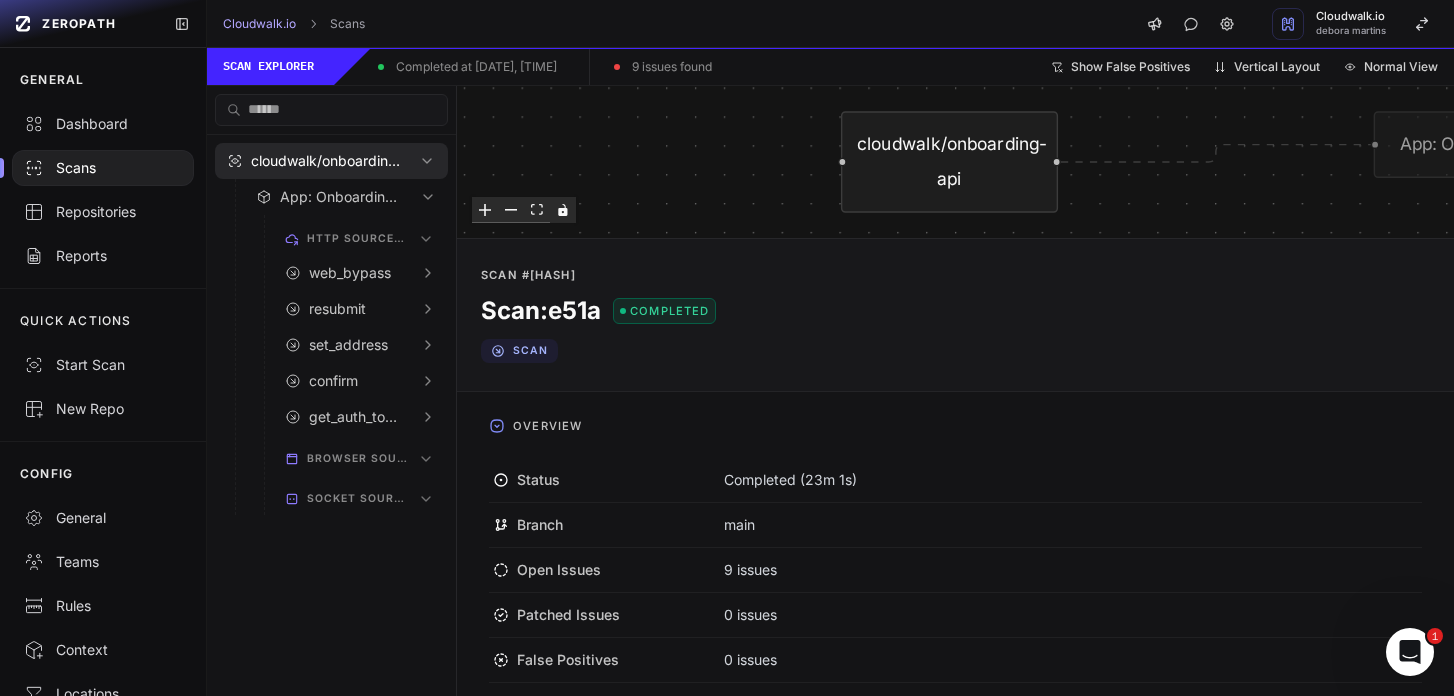 scroll, scrollTop: 0, scrollLeft: 0, axis: both 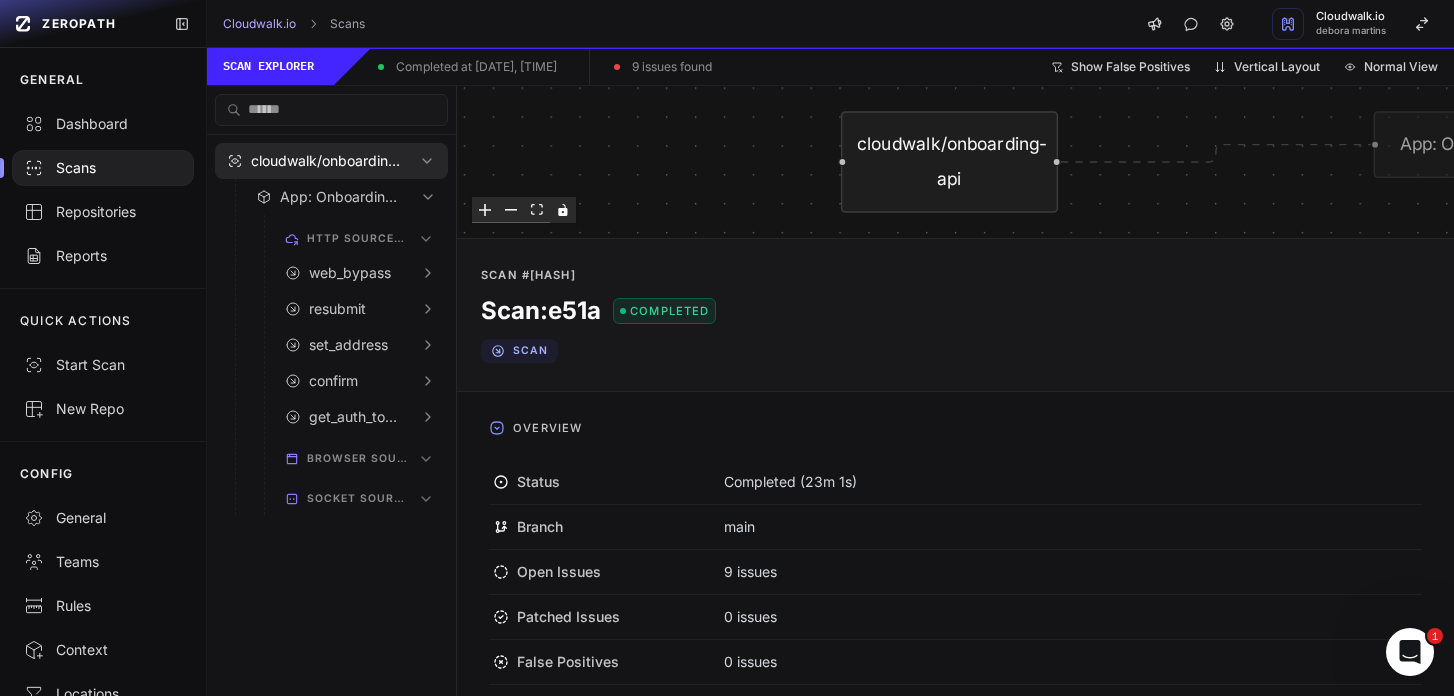 click on "socket sources (0)" 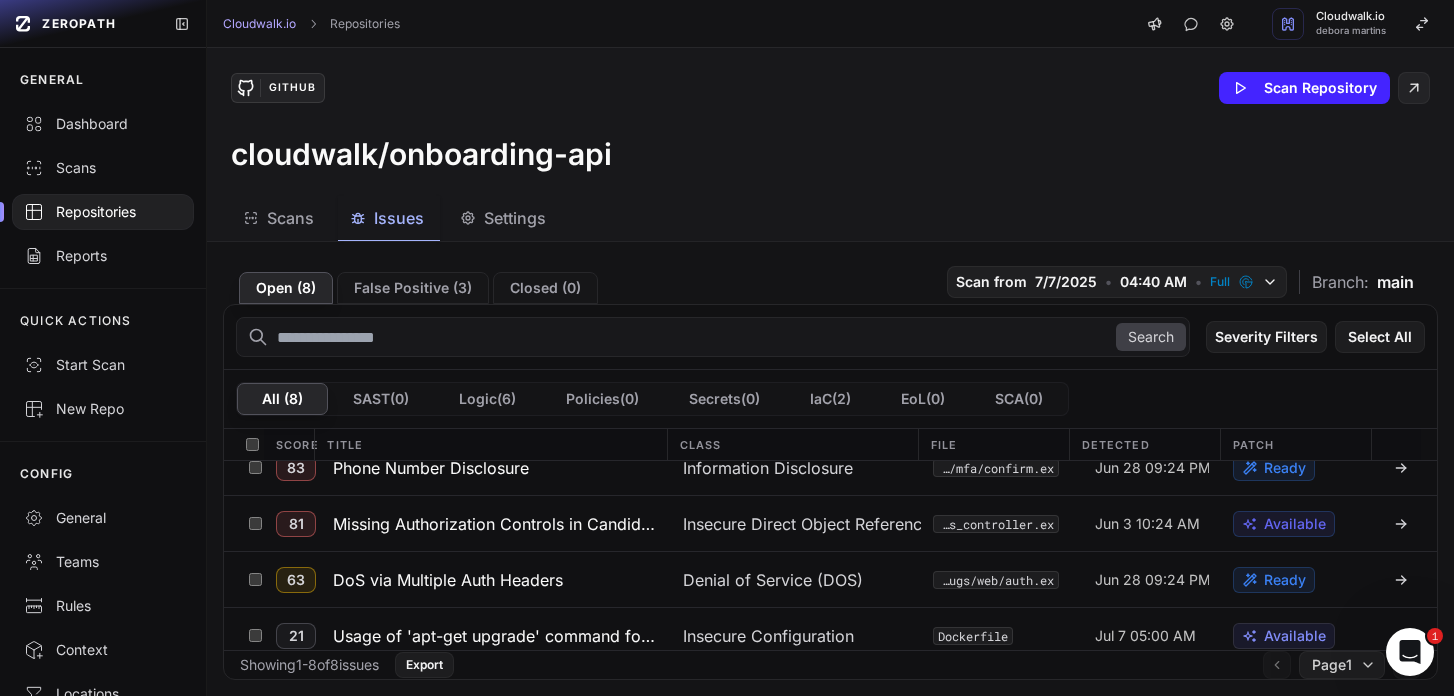 scroll, scrollTop: 213, scrollLeft: 0, axis: vertical 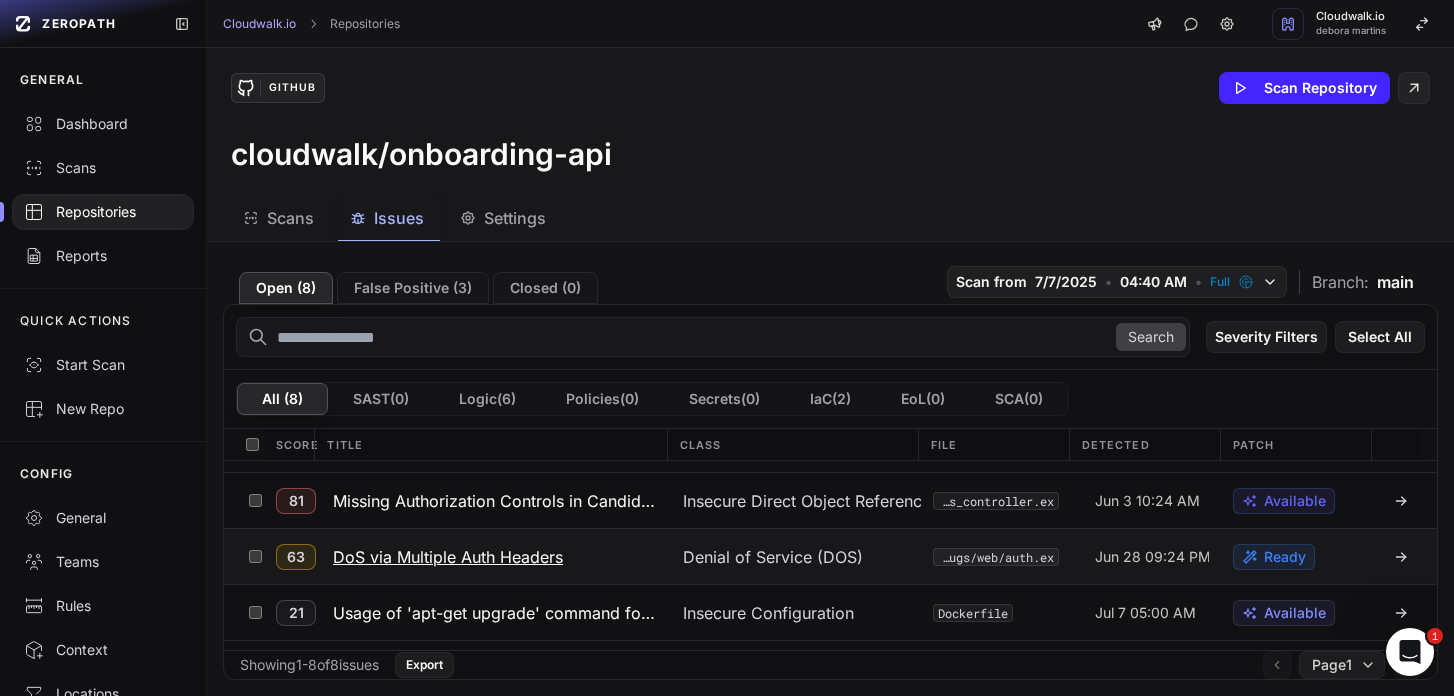 click on "DoS via Multiple Auth Headers" at bounding box center [448, 557] 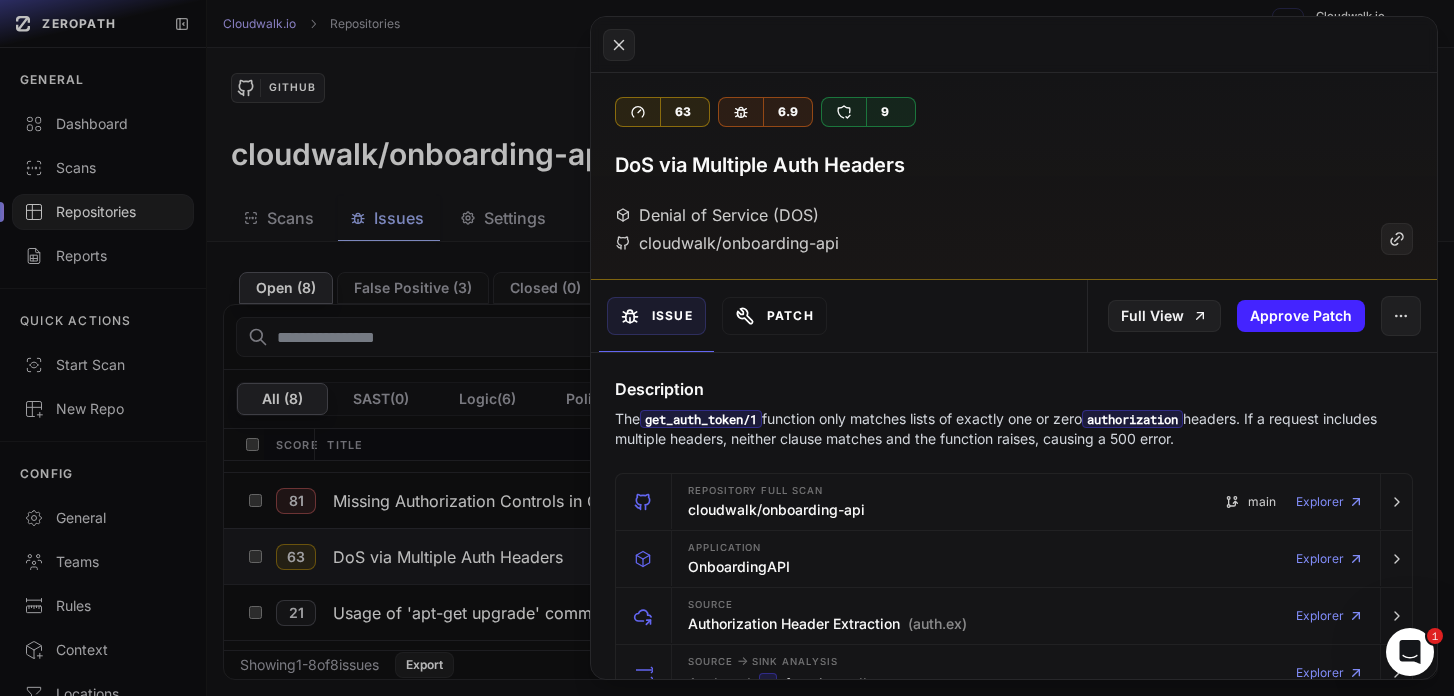 click on "Patch" at bounding box center [774, 316] 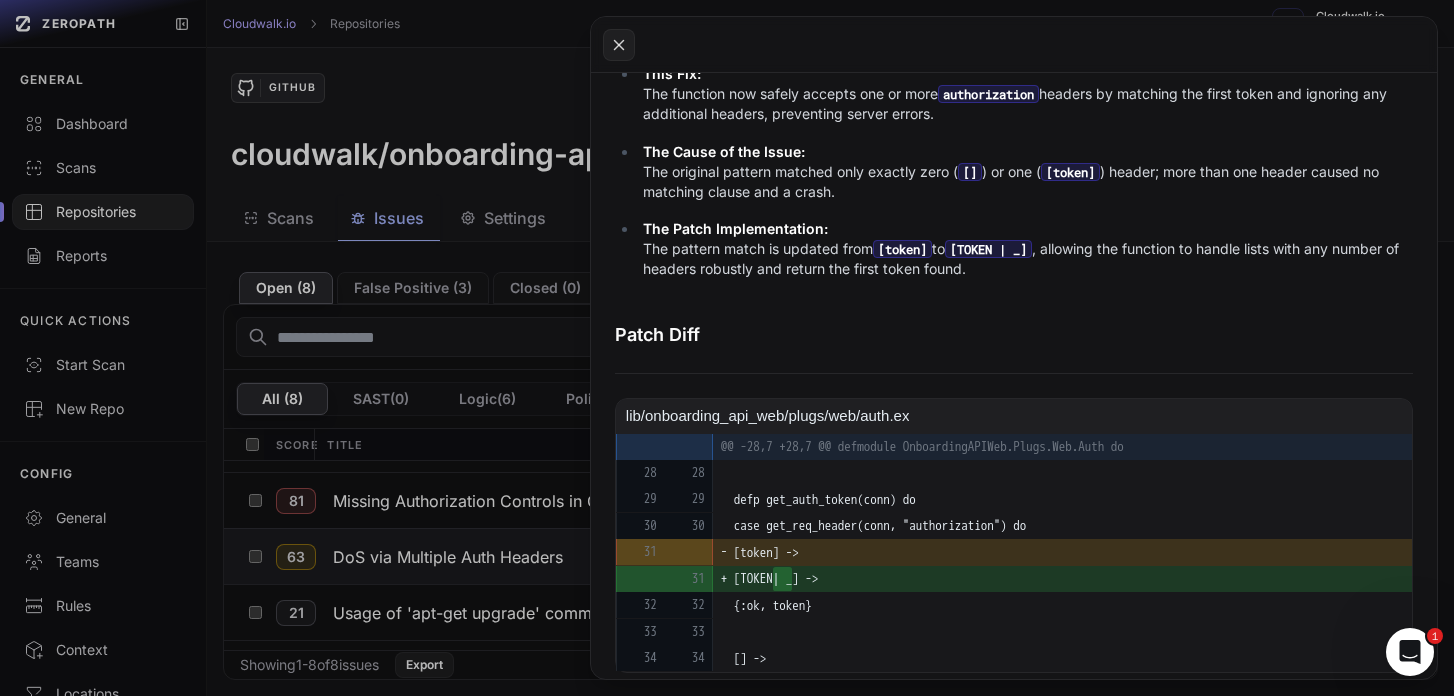 scroll, scrollTop: 758, scrollLeft: 0, axis: vertical 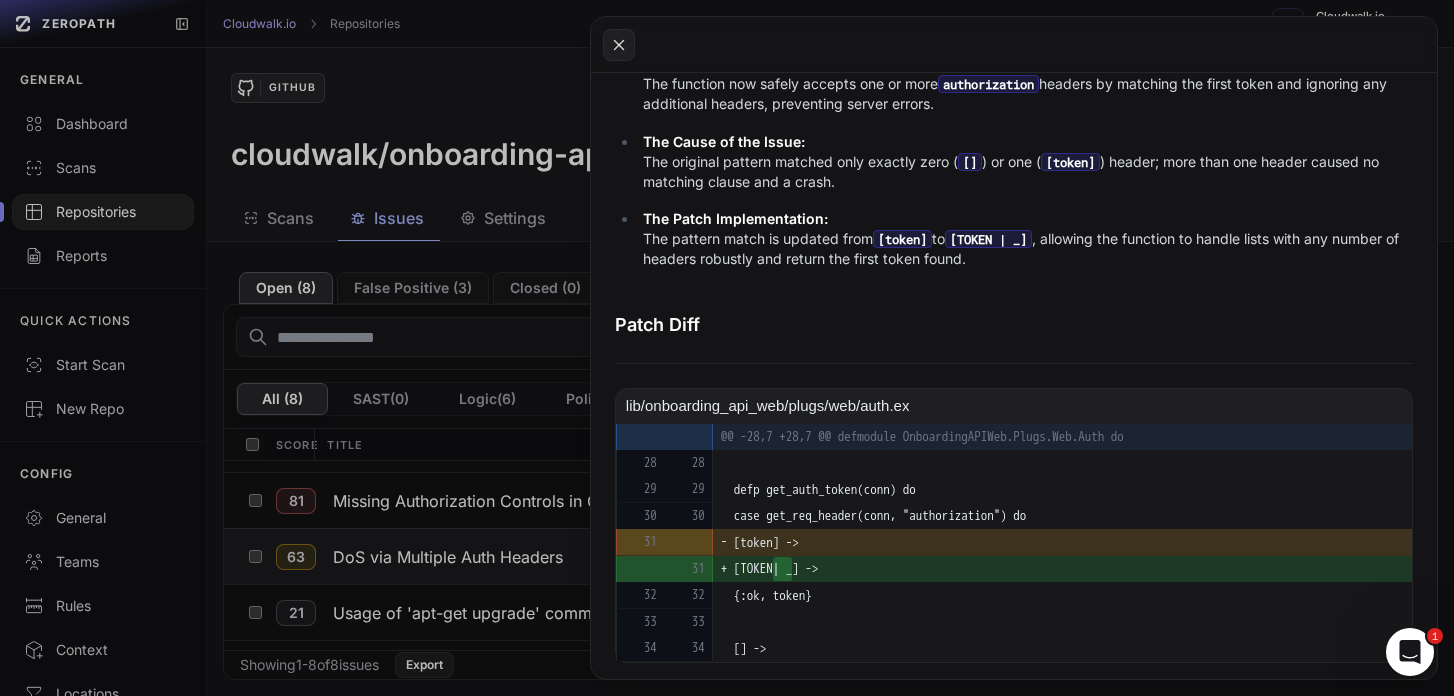 click on "{:ok, token}" at bounding box center (910, 595) 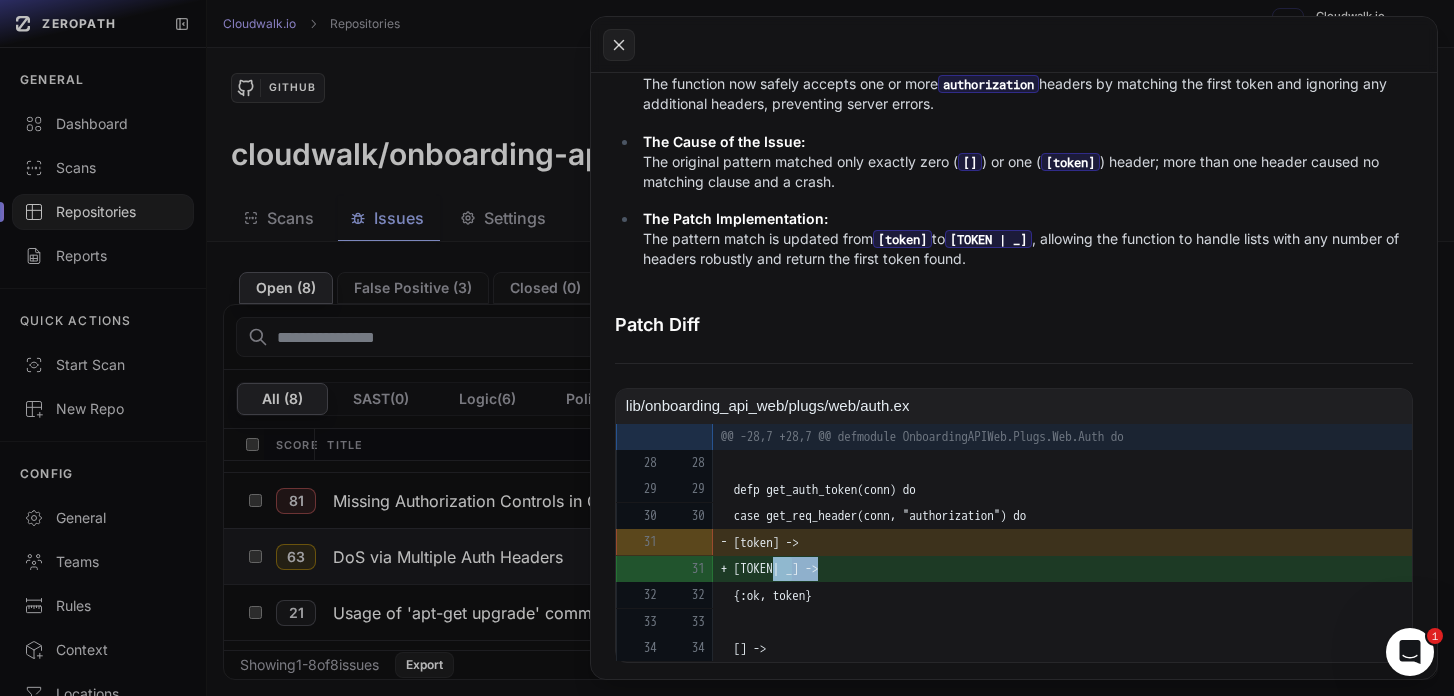 drag, startPoint x: 784, startPoint y: 568, endPoint x: 910, endPoint y: 565, distance: 126.035706 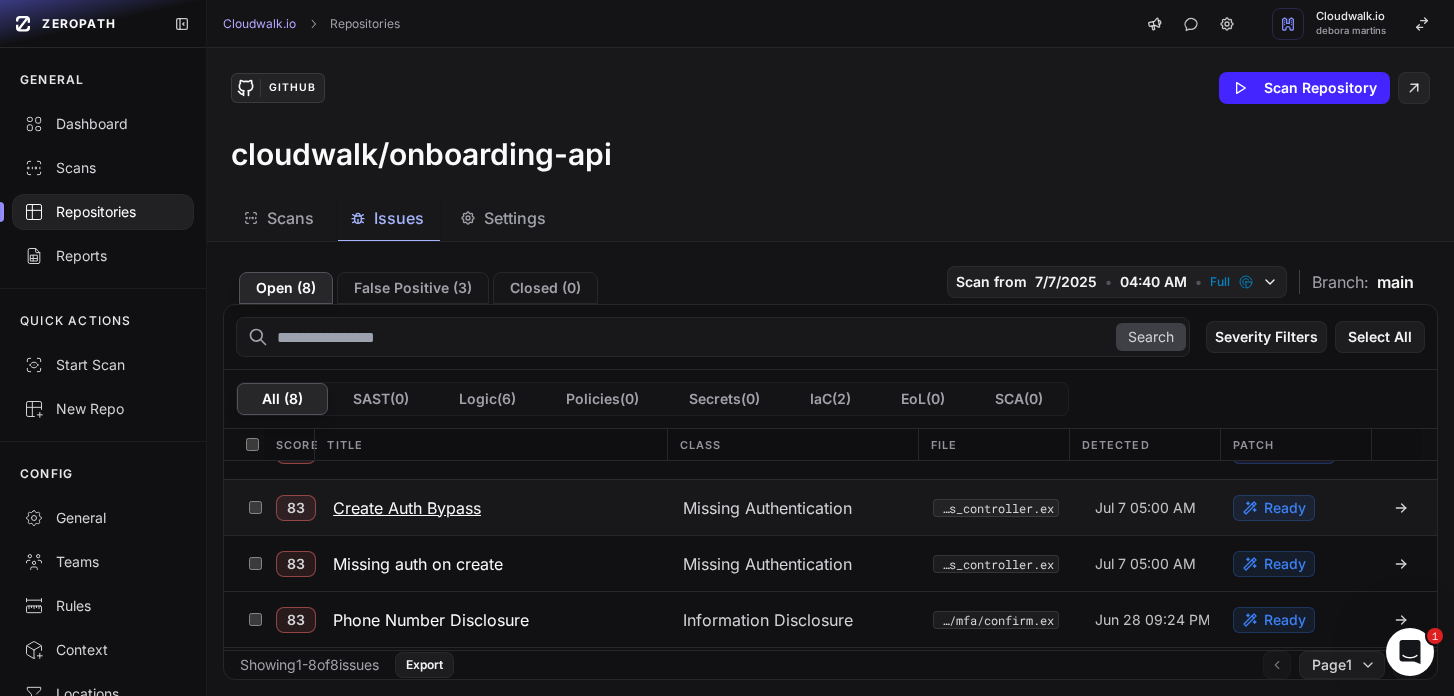 scroll, scrollTop: 0, scrollLeft: 0, axis: both 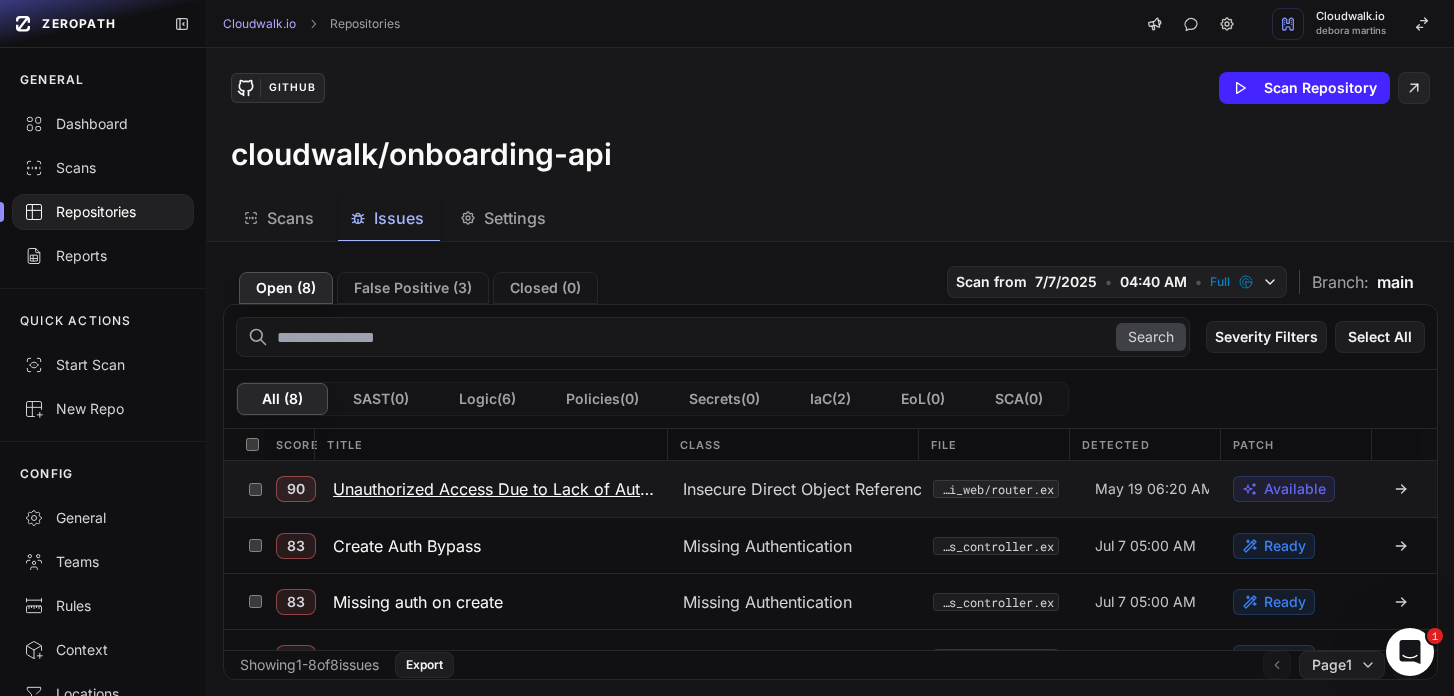 click on "Unauthorized Access Due to Lack of Authentication in `/internal` Endpoints" 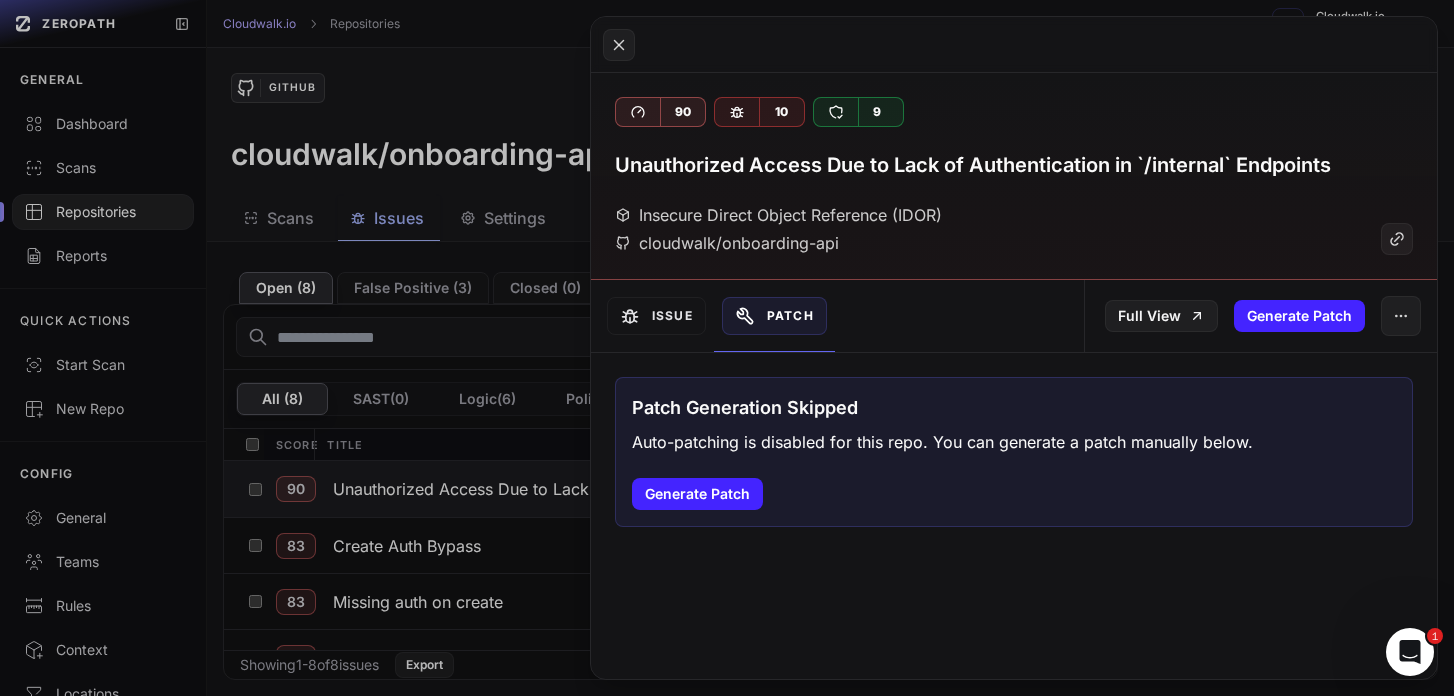 click 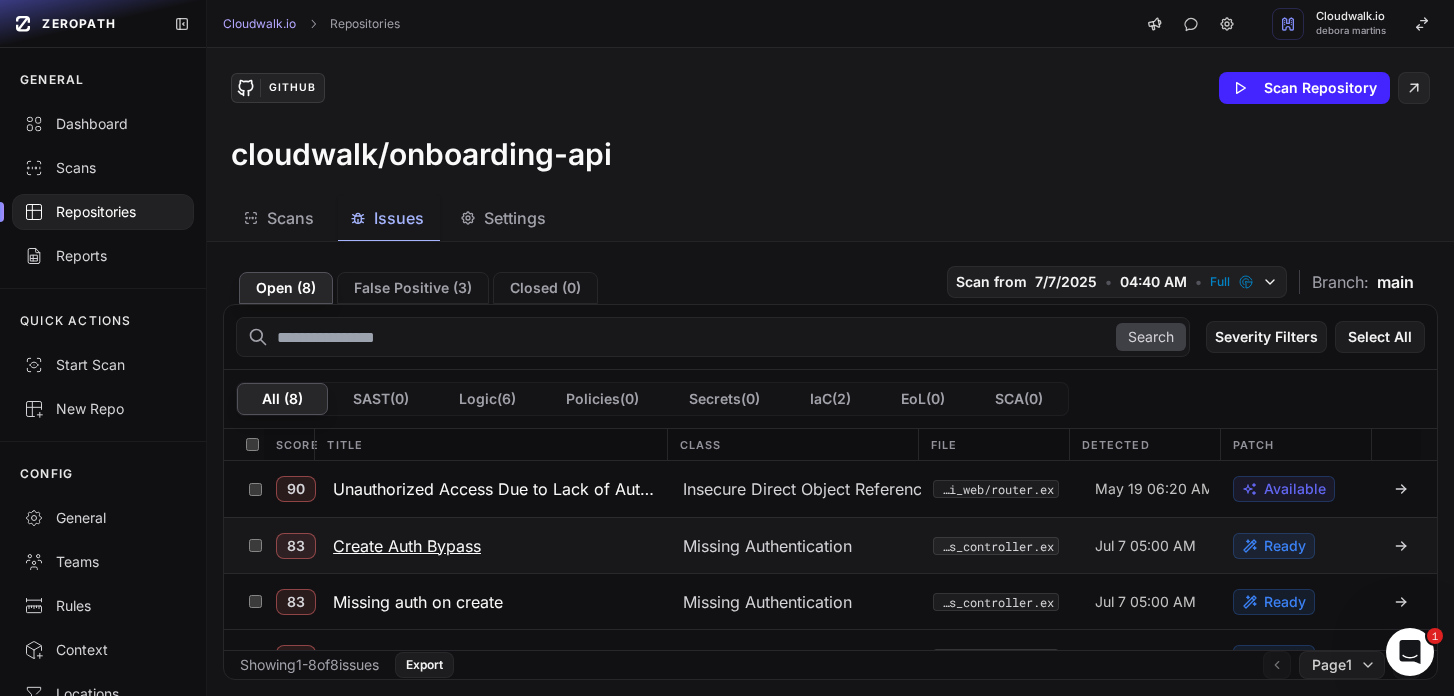click on "Create Auth Bypass" at bounding box center [407, 546] 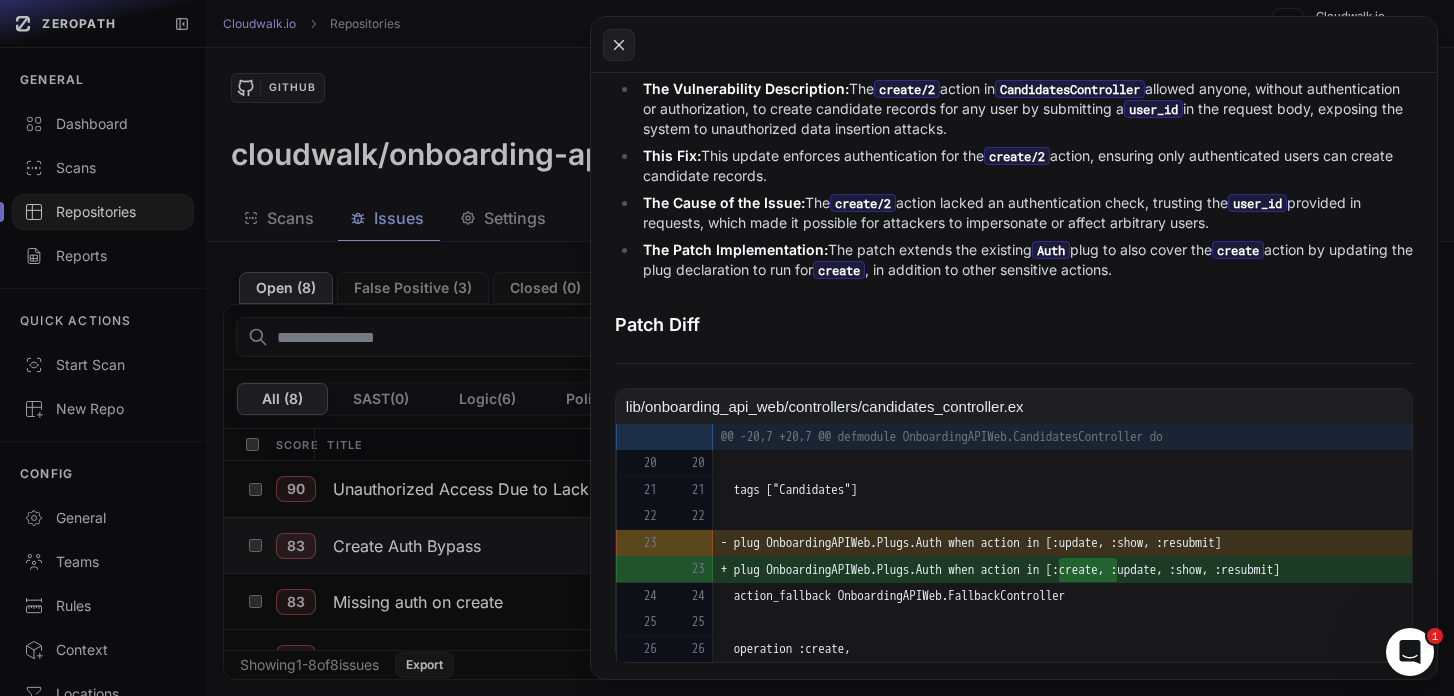 scroll, scrollTop: 689, scrollLeft: 0, axis: vertical 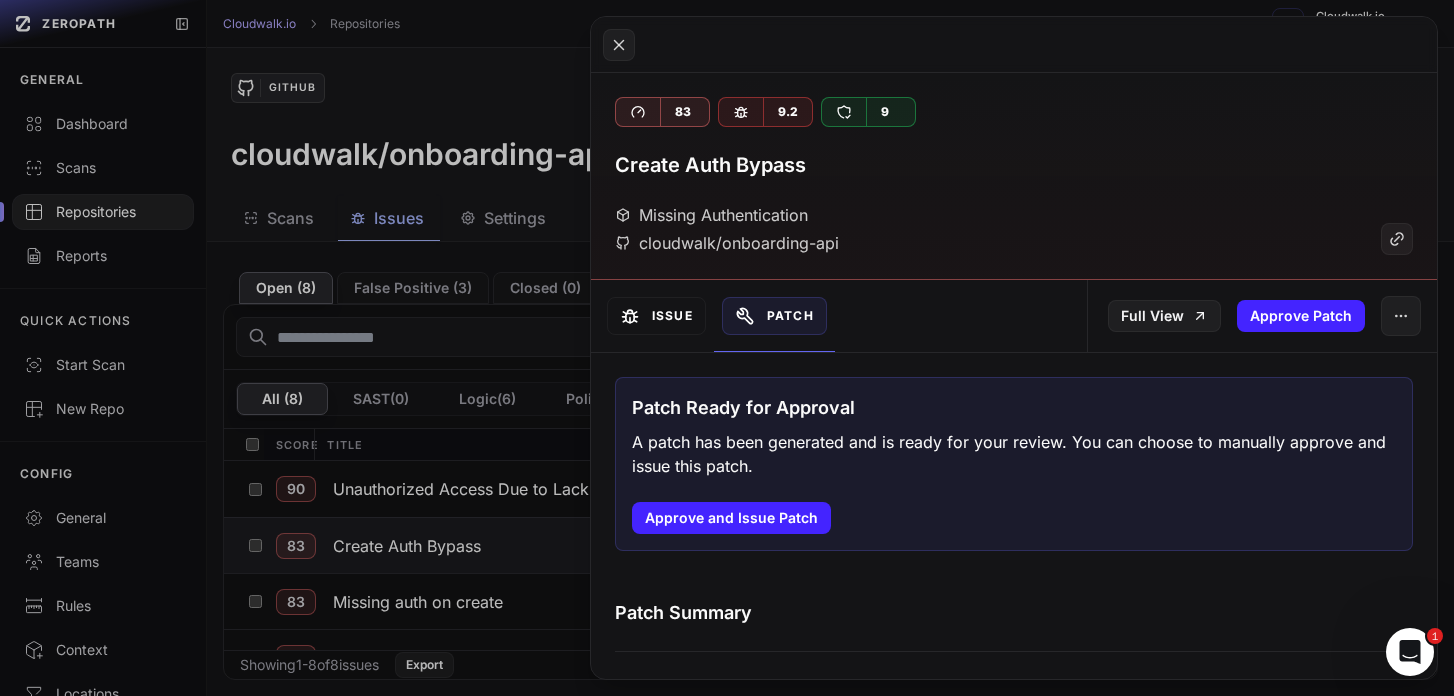 click on "Issue" at bounding box center (656, 316) 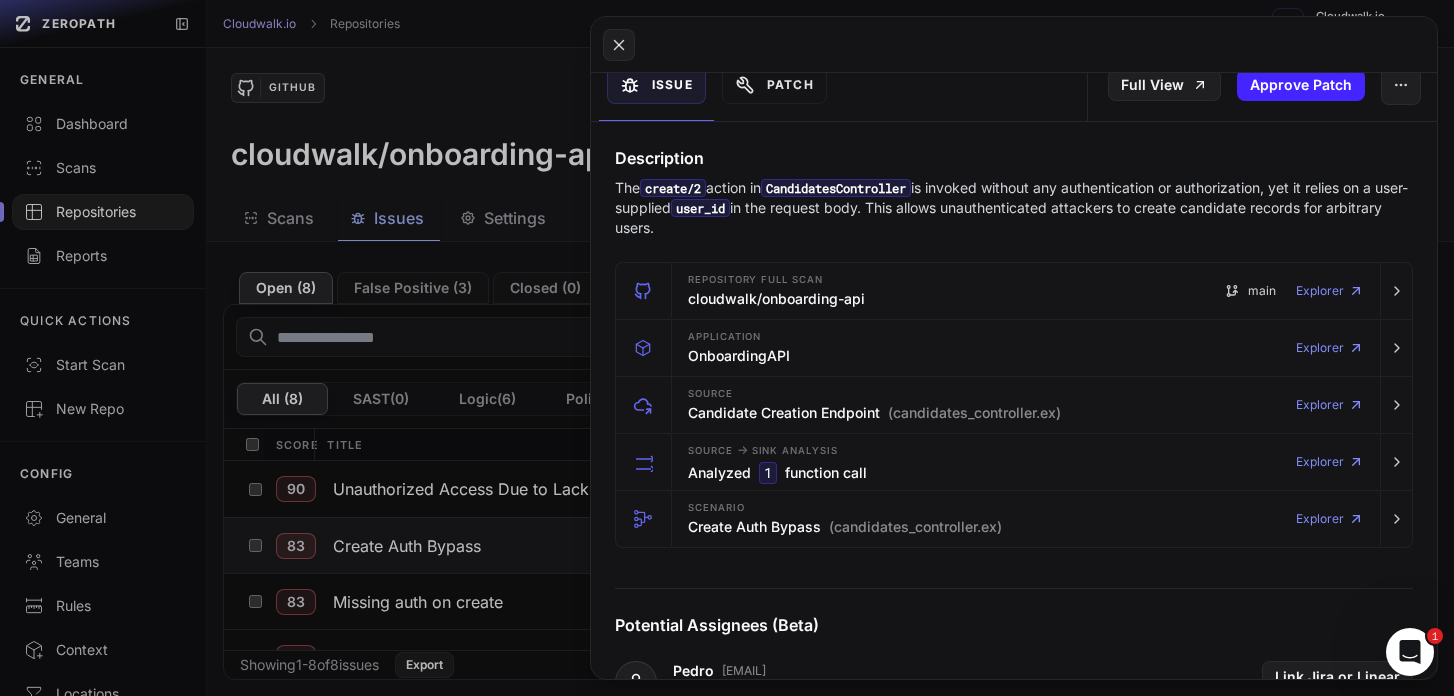 scroll, scrollTop: 230, scrollLeft: 0, axis: vertical 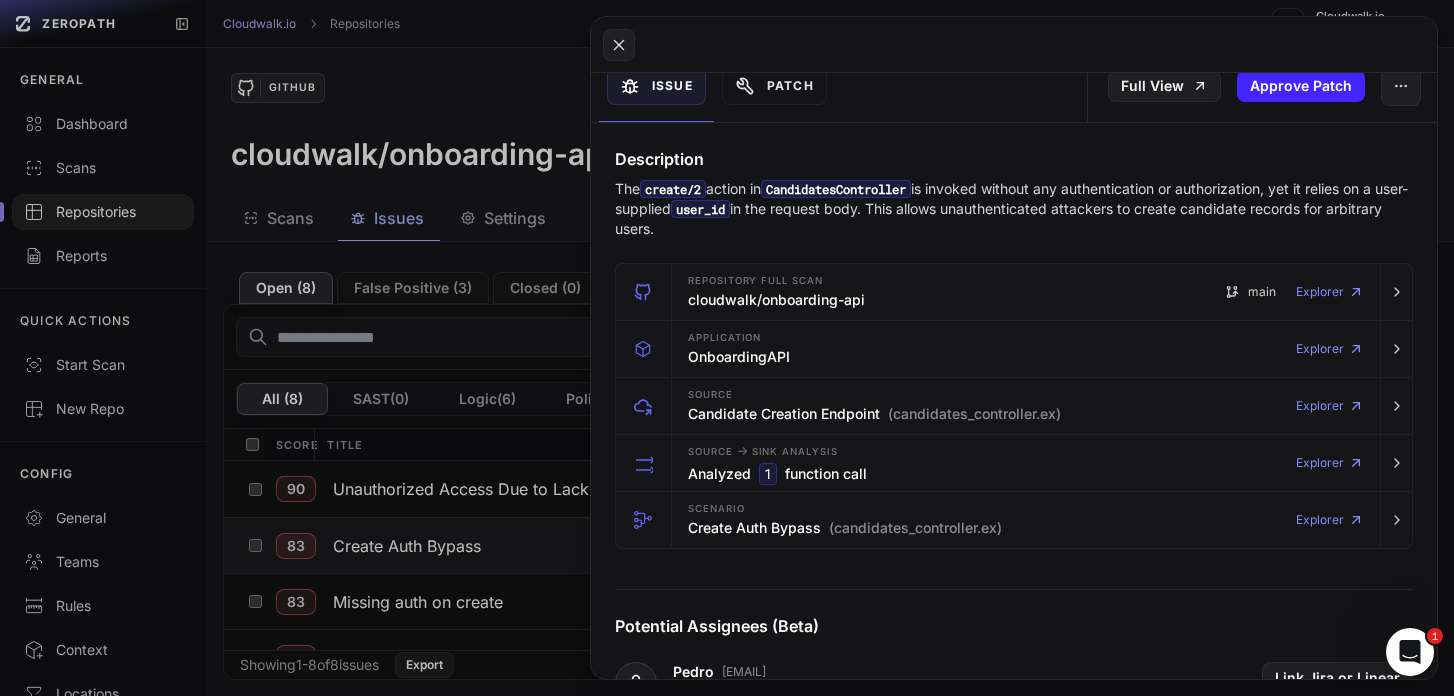 drag, startPoint x: 716, startPoint y: 236, endPoint x: 923, endPoint y: 202, distance: 209.77368 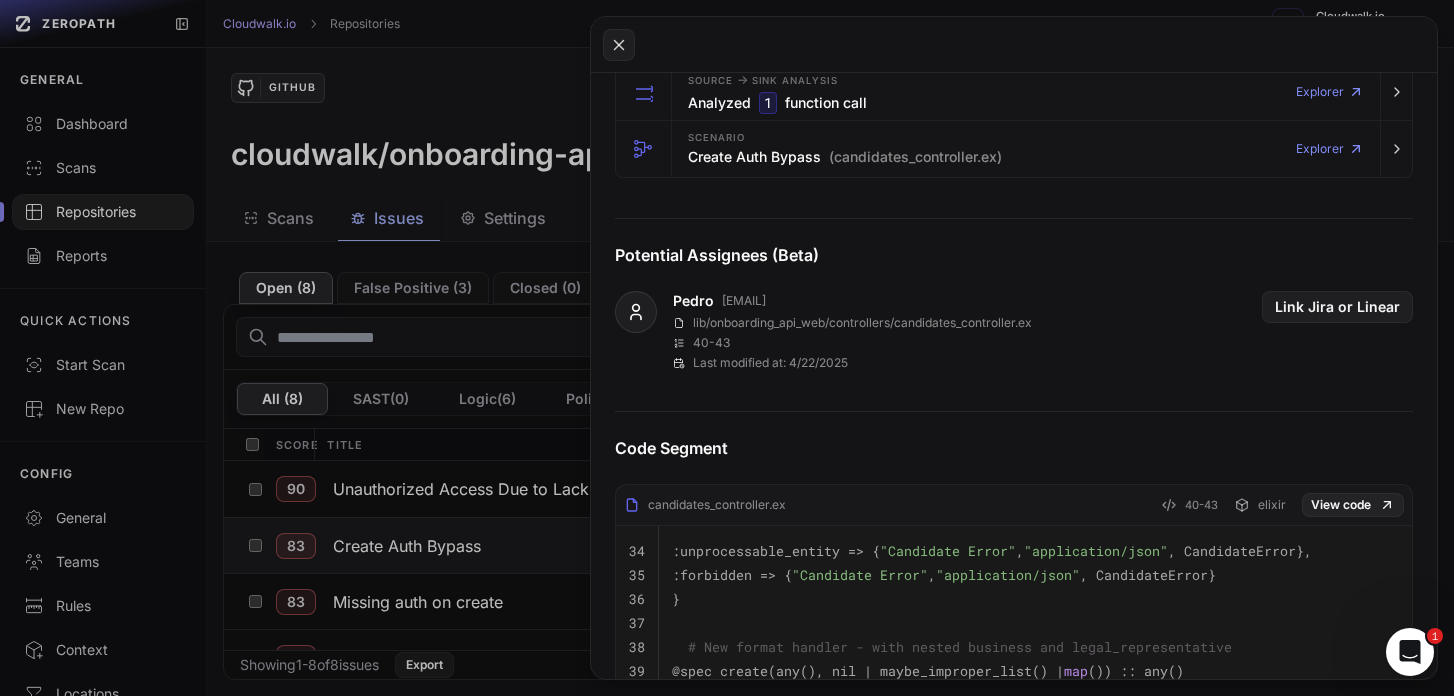 scroll, scrollTop: 602, scrollLeft: 0, axis: vertical 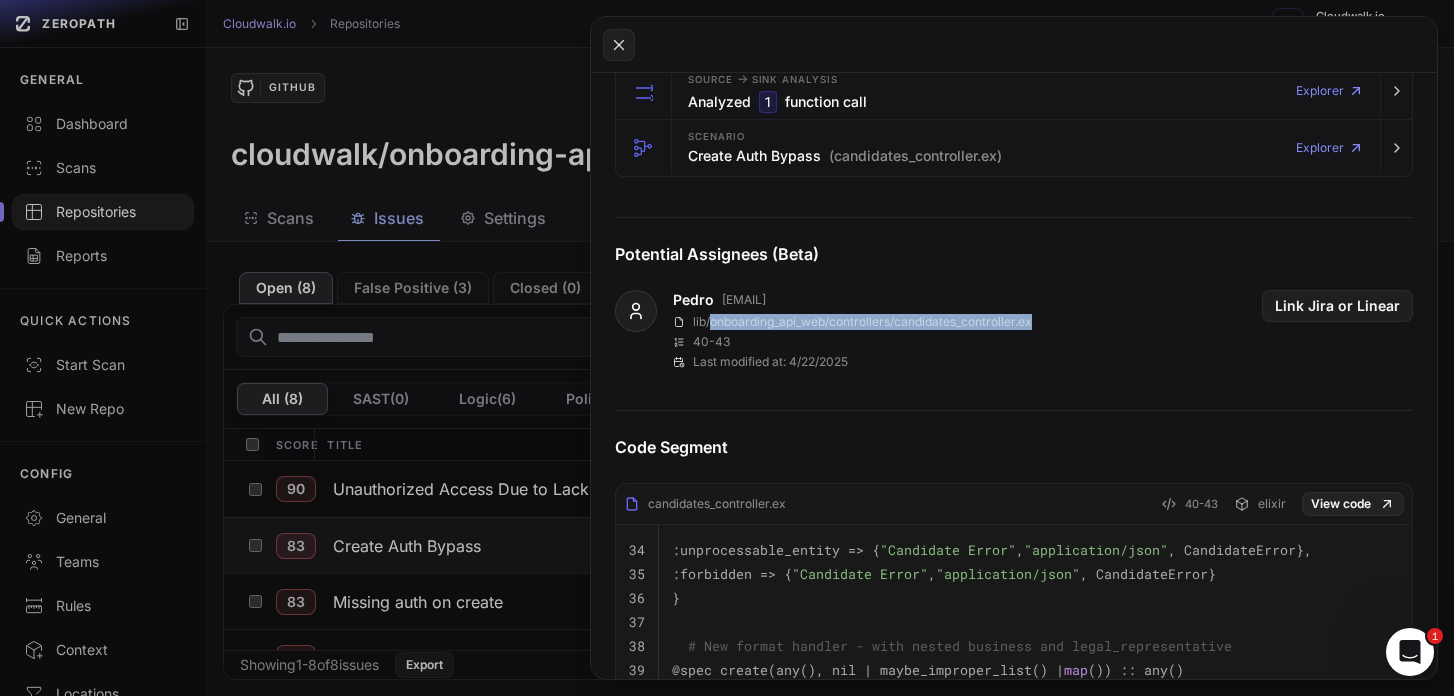 drag, startPoint x: 1047, startPoint y: 325, endPoint x: 712, endPoint y: 327, distance: 335.00598 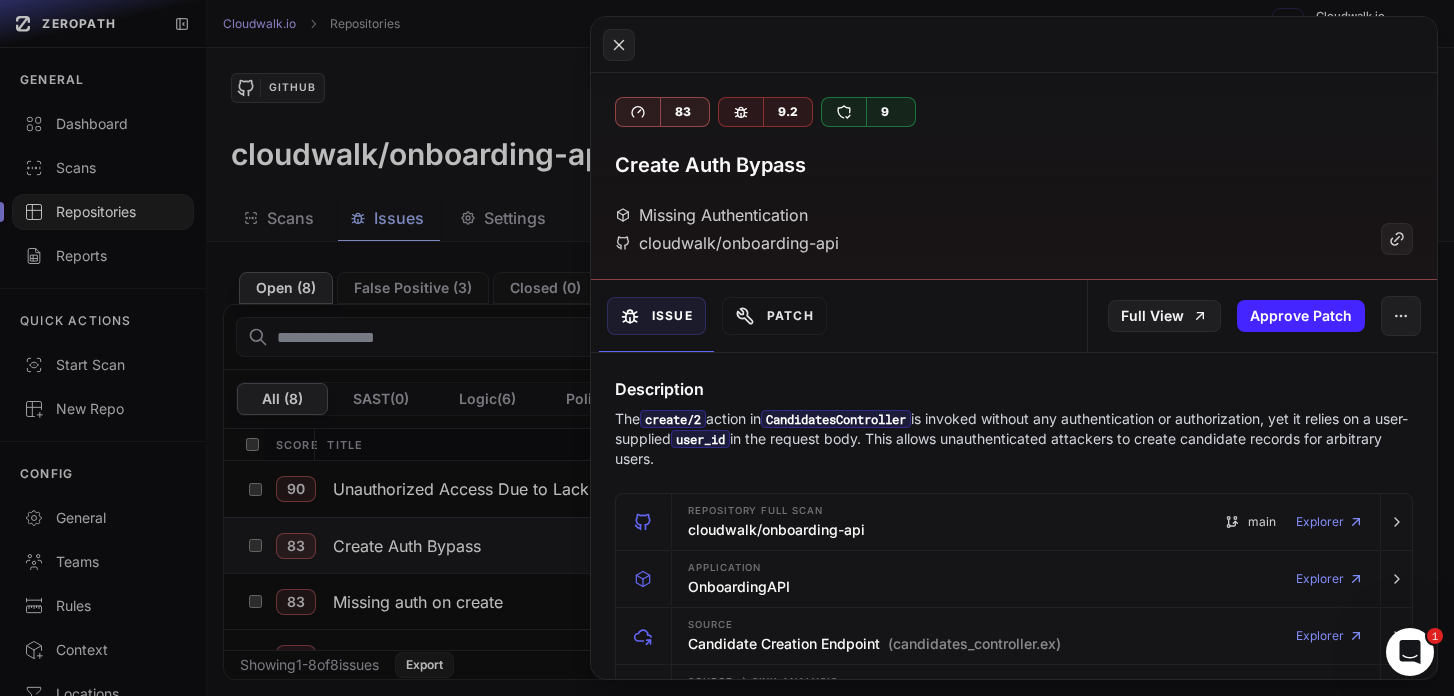 scroll, scrollTop: 0, scrollLeft: 0, axis: both 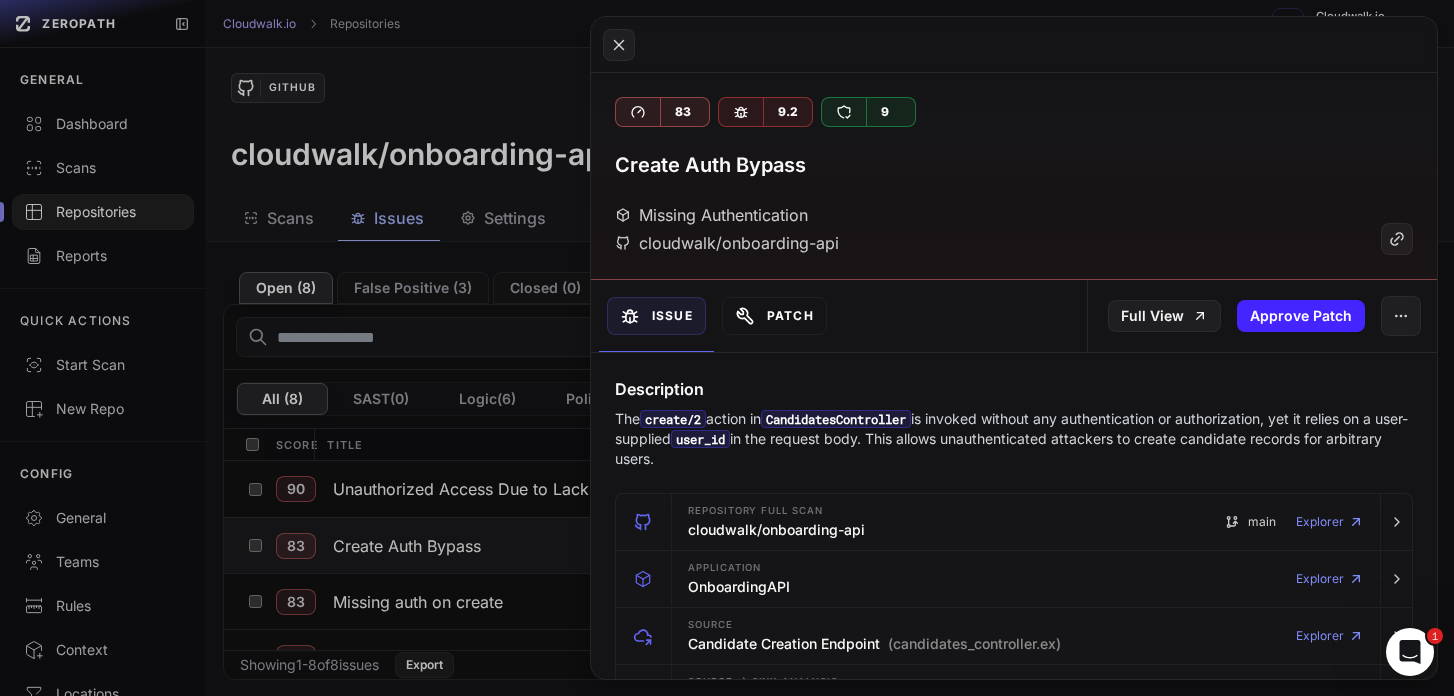 click on "Patch" at bounding box center [774, 316] 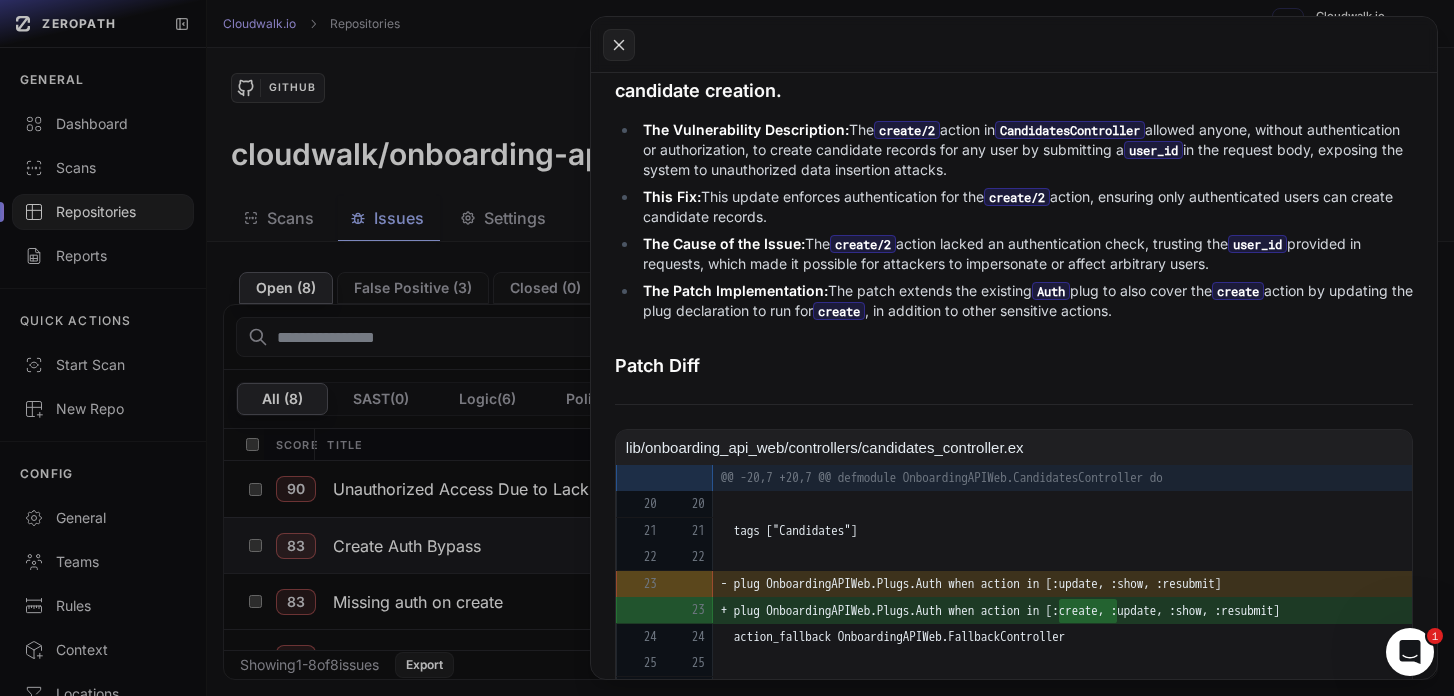 scroll, scrollTop: 689, scrollLeft: 0, axis: vertical 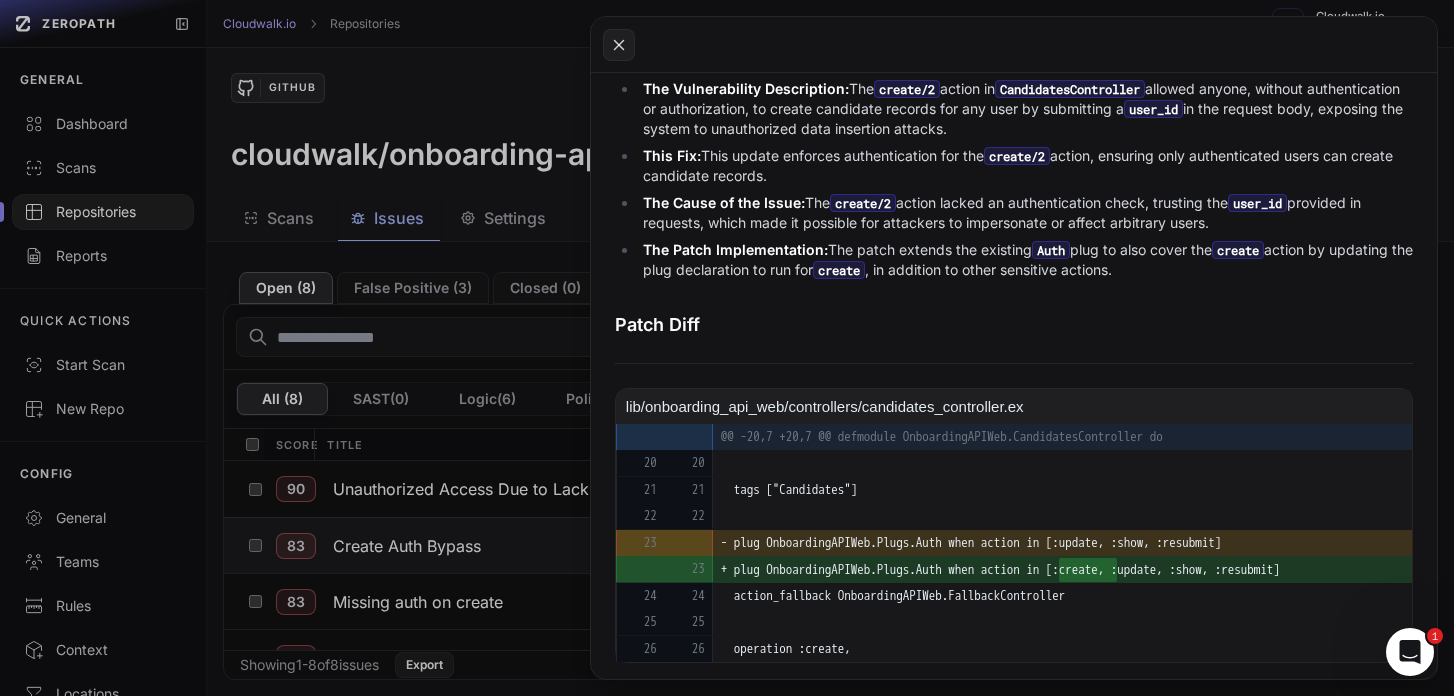 click 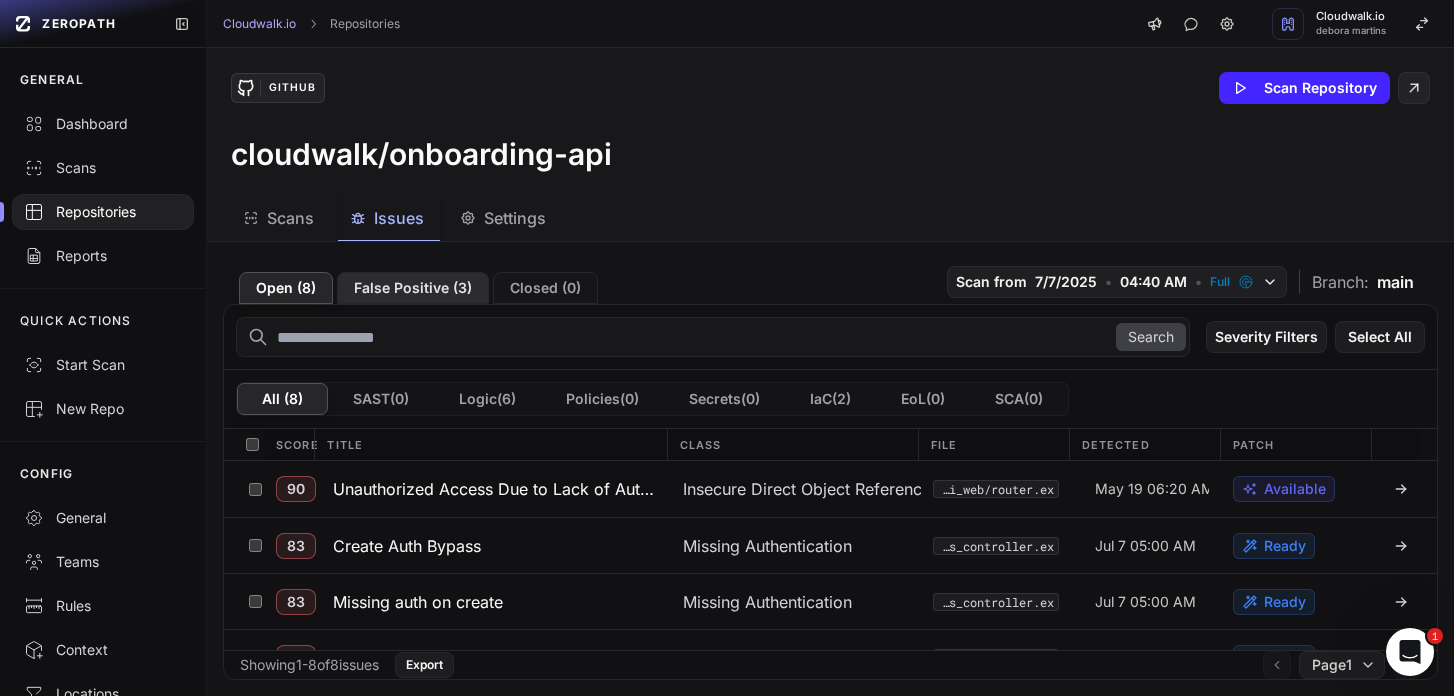 click on "False Positive ( 3 )" at bounding box center (413, 288) 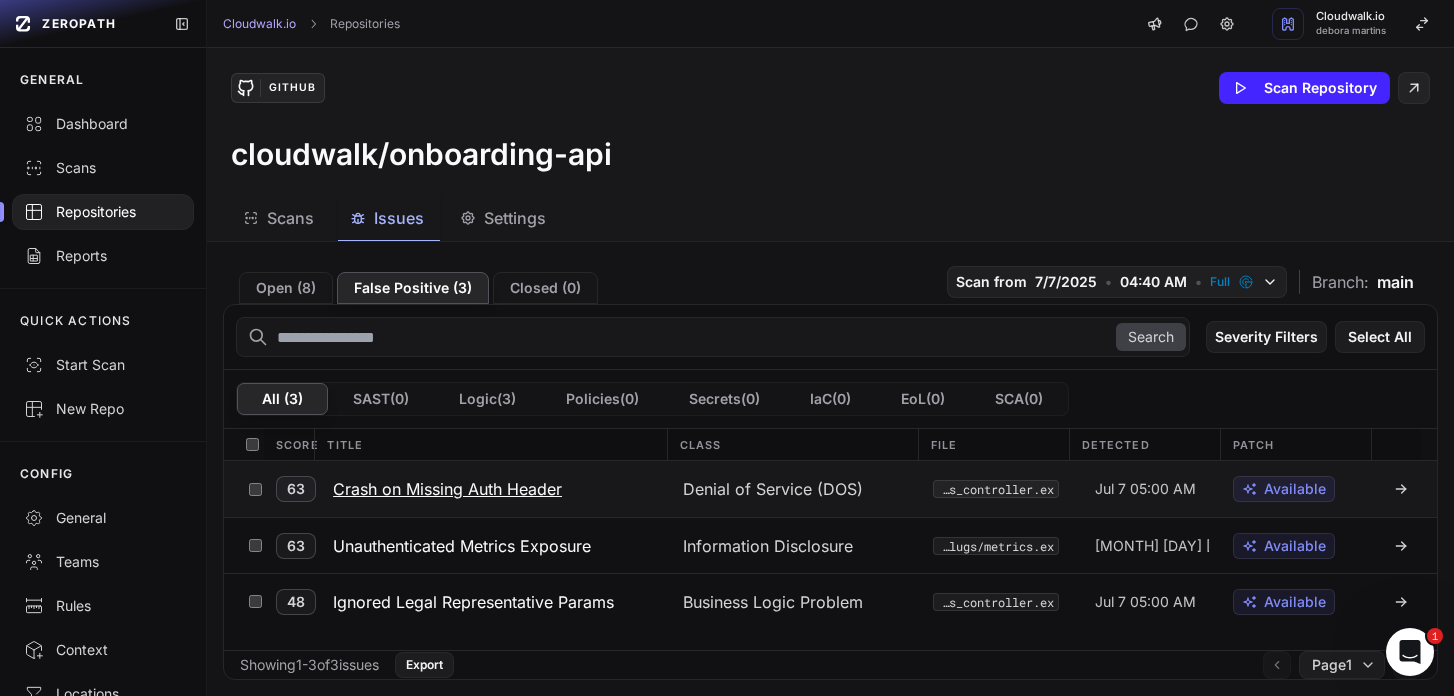 drag, startPoint x: 548, startPoint y: 495, endPoint x: 533, endPoint y: 514, distance: 24.207438 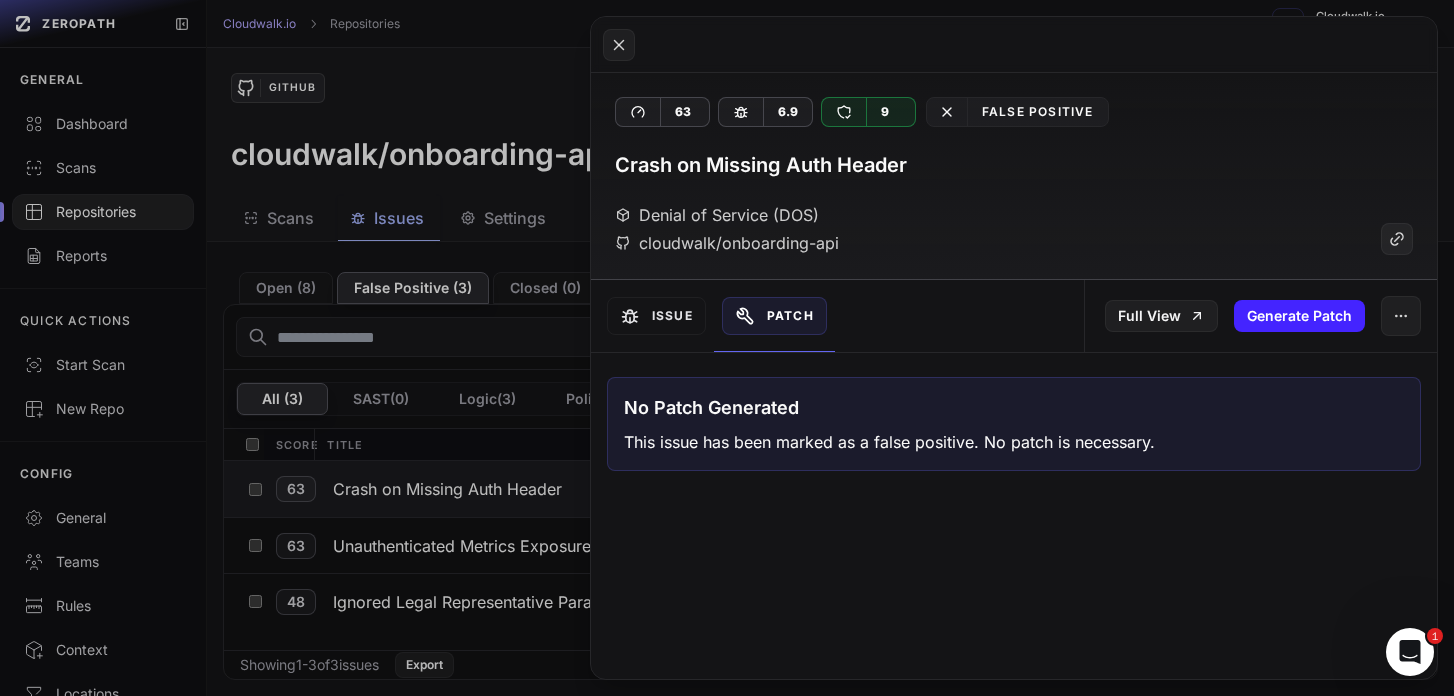 click 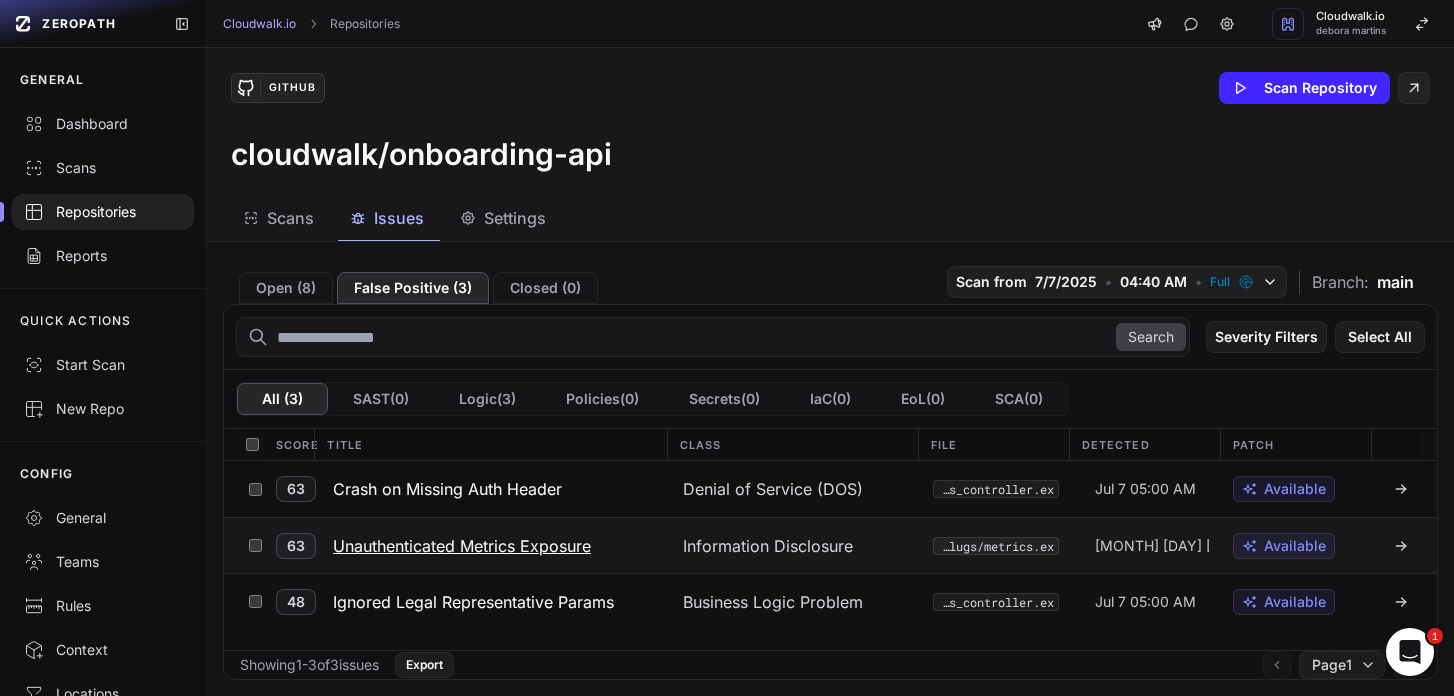click on "Unauthenticated Metrics Exposure" at bounding box center [462, 546] 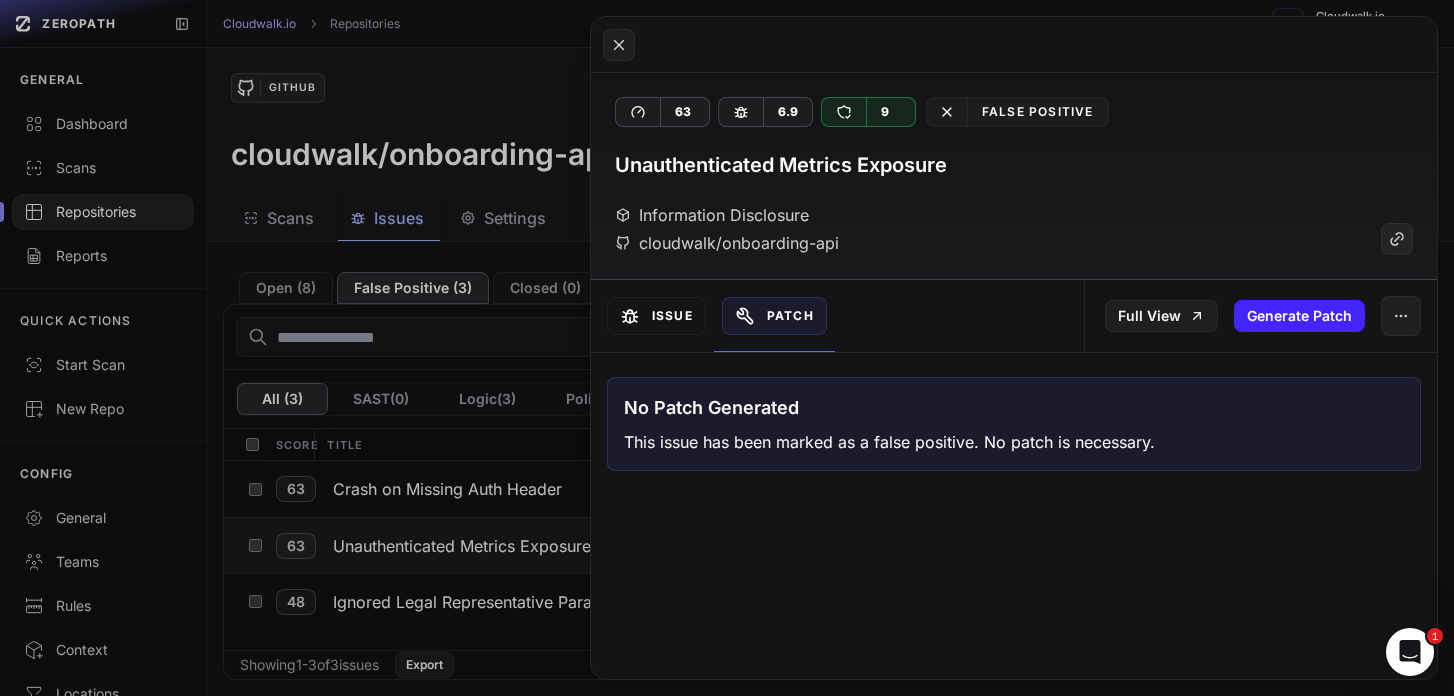 click on "Issue" at bounding box center (656, 316) 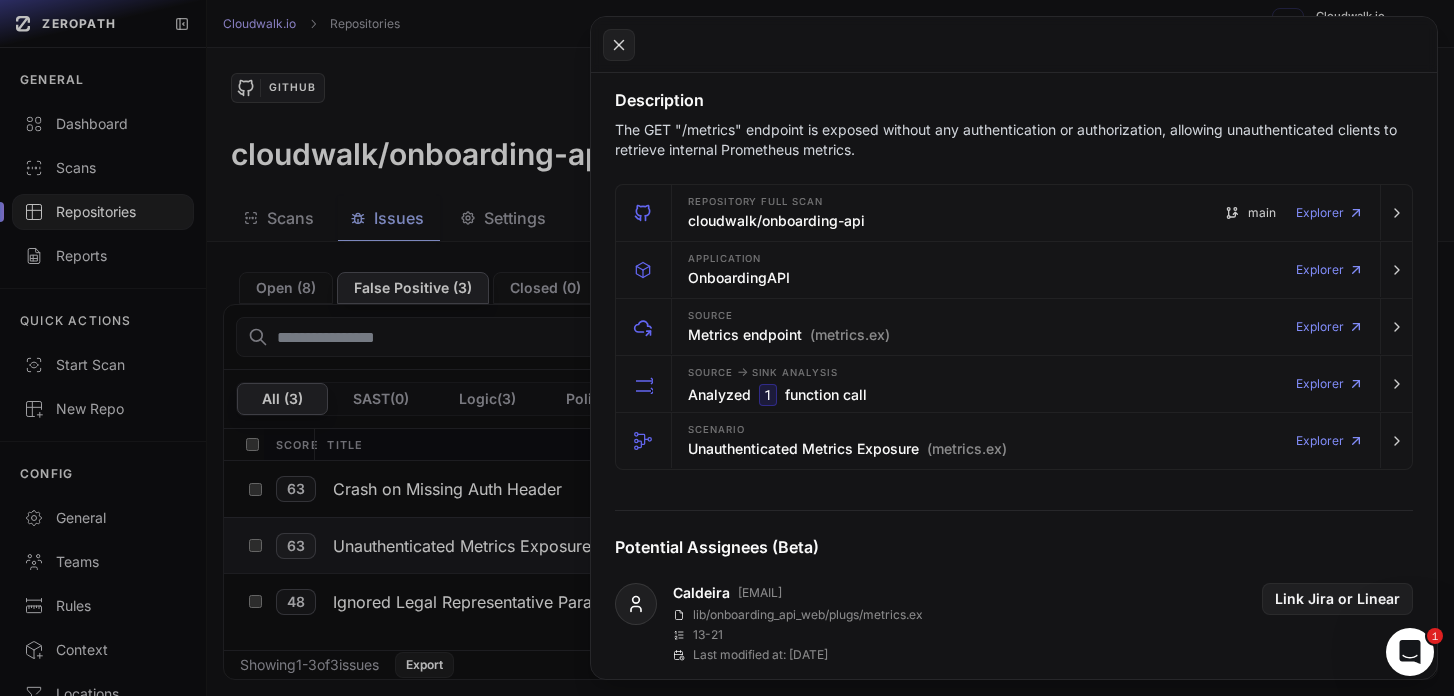 scroll, scrollTop: 590, scrollLeft: 0, axis: vertical 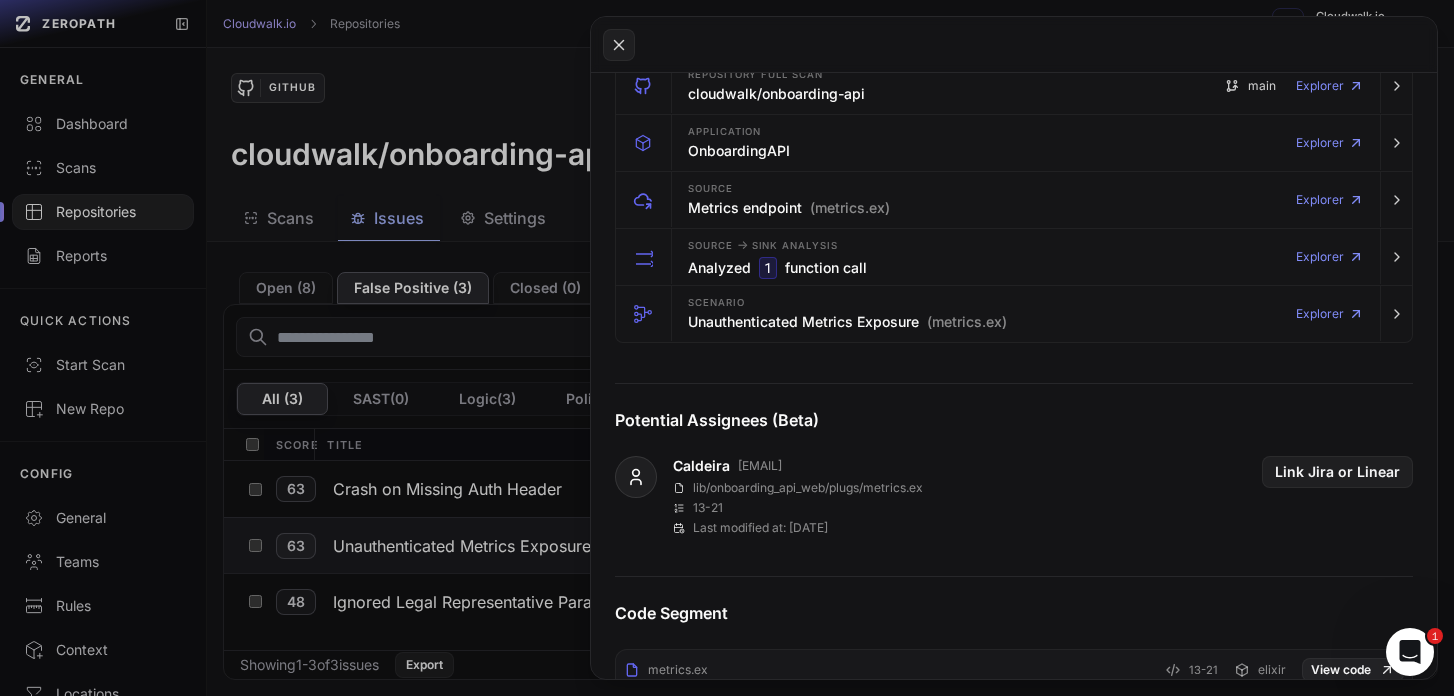 click 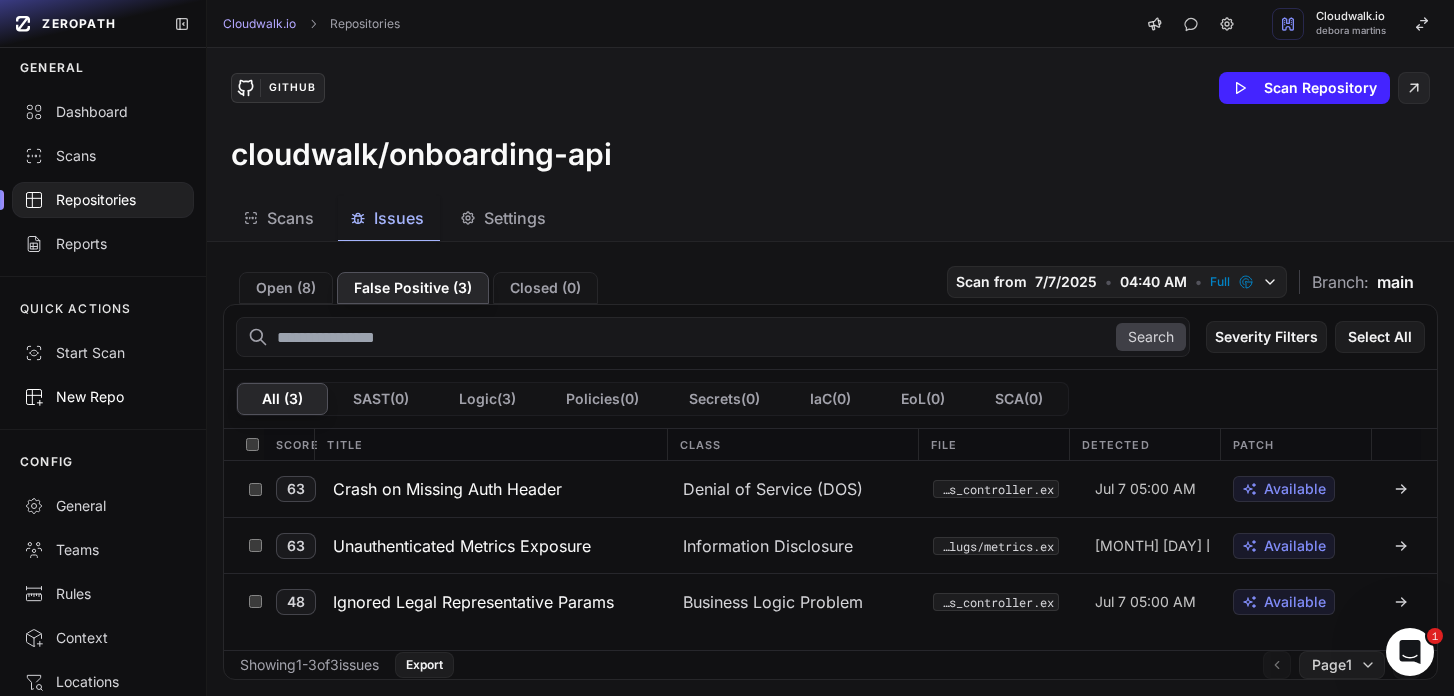 scroll, scrollTop: 22, scrollLeft: 0, axis: vertical 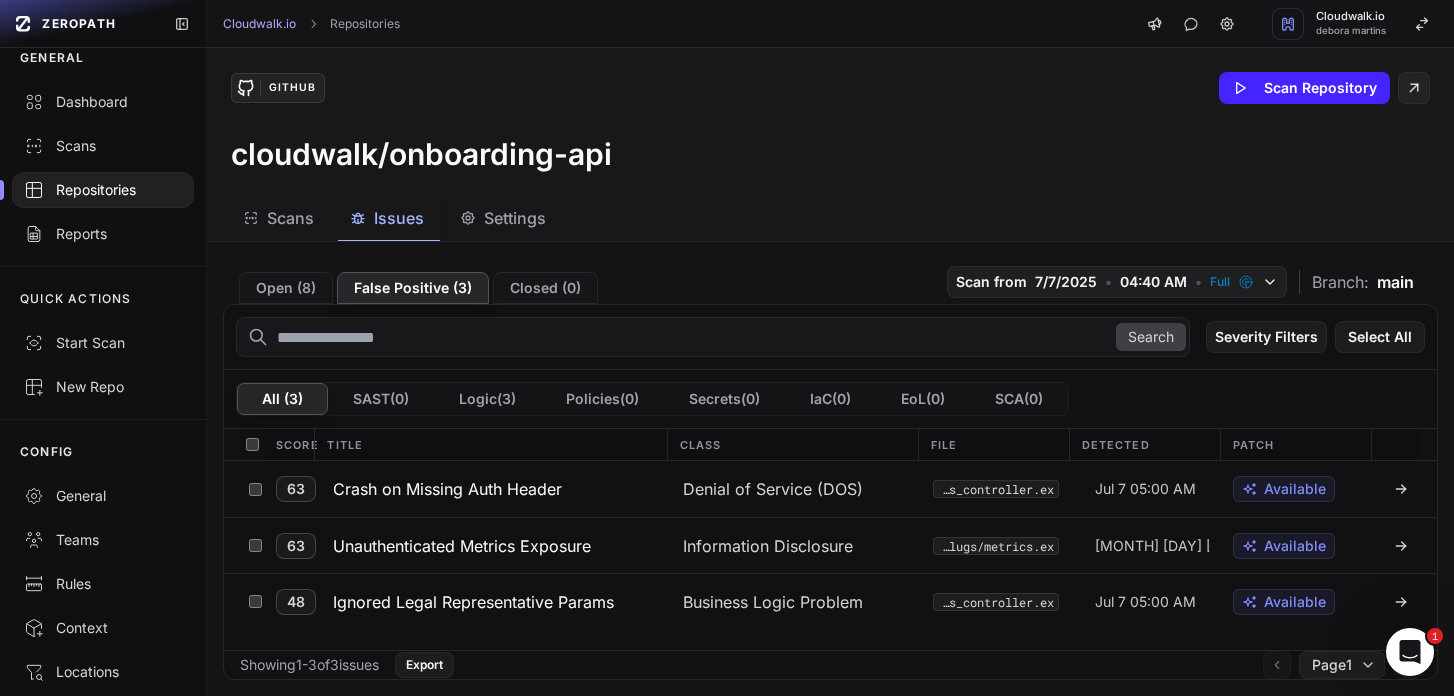 click on "Repositories" at bounding box center (103, 190) 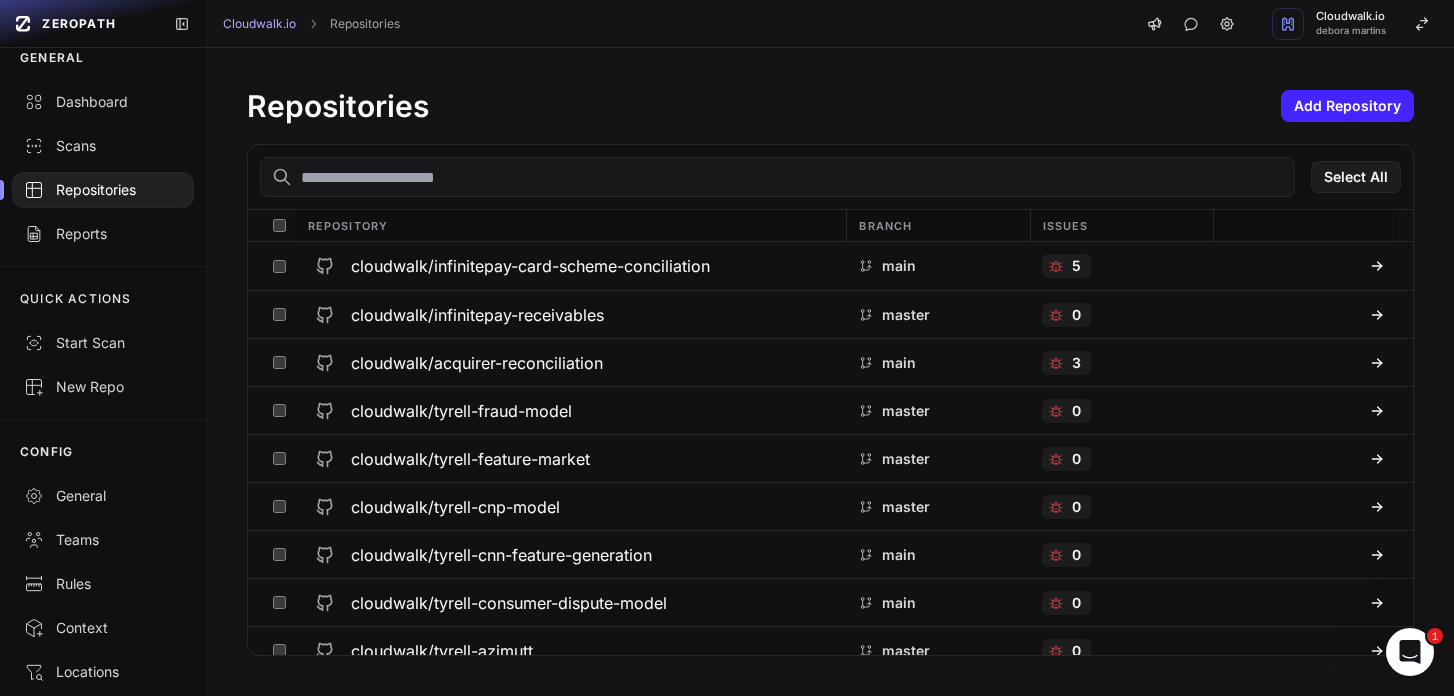 click at bounding box center [777, 177] 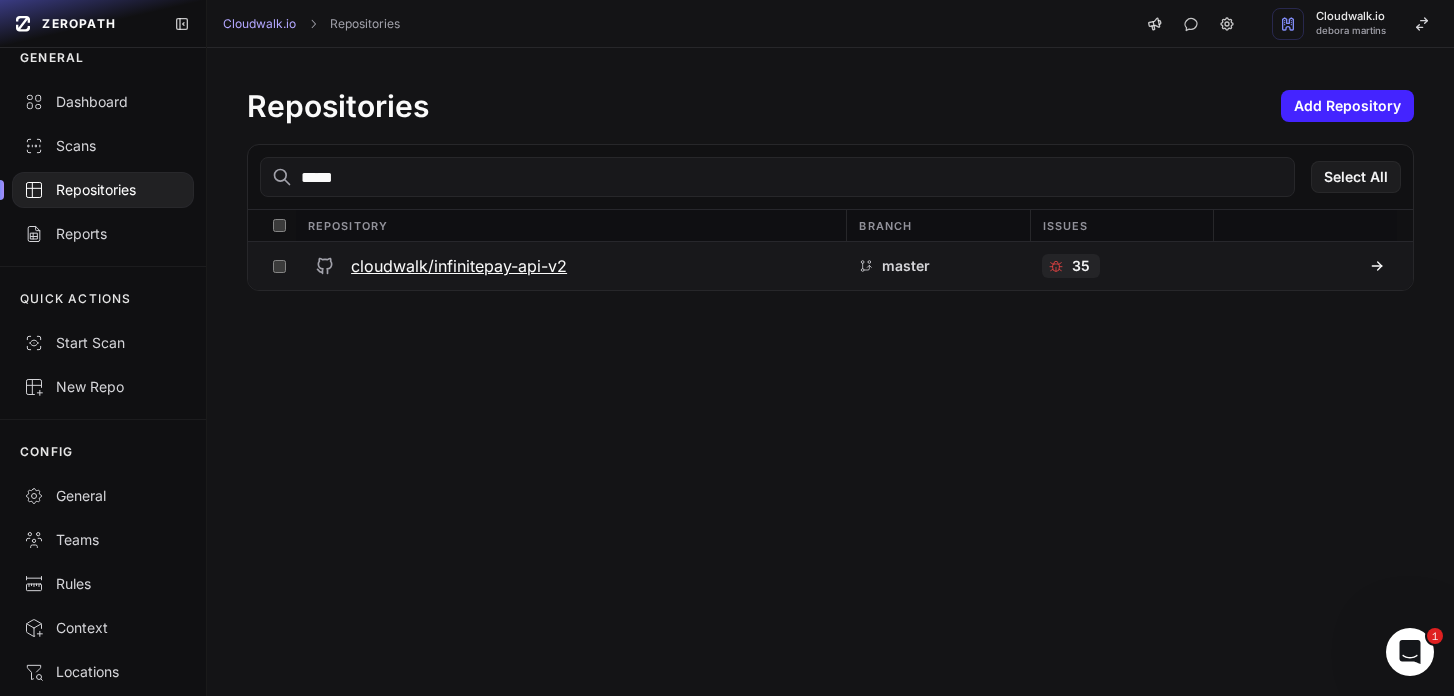 type on "*****" 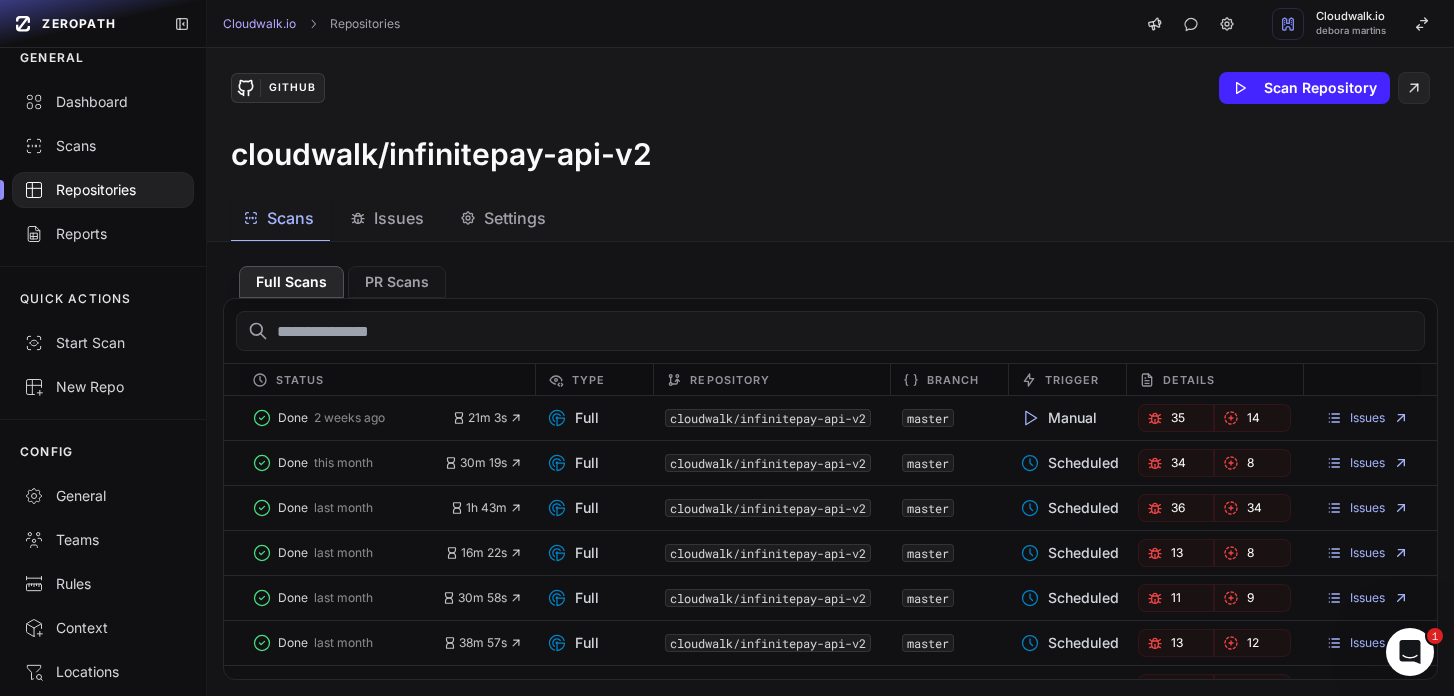 click on "Issues" 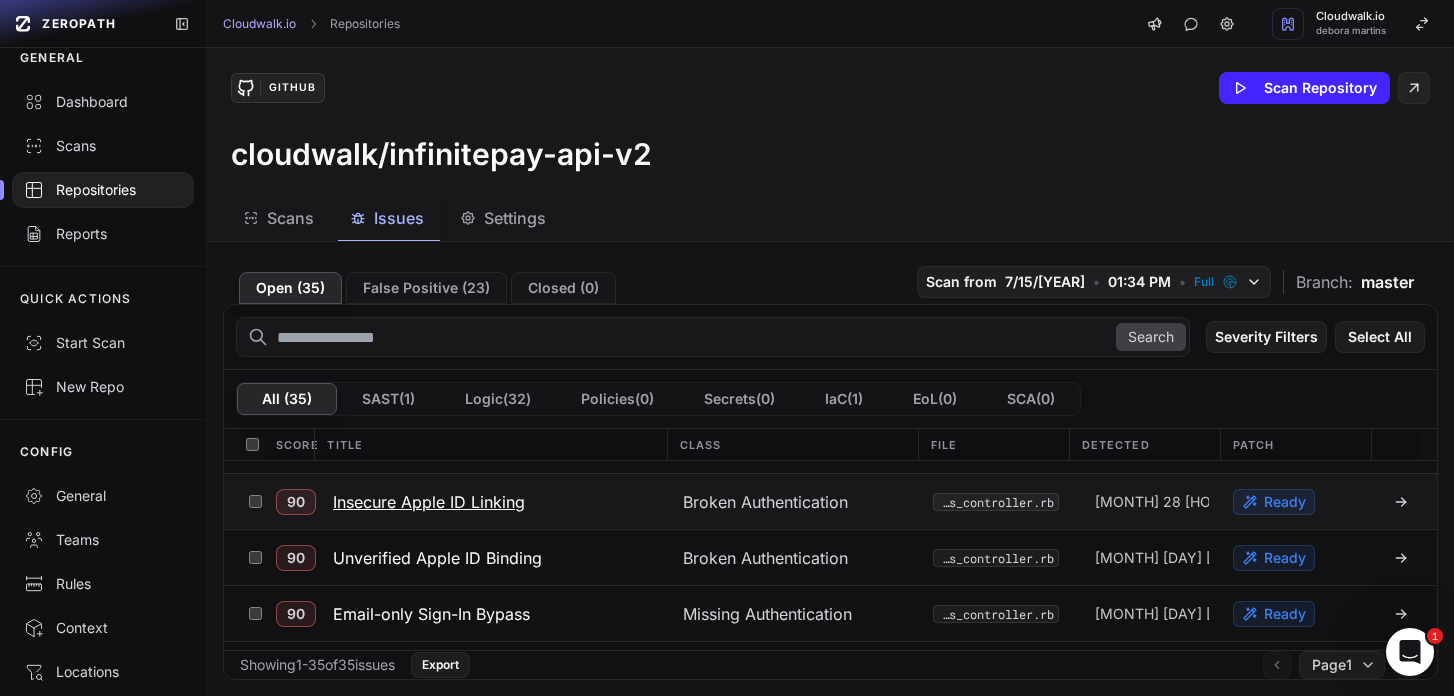 scroll, scrollTop: 47, scrollLeft: 0, axis: vertical 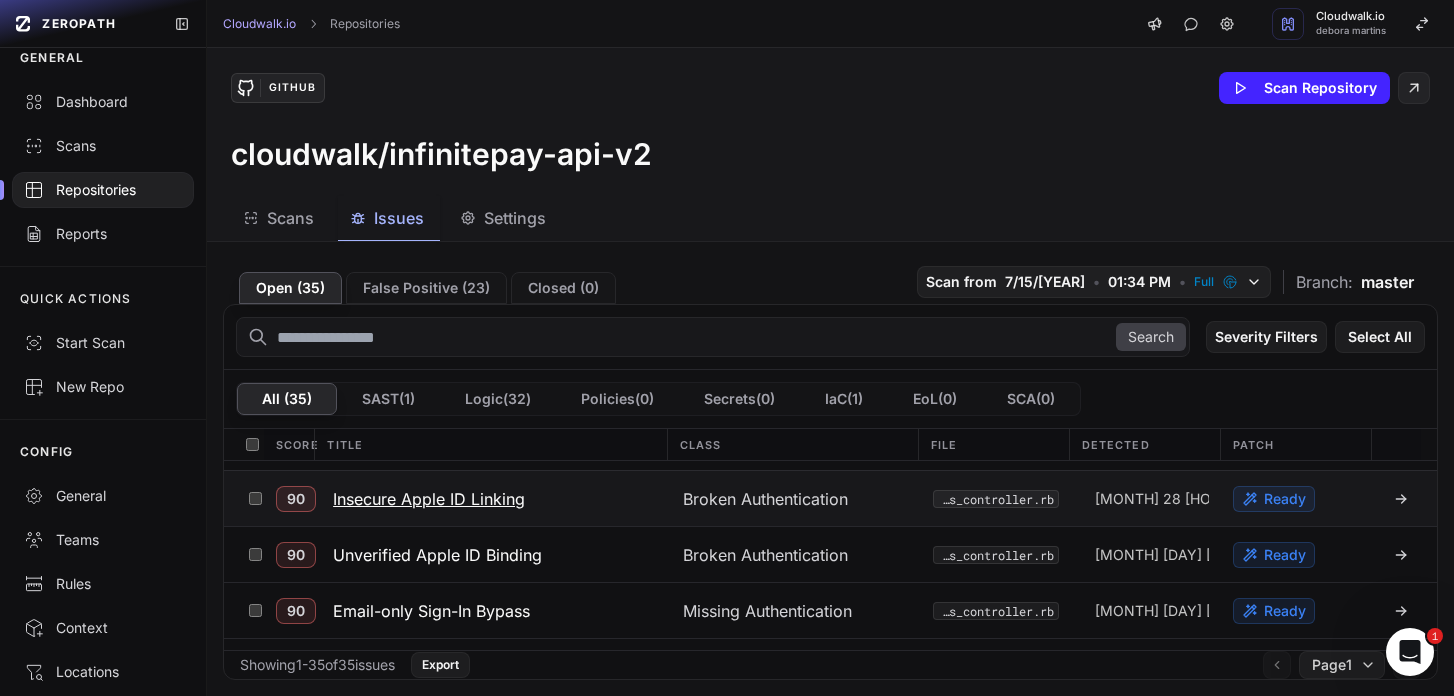 click on "Insecure Apple ID Linking" at bounding box center [429, 499] 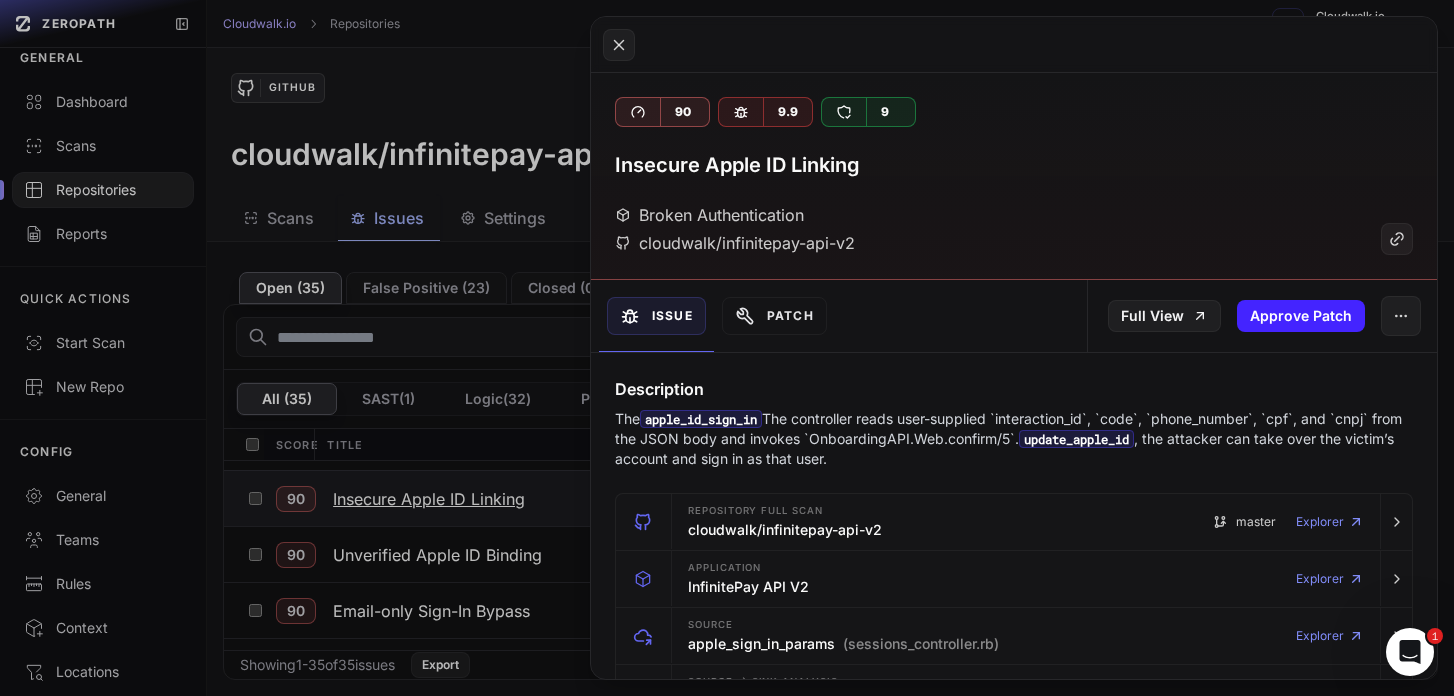 scroll, scrollTop: 48, scrollLeft: 0, axis: vertical 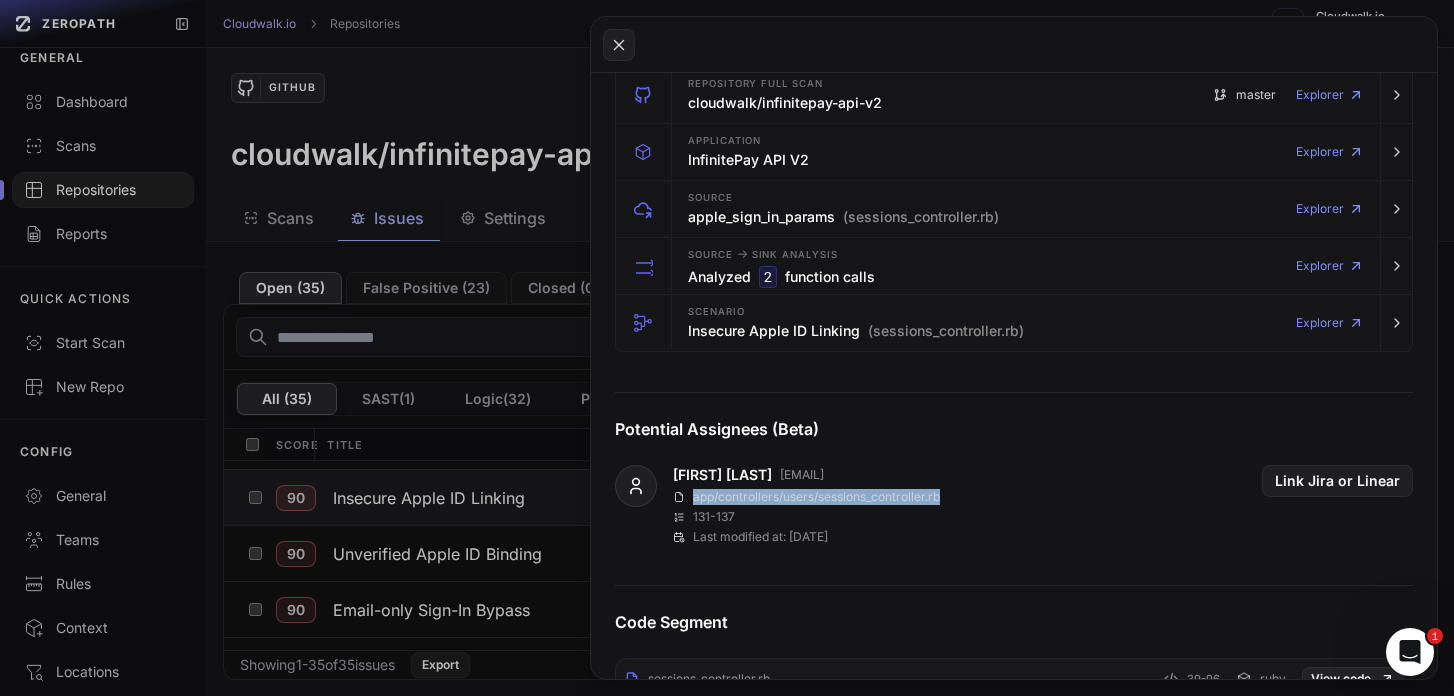 drag, startPoint x: 952, startPoint y: 496, endPoint x: 693, endPoint y: 502, distance: 259.0695 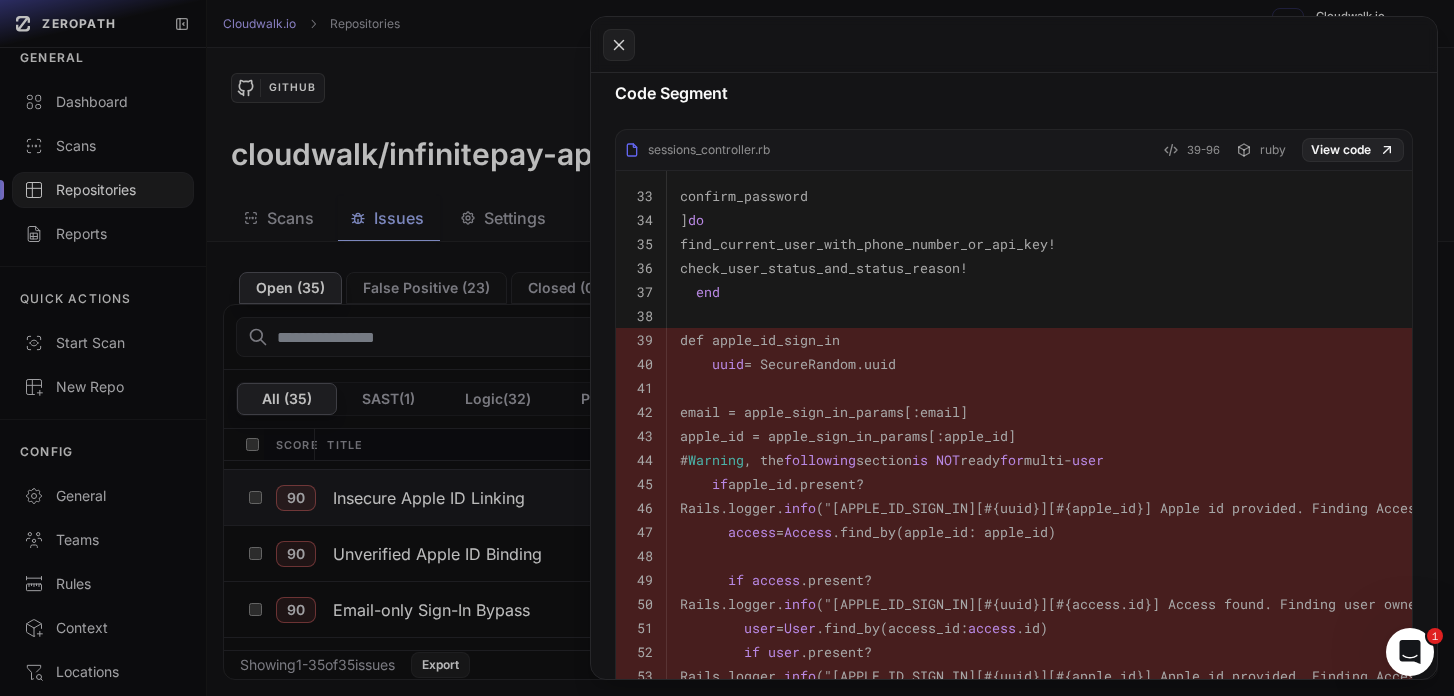 scroll, scrollTop: 1017, scrollLeft: 0, axis: vertical 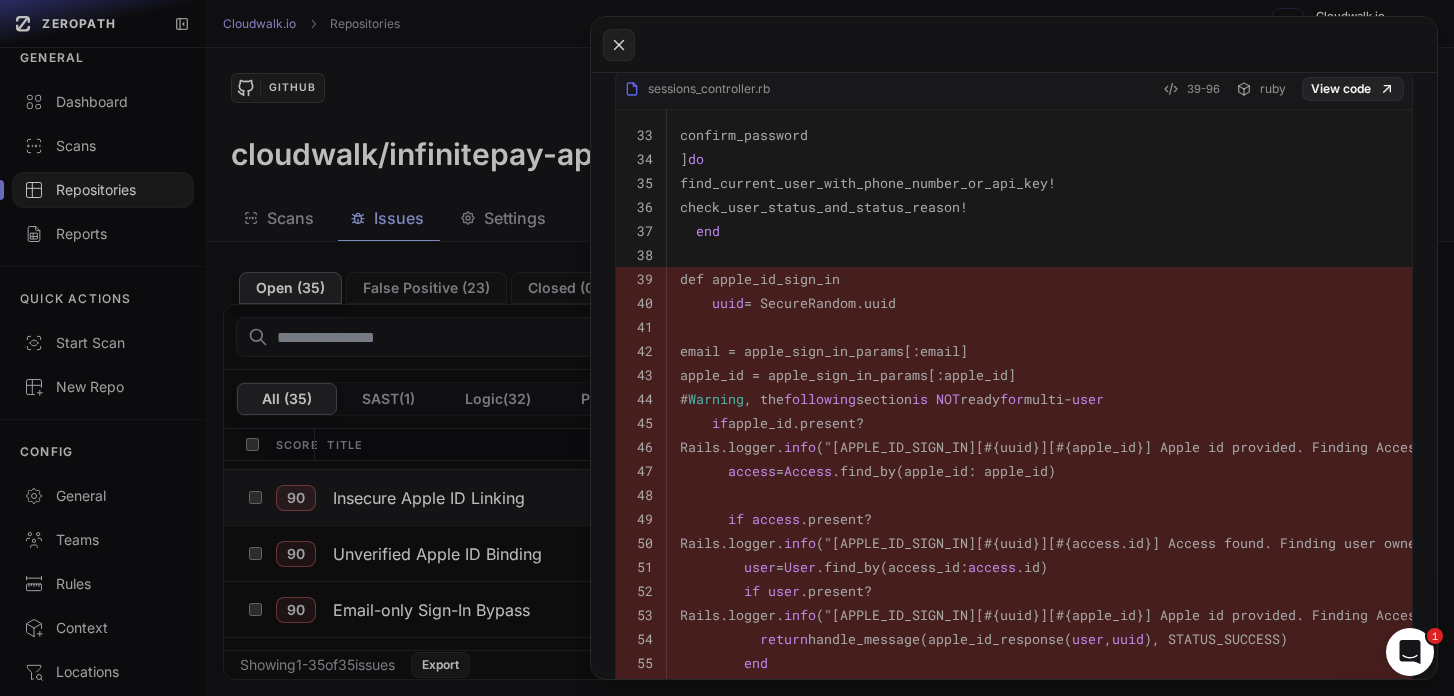 drag, startPoint x: 691, startPoint y: 278, endPoint x: 874, endPoint y: 280, distance: 183.01093 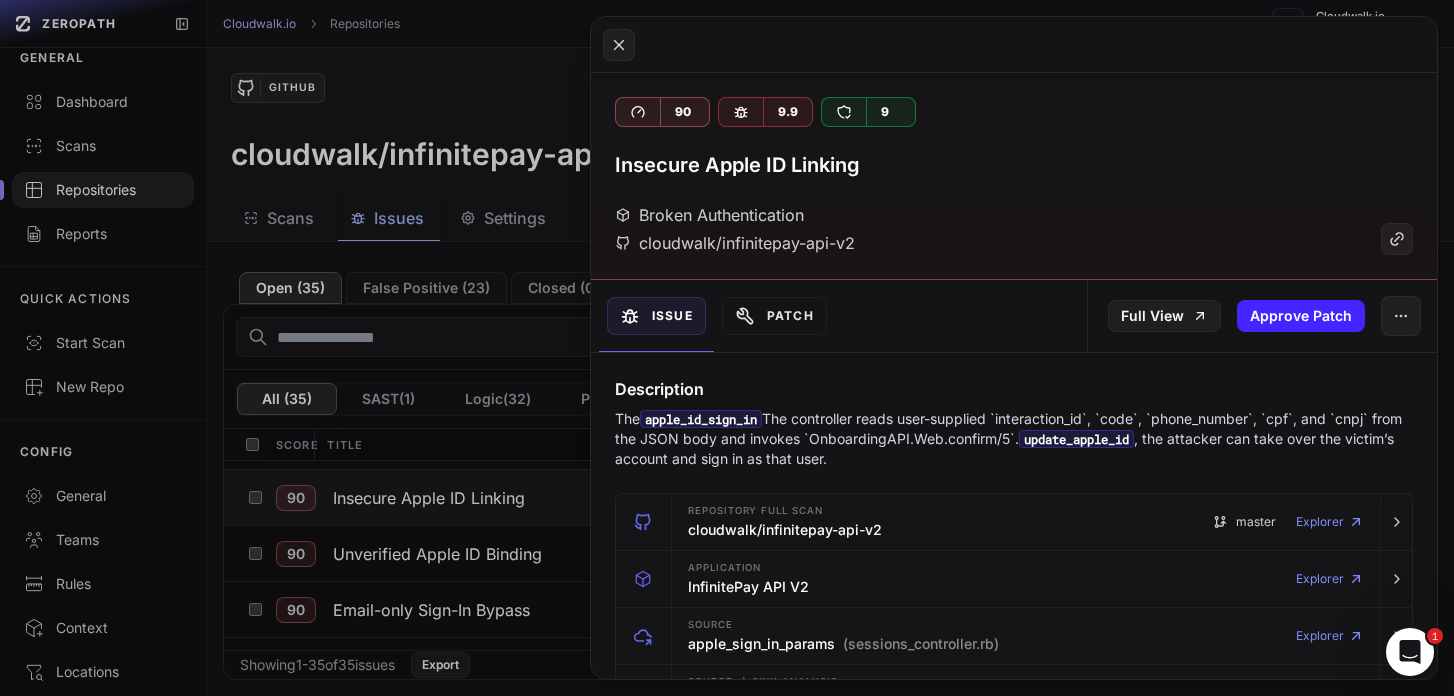 scroll, scrollTop: 3, scrollLeft: 0, axis: vertical 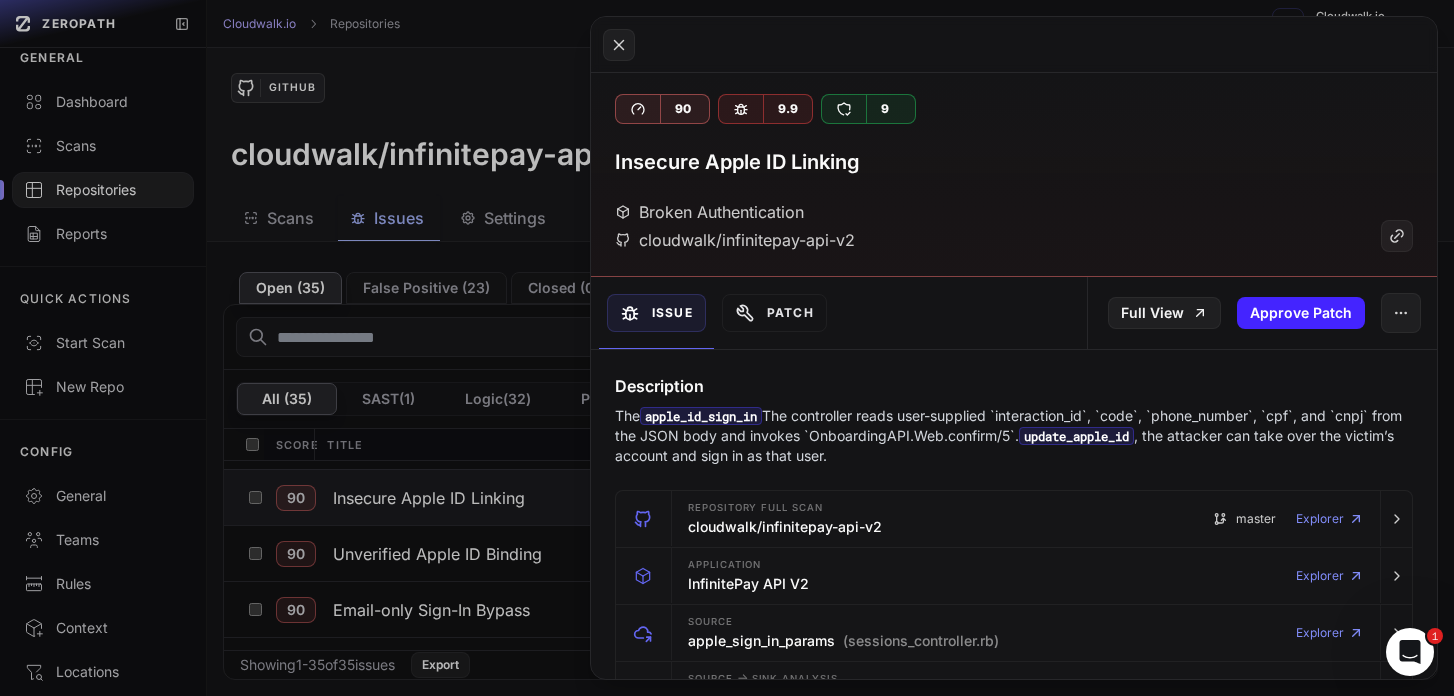 click 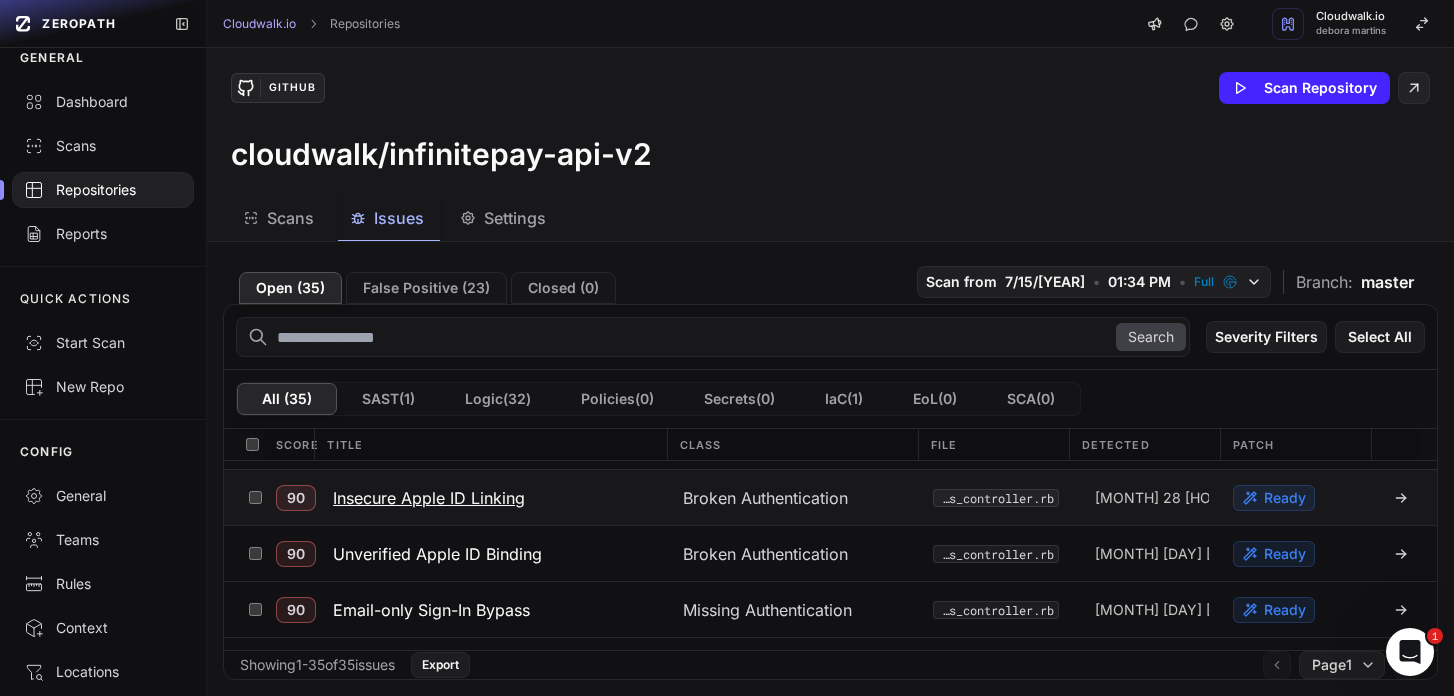 click on "Insecure Apple ID Linking" at bounding box center (429, 498) 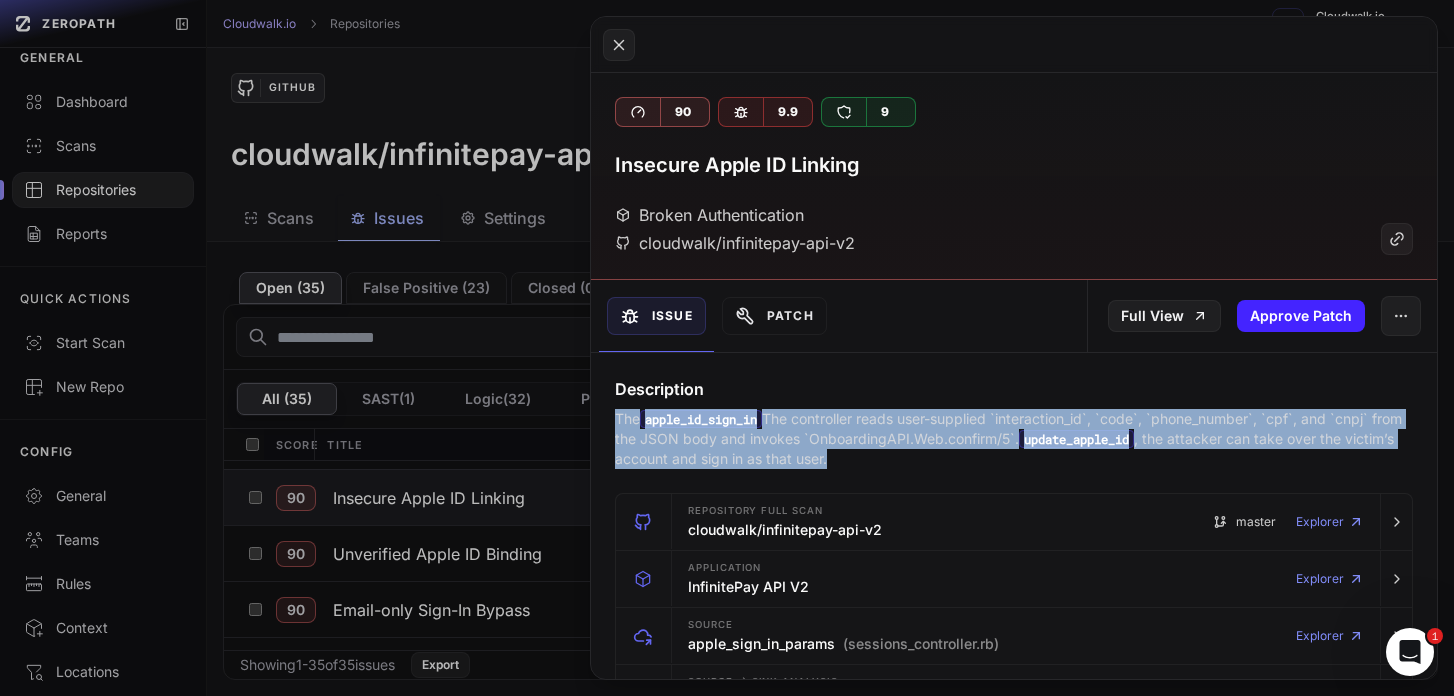 drag, startPoint x: 1278, startPoint y: 462, endPoint x: 616, endPoint y: 417, distance: 663.5277 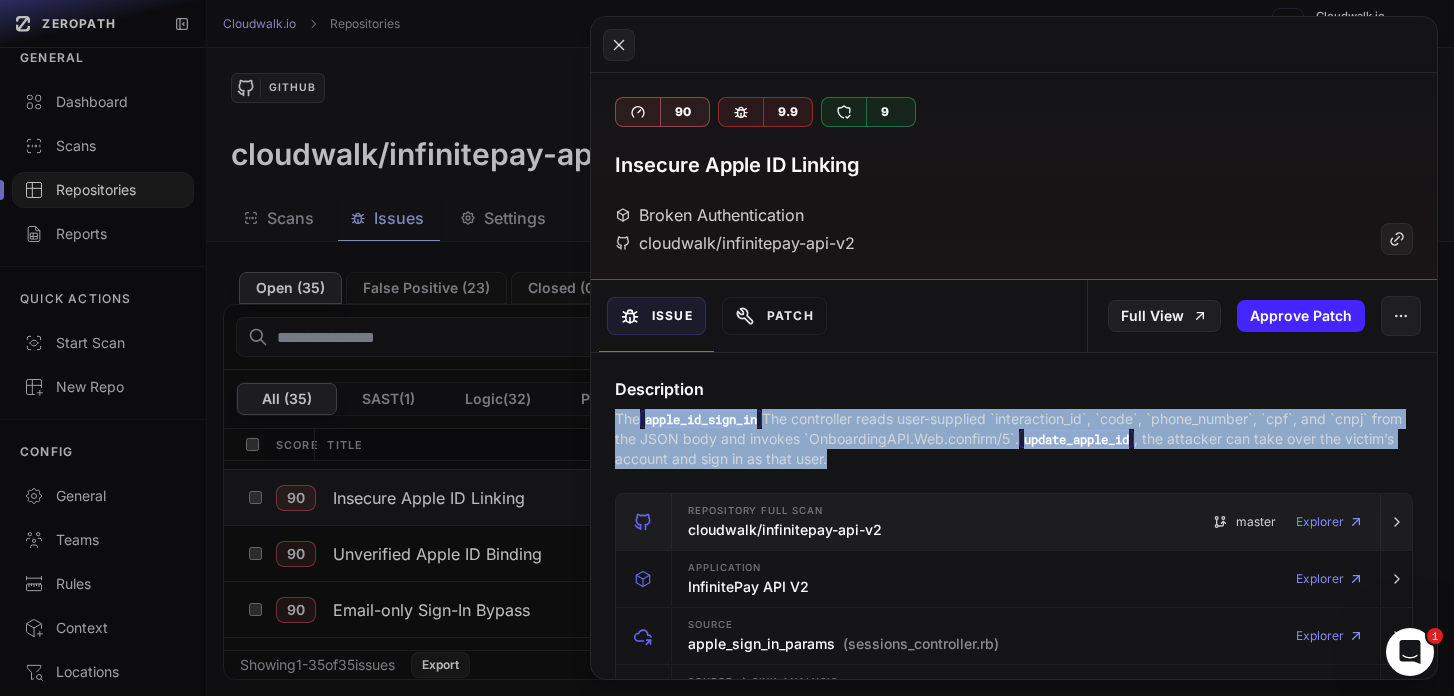 copy on "The  apple_id_sign_in  action permits an attacker to link an arbitrary Apple ID to any existing user account by supplying the victim’s email and the attacker's Apple ID. Because there is no ownership or authentication check before calling  update_apple_id , the attacker can take over the victim’s account and sign in as that user." 